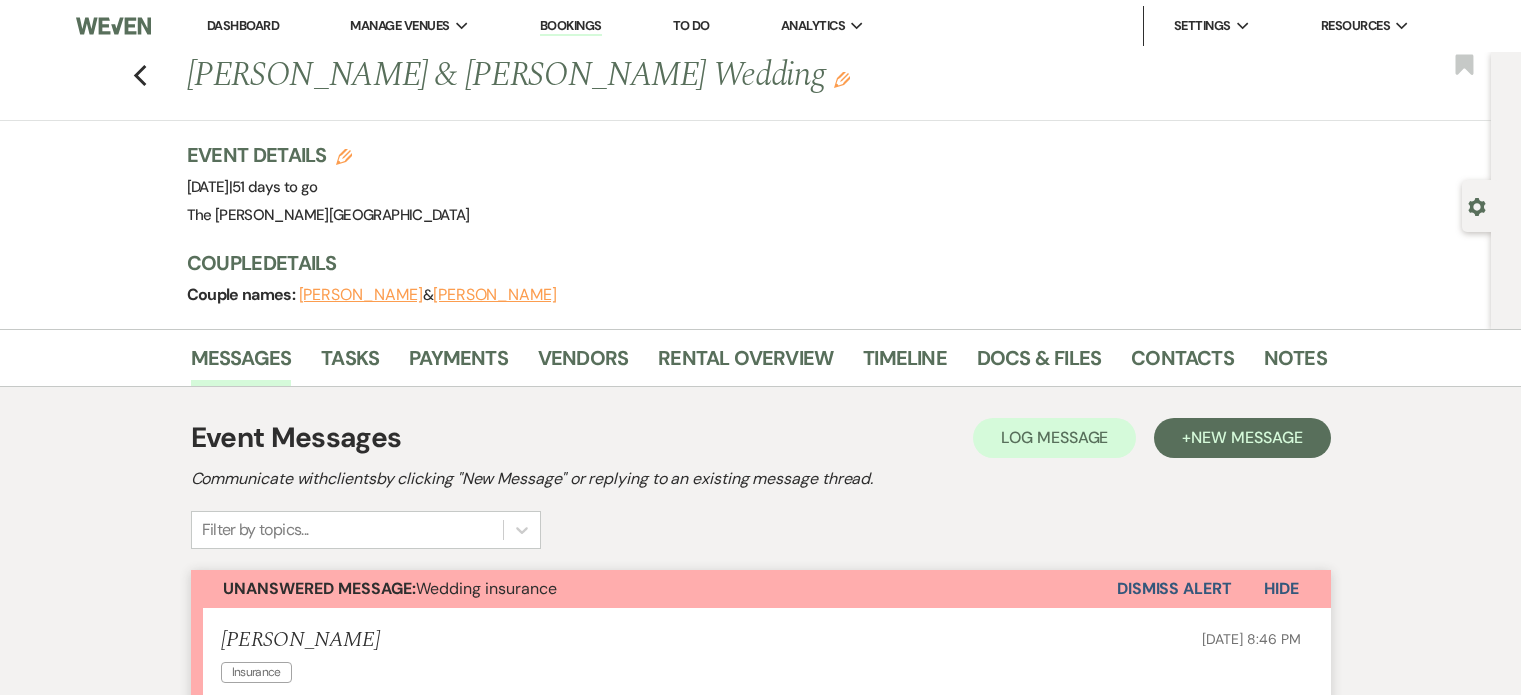 scroll, scrollTop: 4471, scrollLeft: 0, axis: vertical 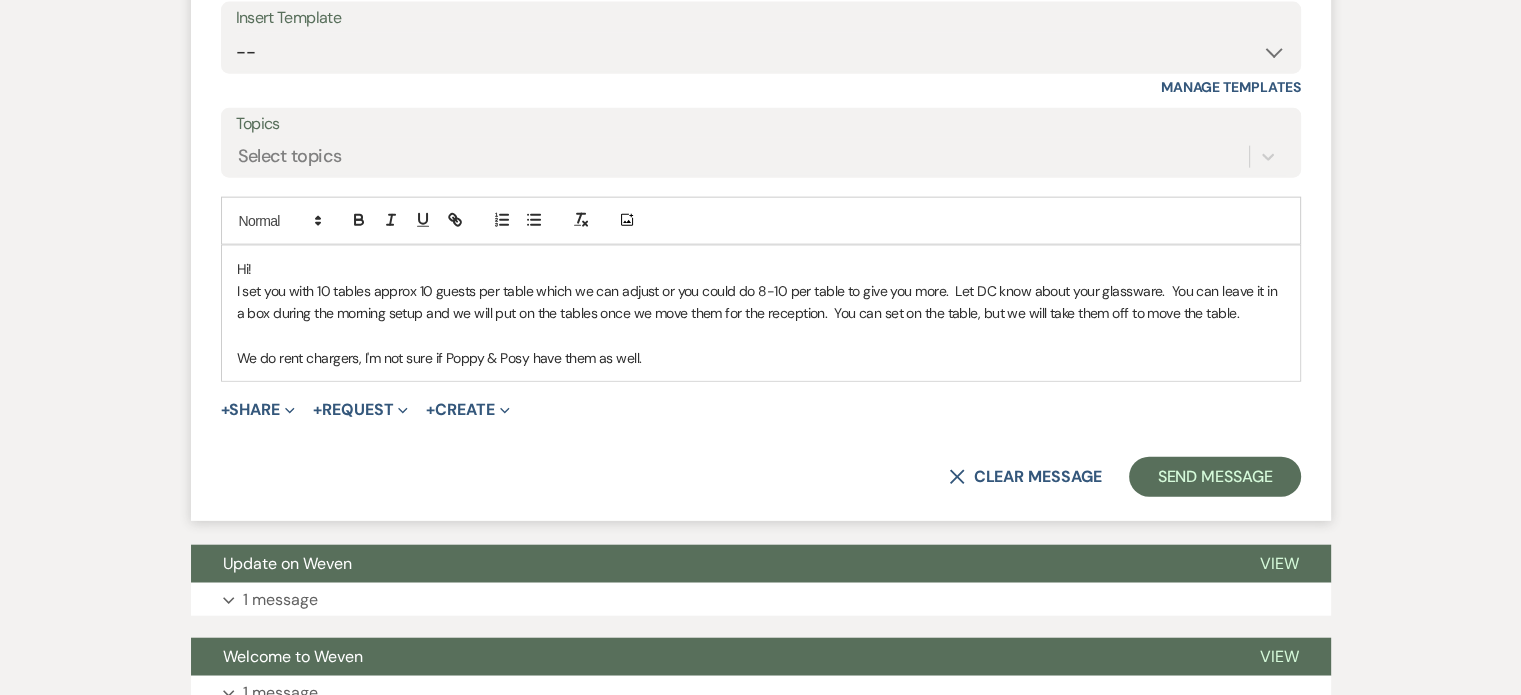 drag, startPoint x: 646, startPoint y: 355, endPoint x: 231, endPoint y: 256, distance: 426.64505 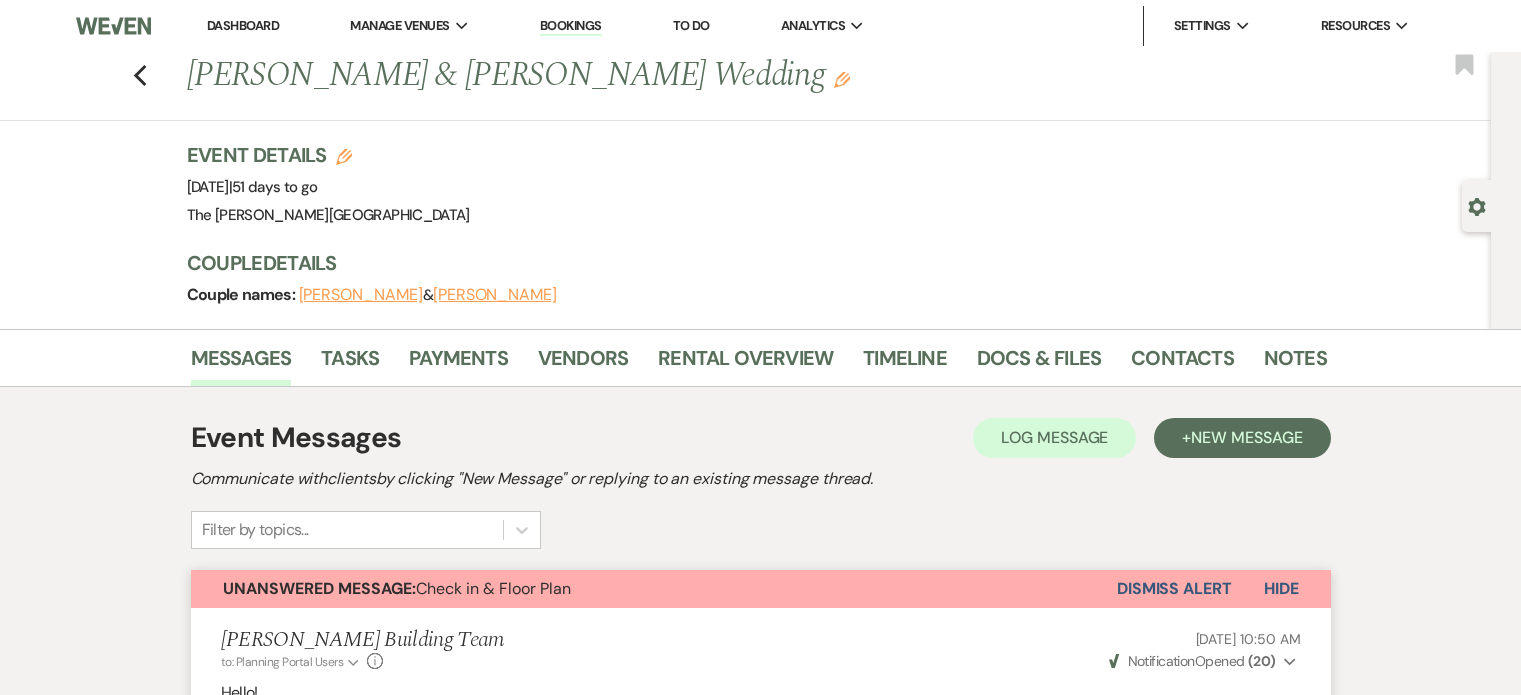 scroll, scrollTop: 2396, scrollLeft: 0, axis: vertical 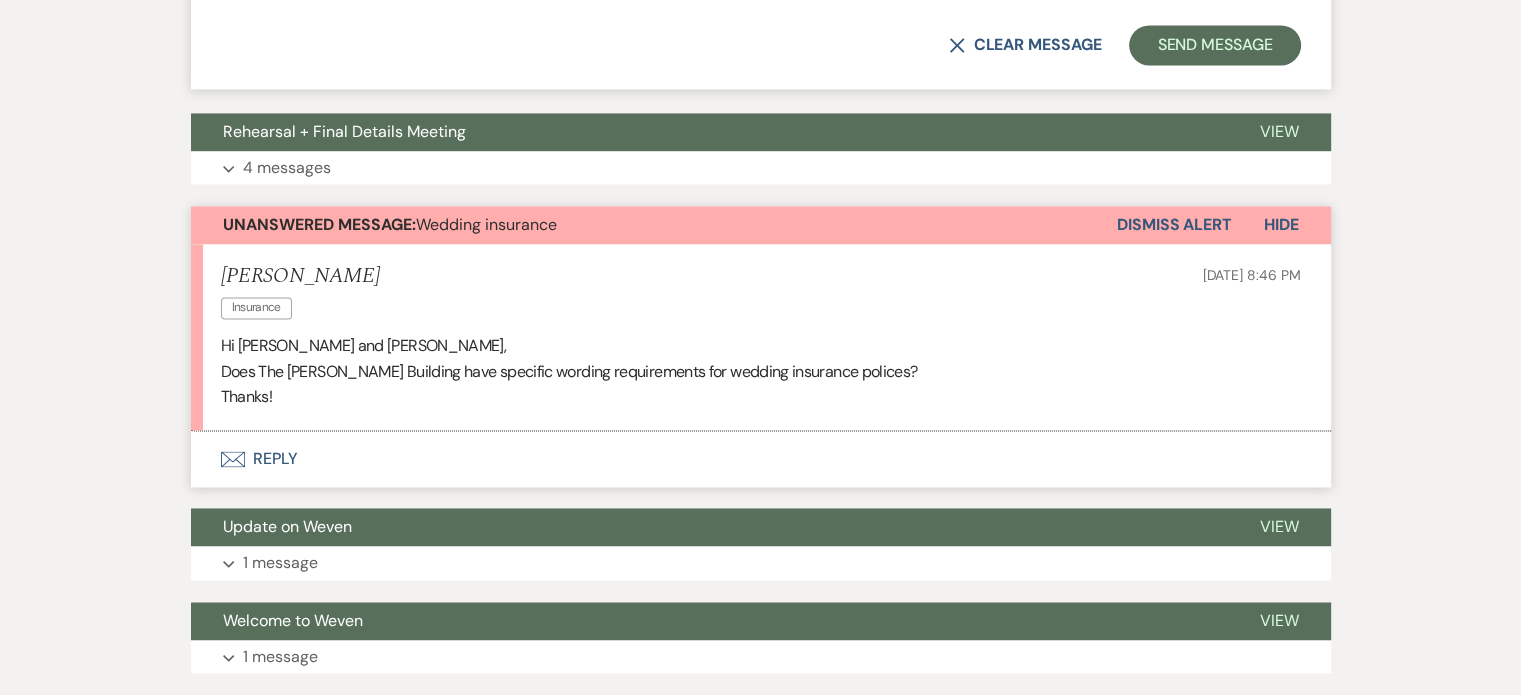 click on "Envelope Reply" at bounding box center (761, 459) 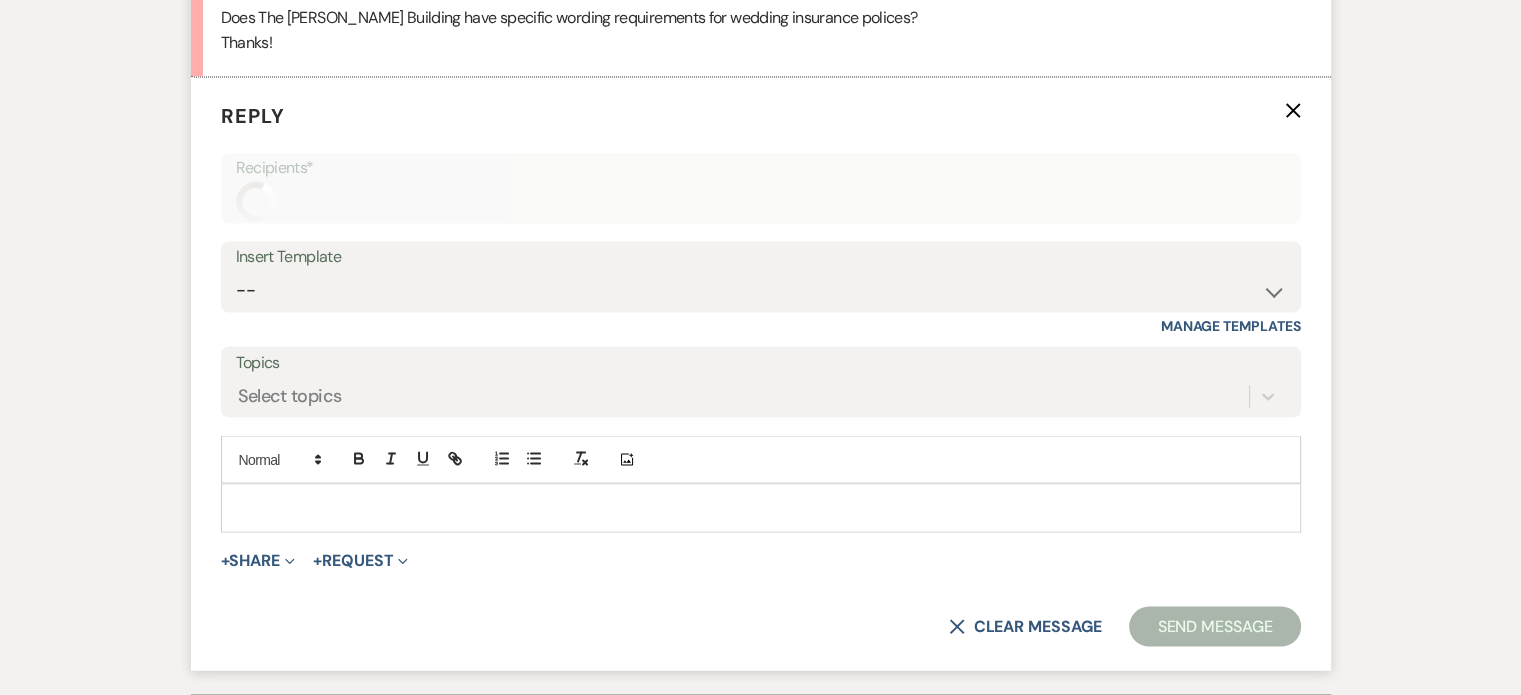 scroll, scrollTop: 3506, scrollLeft: 0, axis: vertical 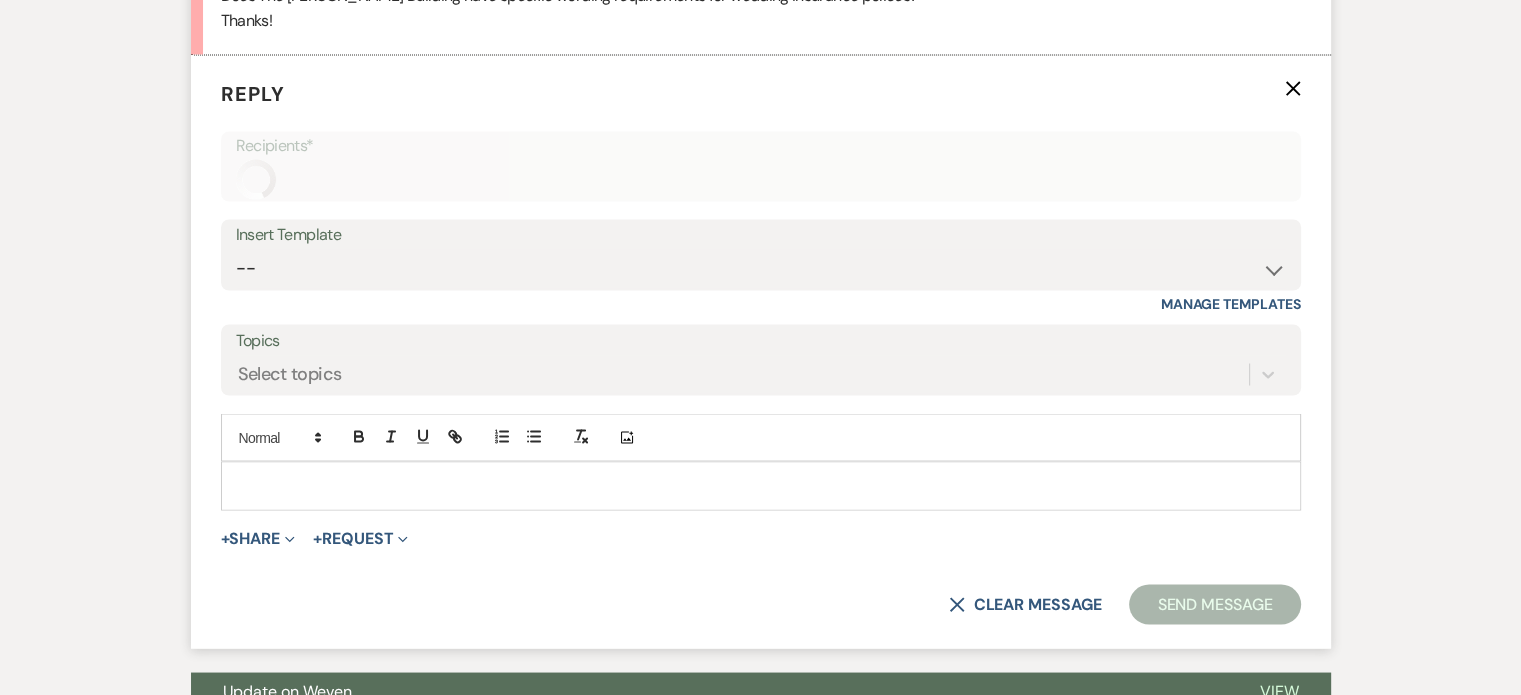 click at bounding box center [761, 485] 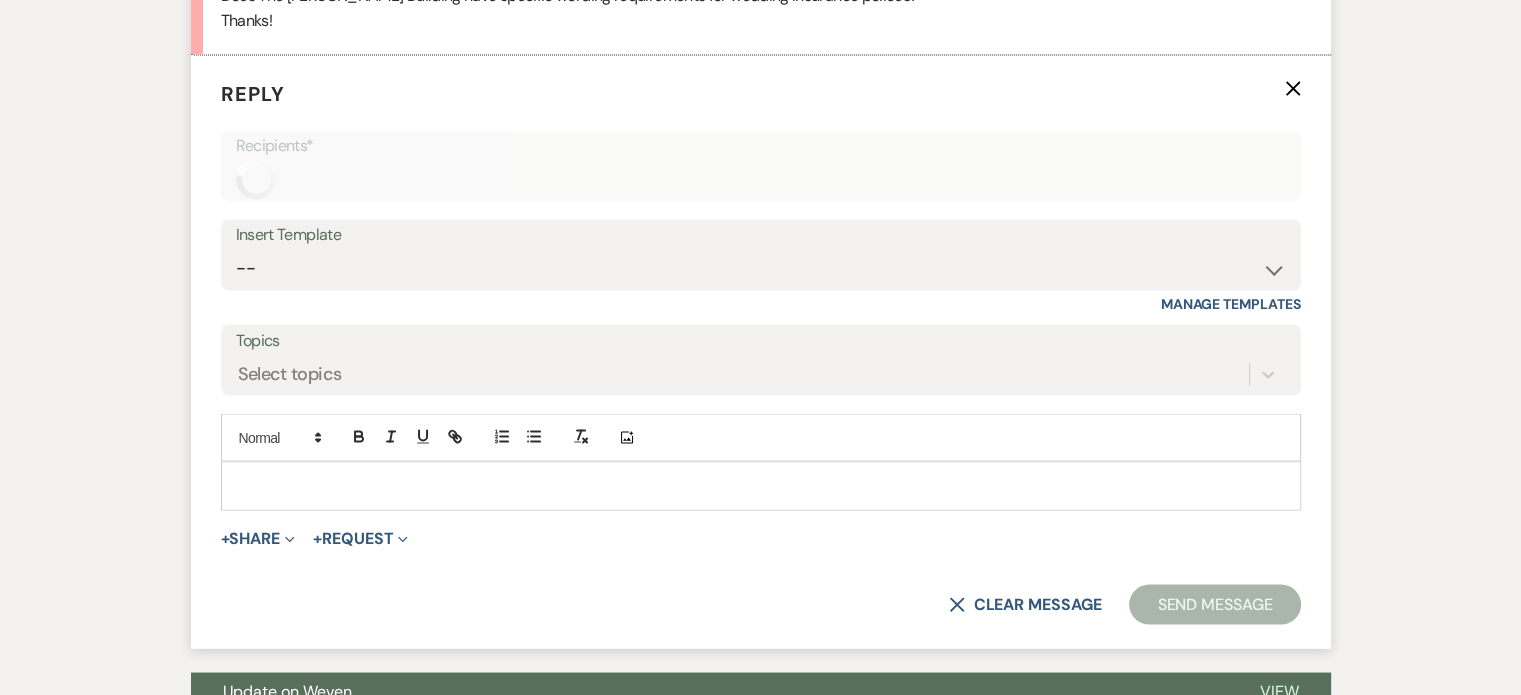 scroll, scrollTop: 3505, scrollLeft: 0, axis: vertical 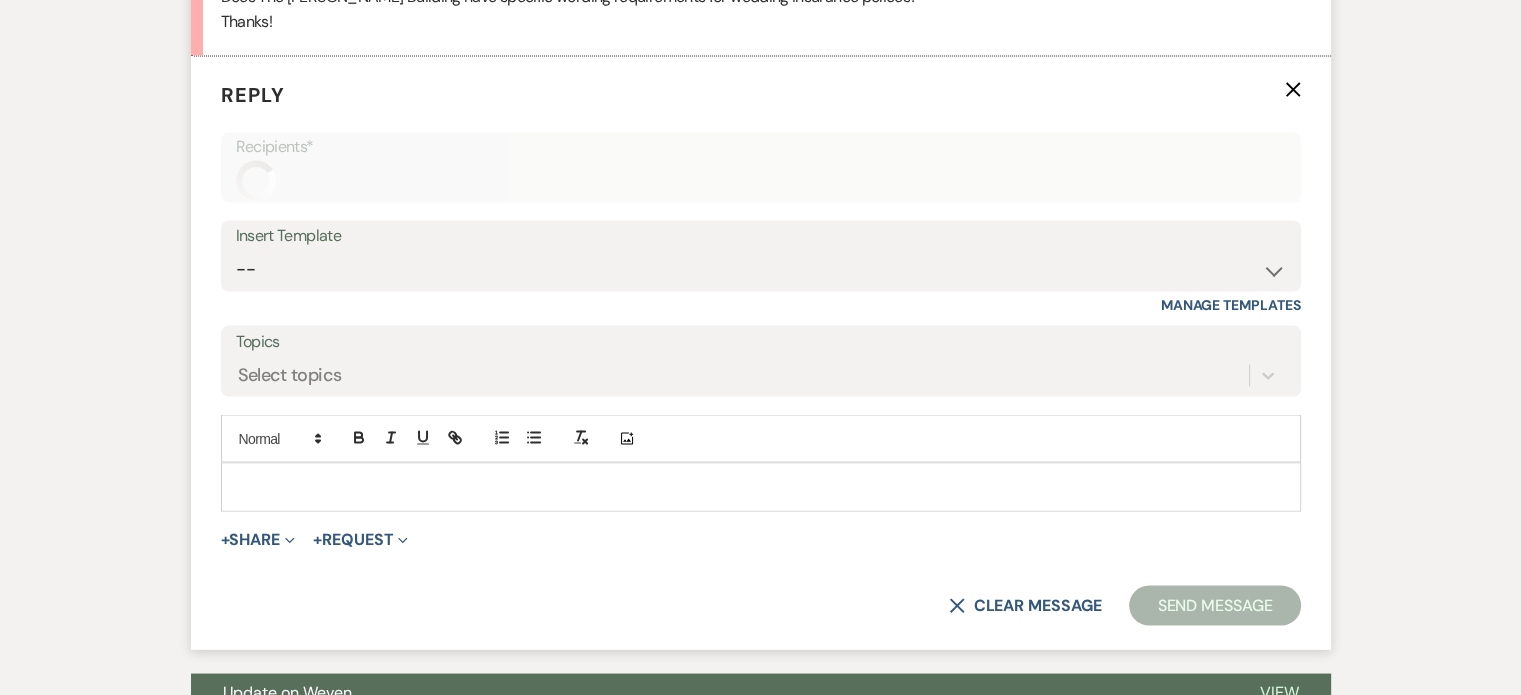 type 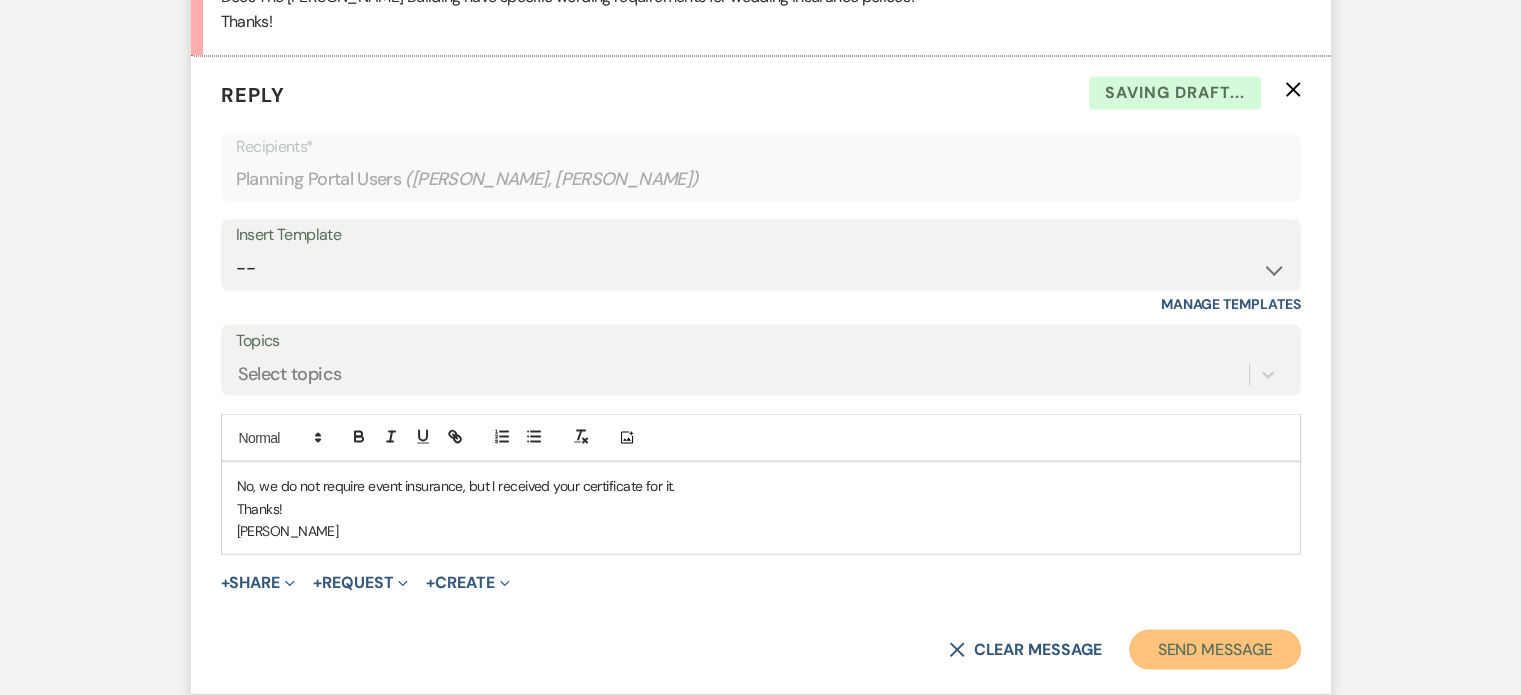 click on "Send Message" at bounding box center [1214, 649] 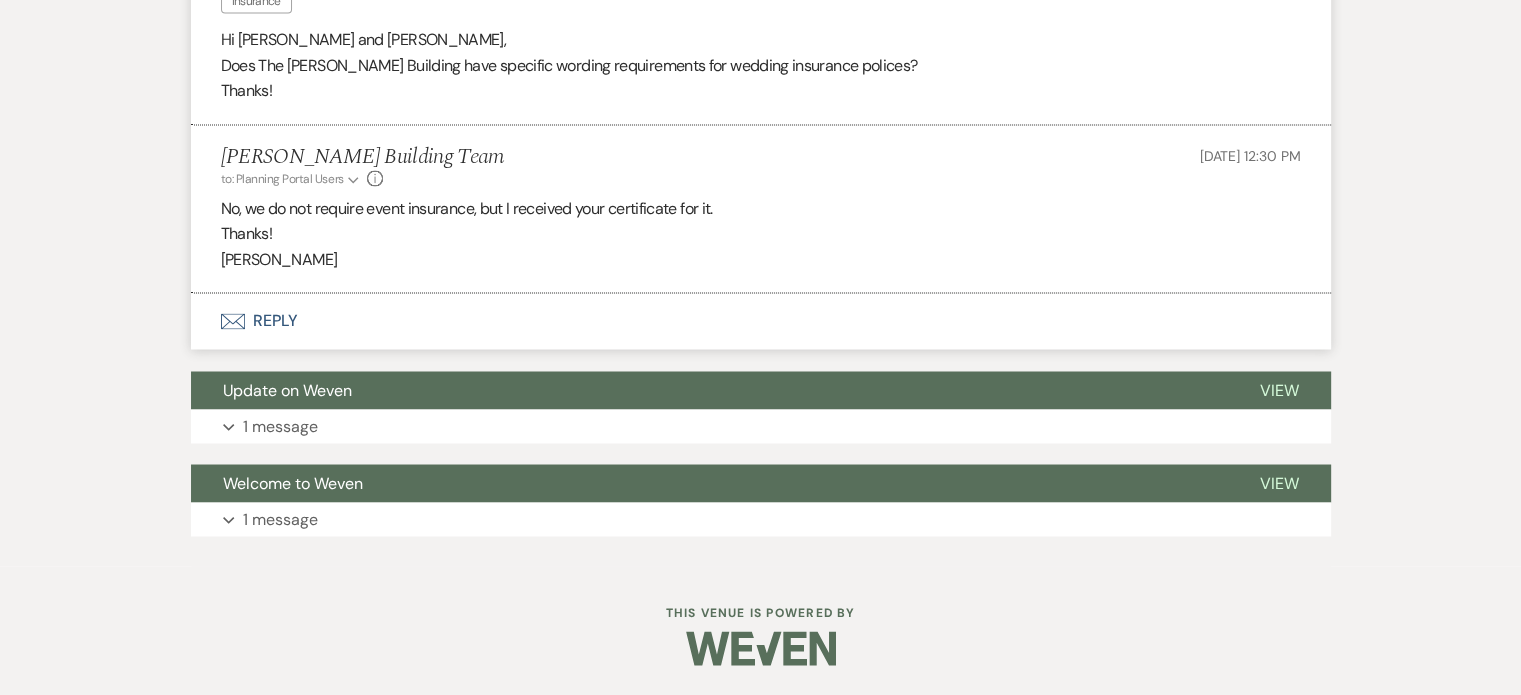 scroll, scrollTop: 3432, scrollLeft: 0, axis: vertical 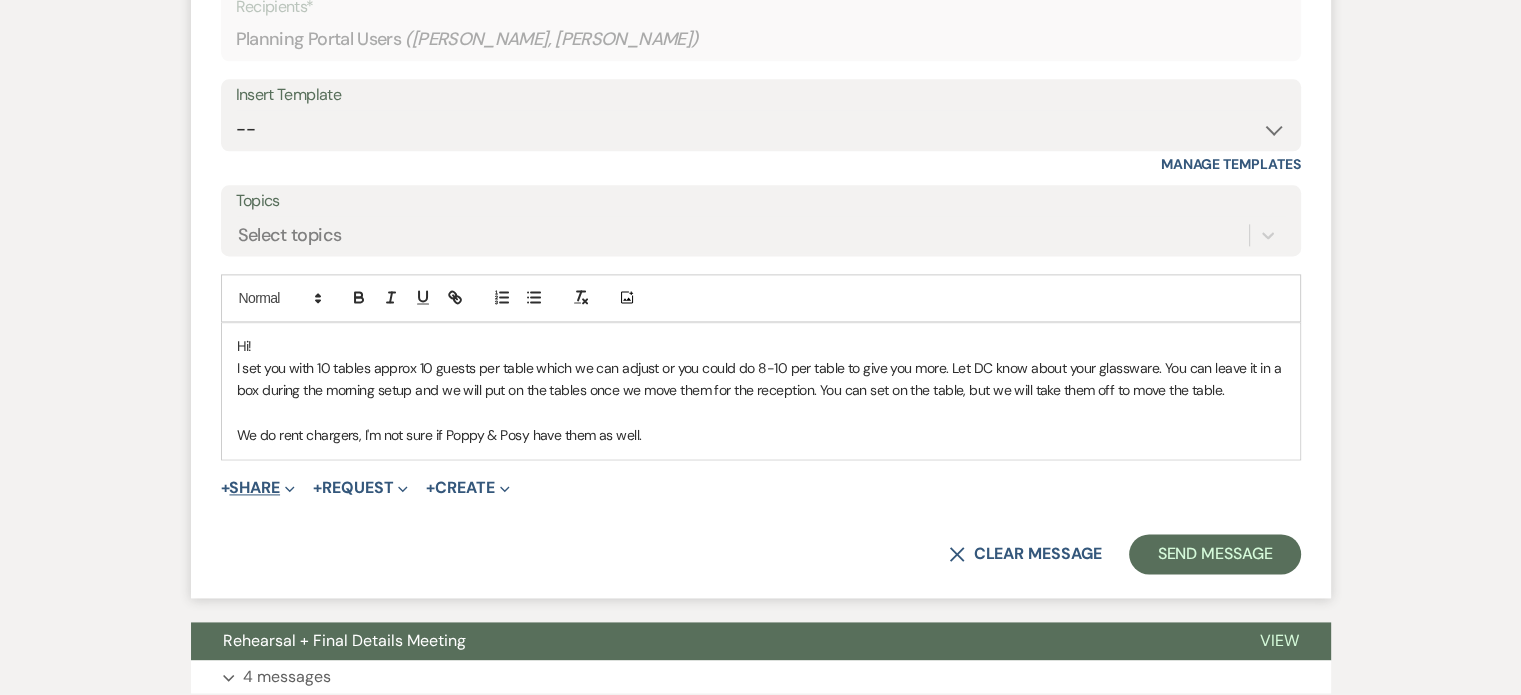 click on "+  Share Expand" at bounding box center [258, 488] 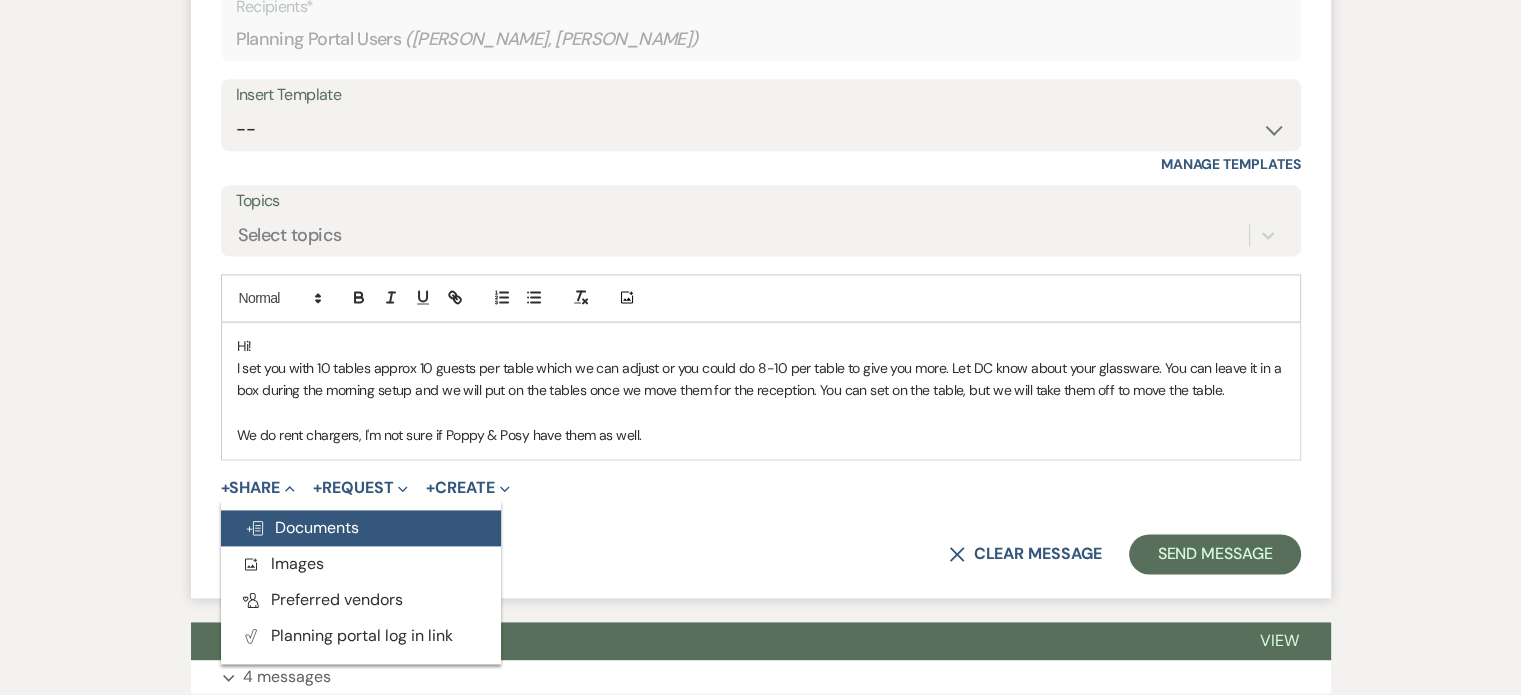 click on "Doc Upload Documents" at bounding box center [302, 527] 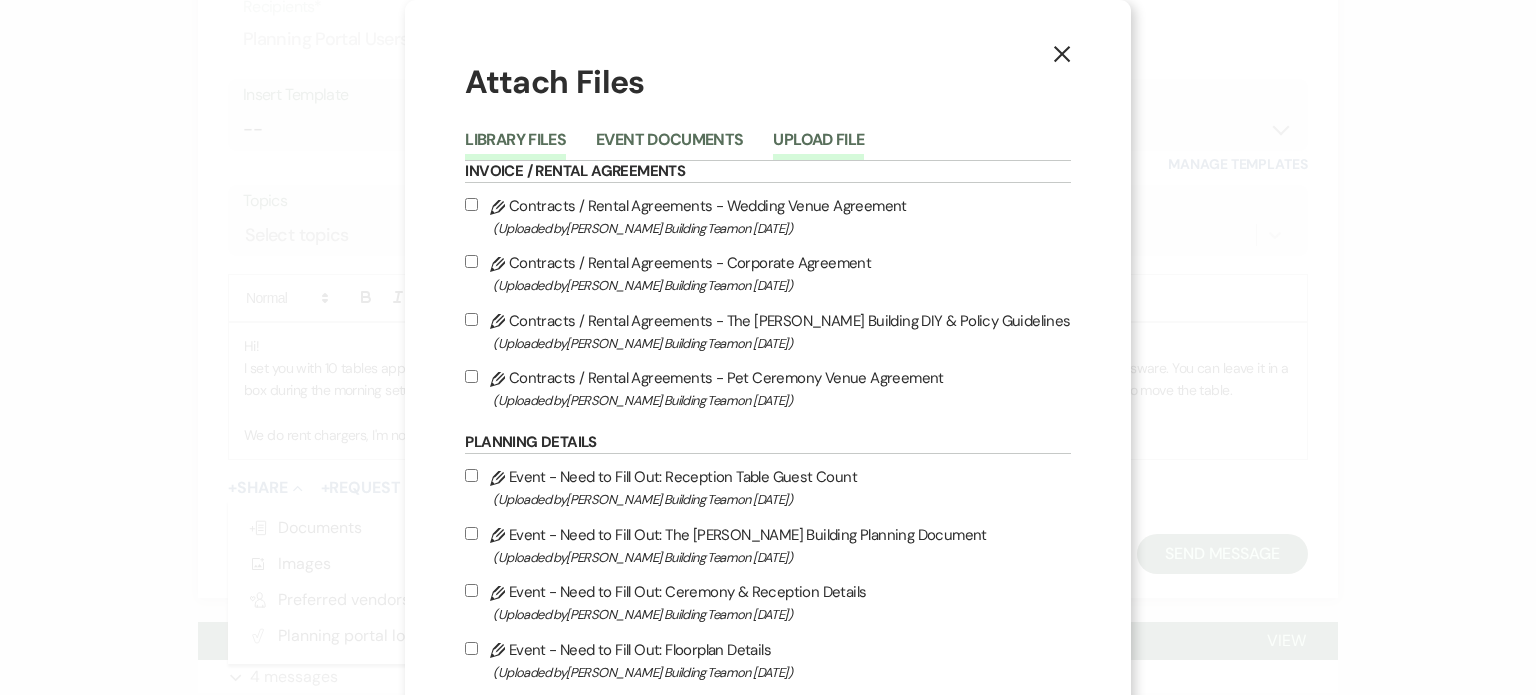 click on "Upload File" at bounding box center [818, 146] 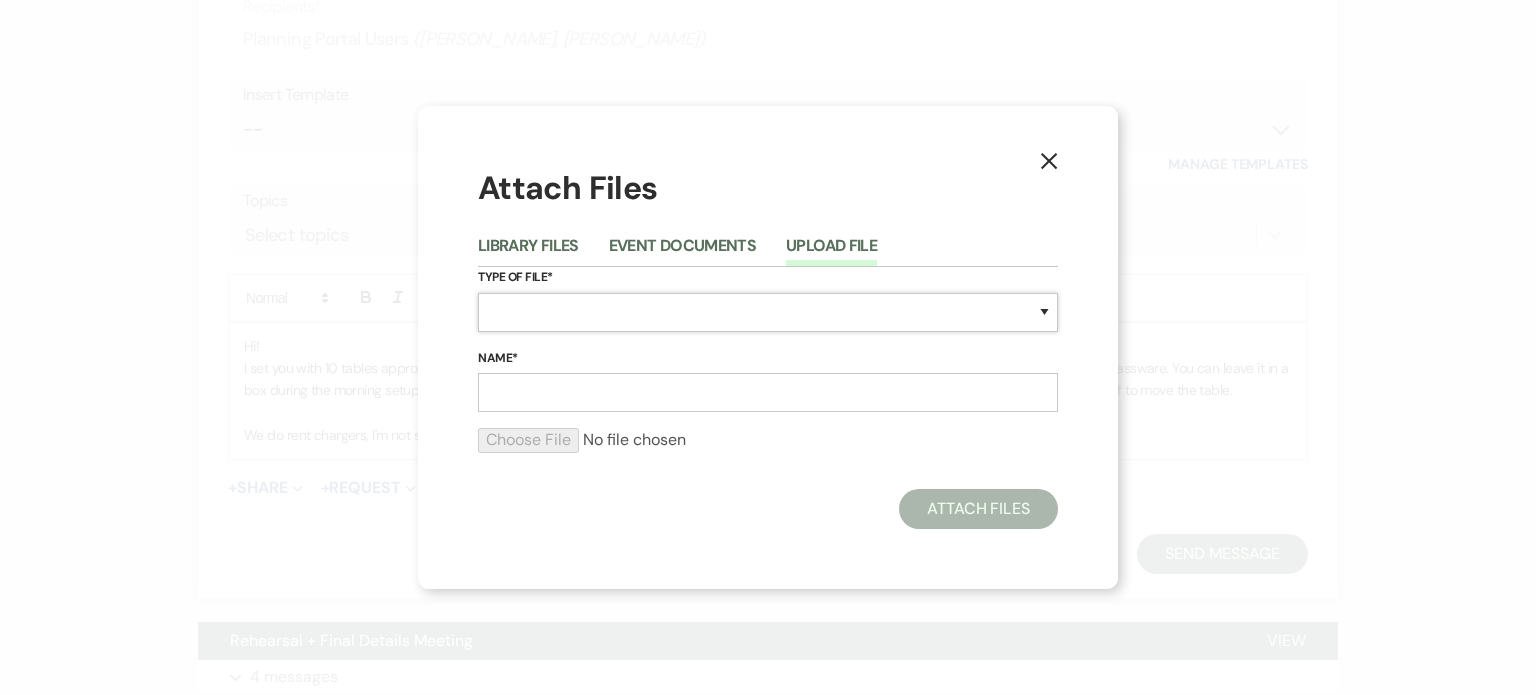 click on "Special Event Insurance Vendor Certificate of Insurance Contracts / Rental Agreements Invoices Receipts Event Maps Floor Plans Rain Plan Seating Charts Venue Layout Catering / Alcohol Permit Event Permit Fire Permit Fuel Permit Generator Permit Tent Permit Venue Permit Other Permit Inventory  Promotional Sample Venue Beverage Ceremony Event Finalize + Share Guests Lodging Menu Vendors Venue Beverage Brochure Menu Packages Product Specifications Quotes Beverage Event and Ceremony Details Finalize & Share Guests Lodging Menu Vendors Venue Event Timeline Family / Wedding Party Timeline Food and Beverage Timeline MC / DJ / Band Timeline Master Timeline Photography Timeline Set-Up / Clean-Up Vendor Timeline Bartender Safe Serve / TiPS Certification Vendor Certification Vendor License Other" at bounding box center (768, 312) 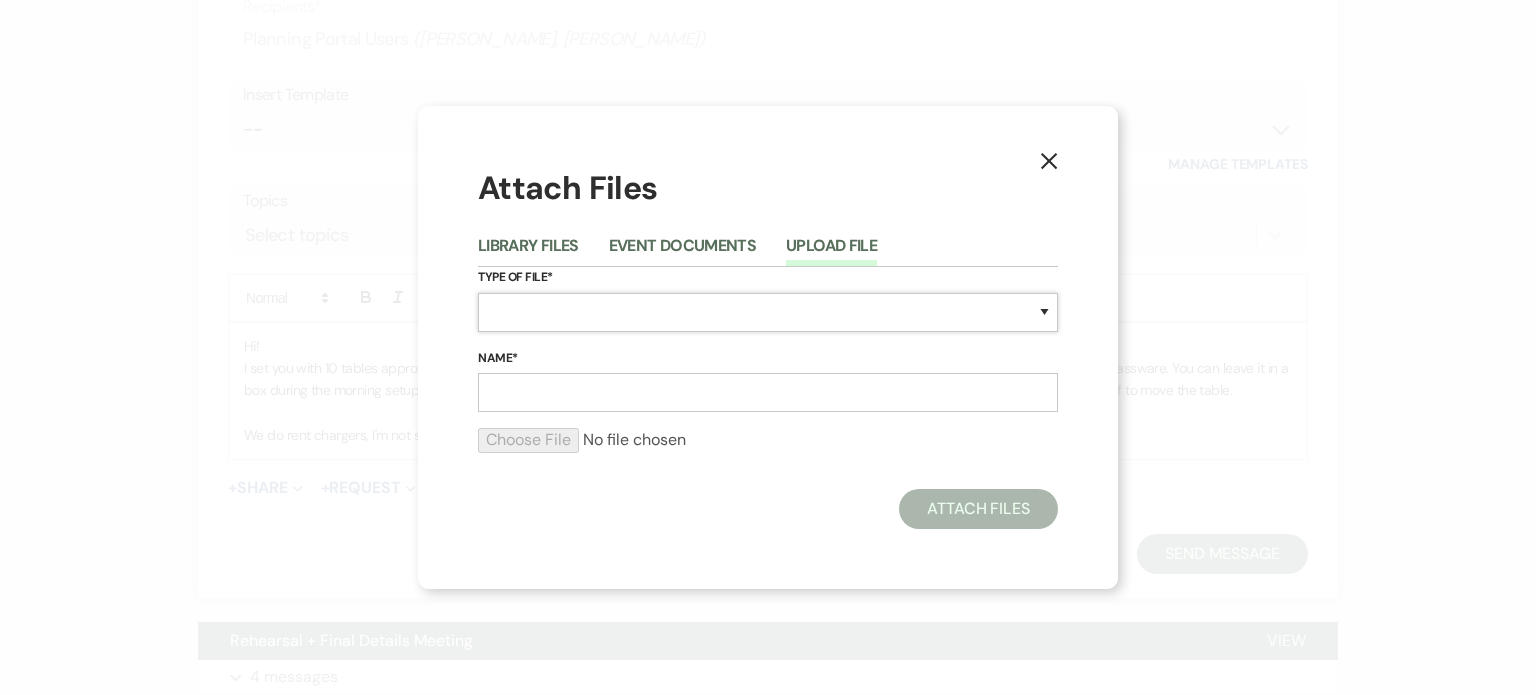 select on "24" 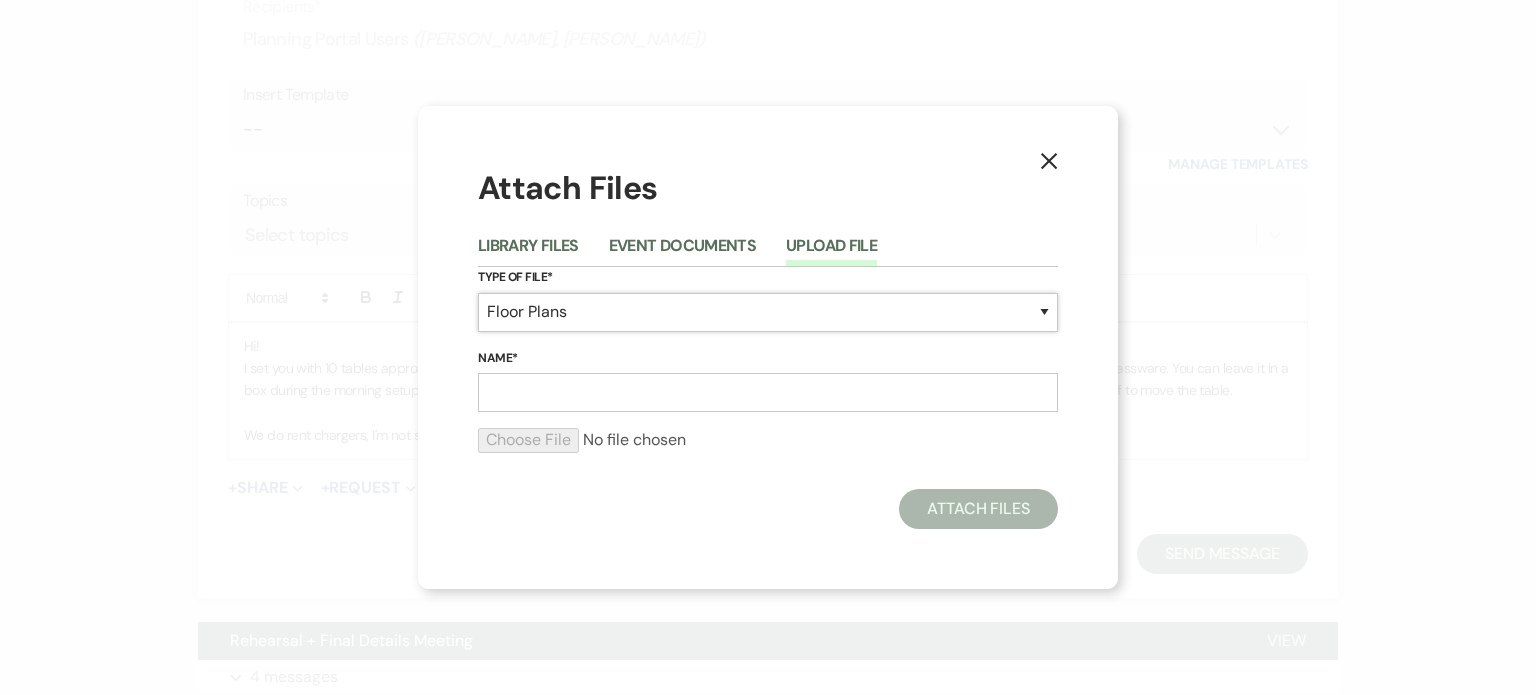 click on "Special Event Insurance Vendor Certificate of Insurance Contracts / Rental Agreements Invoices Receipts Event Maps Floor Plans Rain Plan Seating Charts Venue Layout Catering / Alcohol Permit Event Permit Fire Permit Fuel Permit Generator Permit Tent Permit Venue Permit Other Permit Inventory  Promotional Sample Venue Beverage Ceremony Event Finalize + Share Guests Lodging Menu Vendors Venue Beverage Brochure Menu Packages Product Specifications Quotes Beverage Event and Ceremony Details Finalize & Share Guests Lodging Menu Vendors Venue Event Timeline Family / Wedding Party Timeline Food and Beverage Timeline MC / DJ / Band Timeline Master Timeline Photography Timeline Set-Up / Clean-Up Vendor Timeline Bartender Safe Serve / TiPS Certification Vendor Certification Vendor License Other" at bounding box center [768, 312] 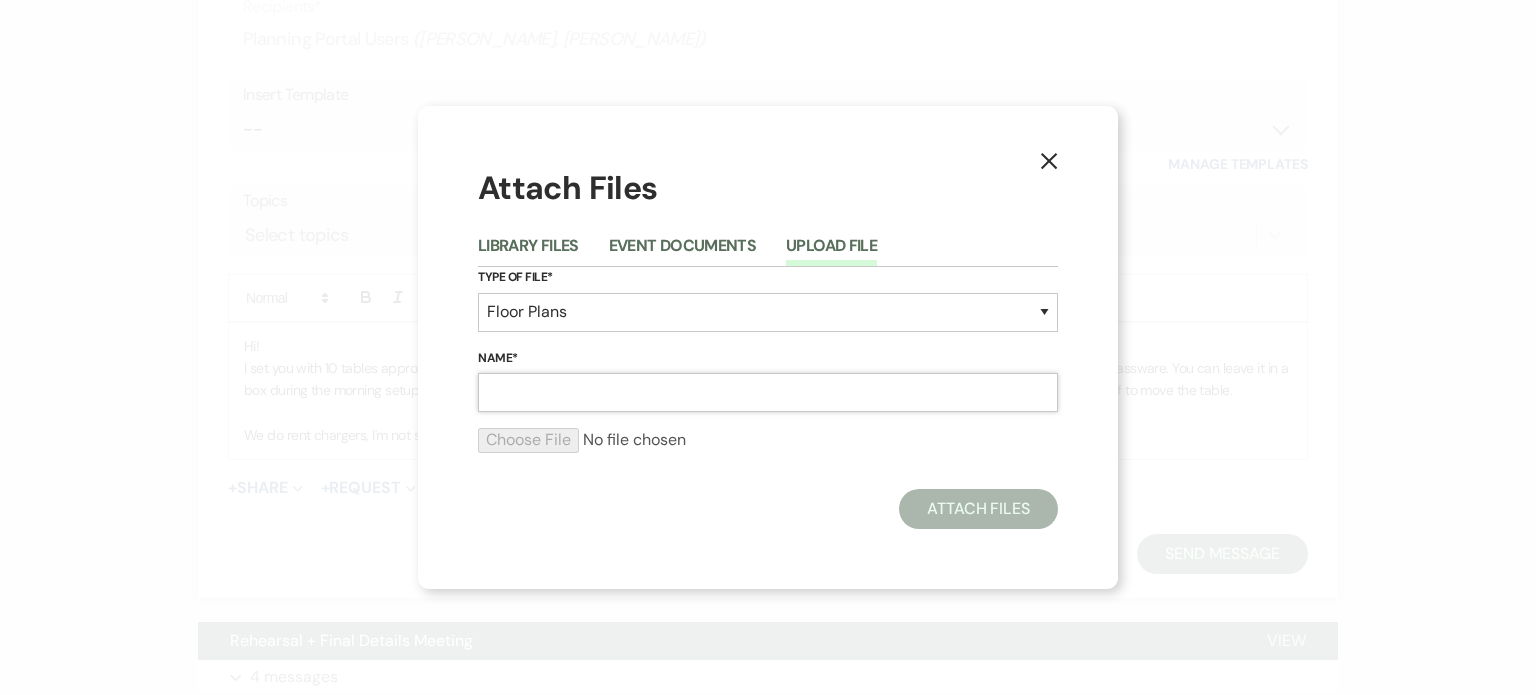 click on "Name*" at bounding box center (768, 392) 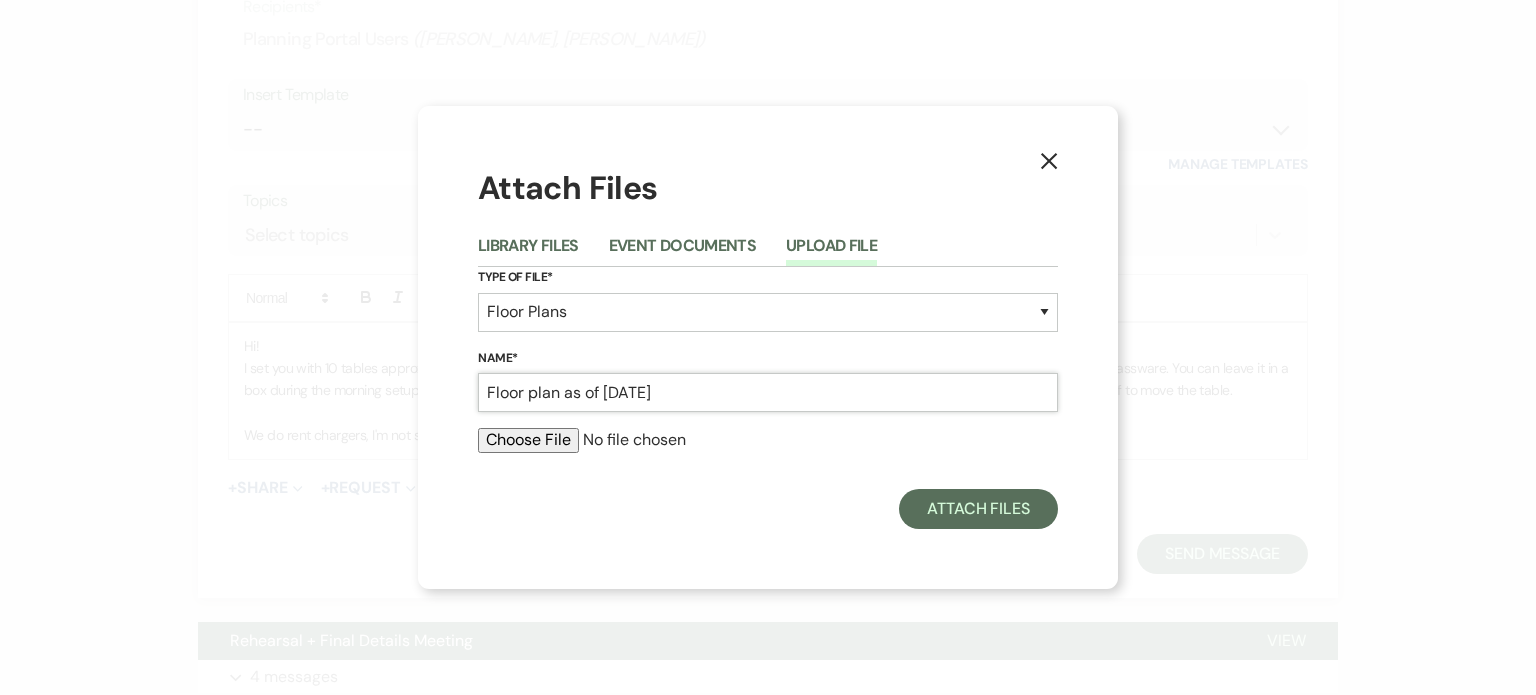 type on "Floor plan as of [DATE]" 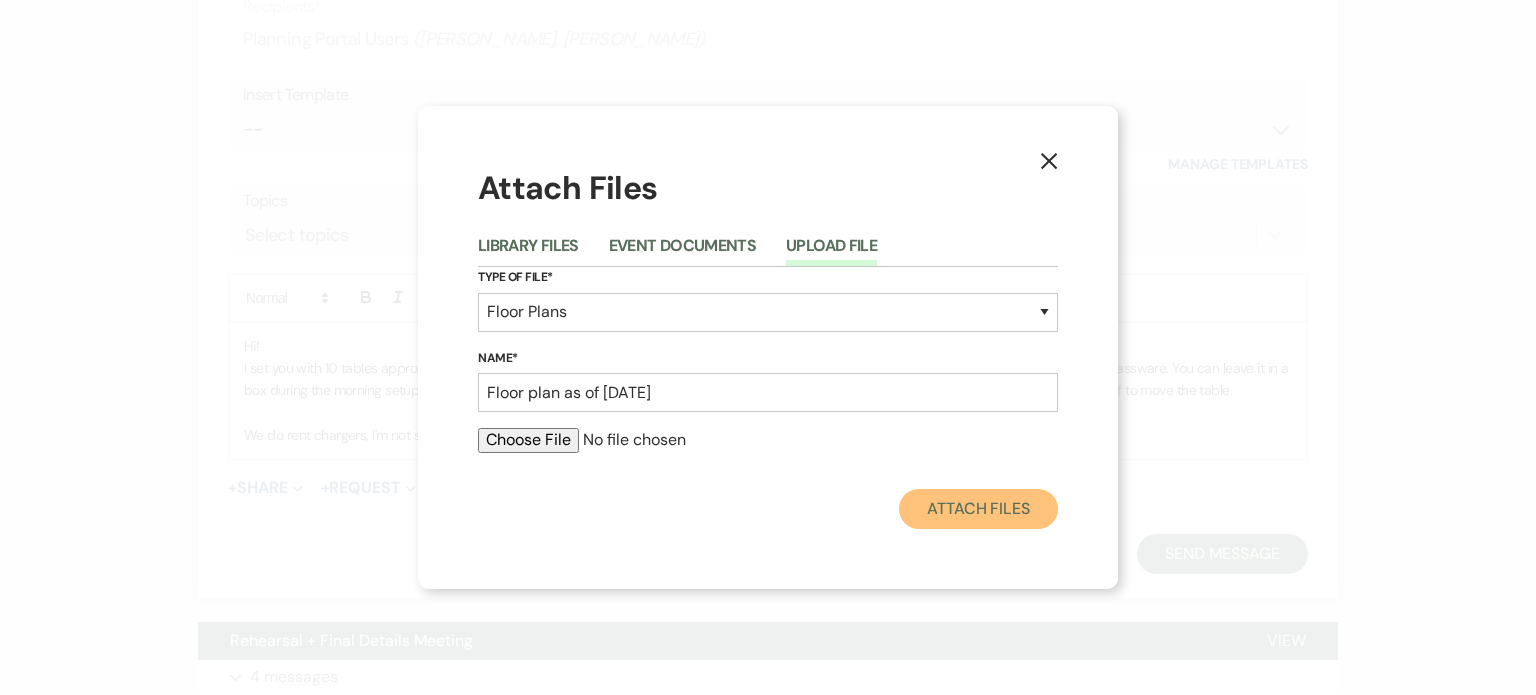 click on "Attach Files" at bounding box center [978, 509] 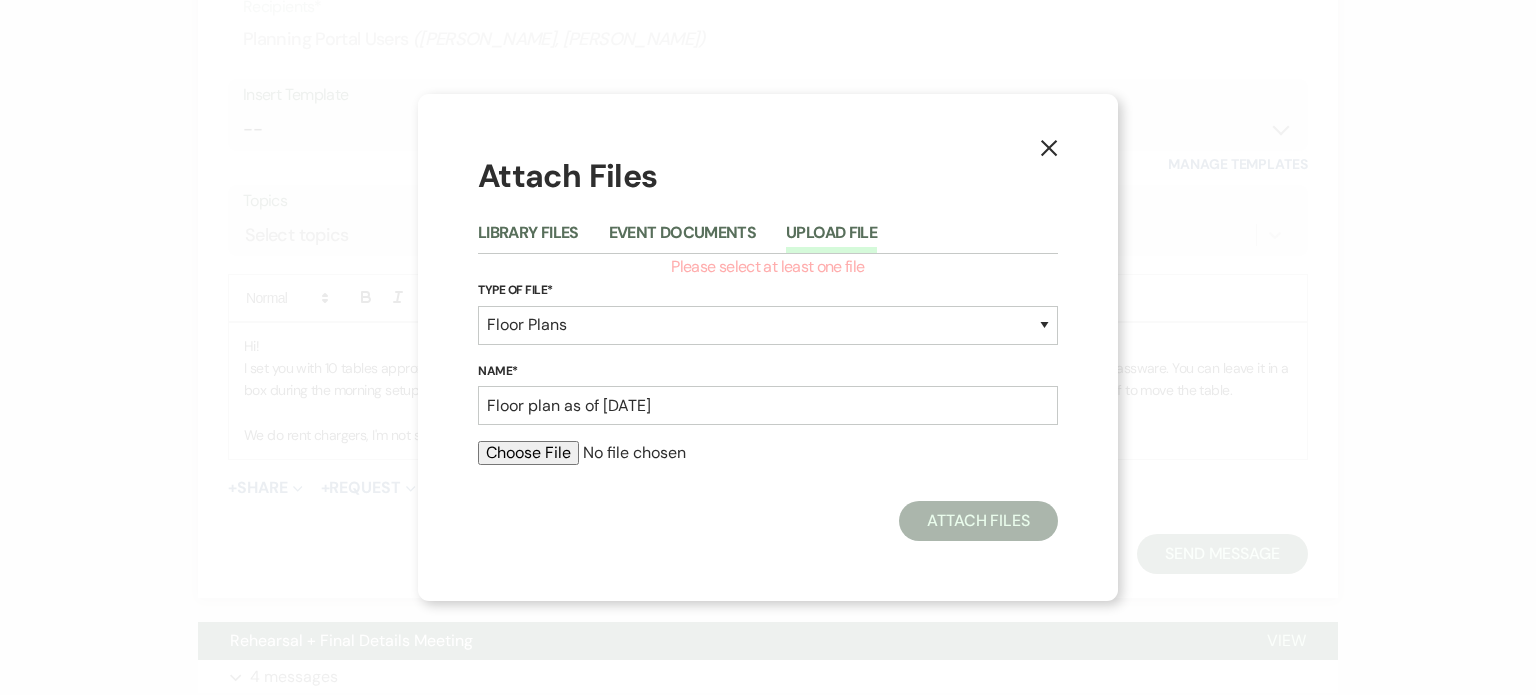 click at bounding box center [768, 453] 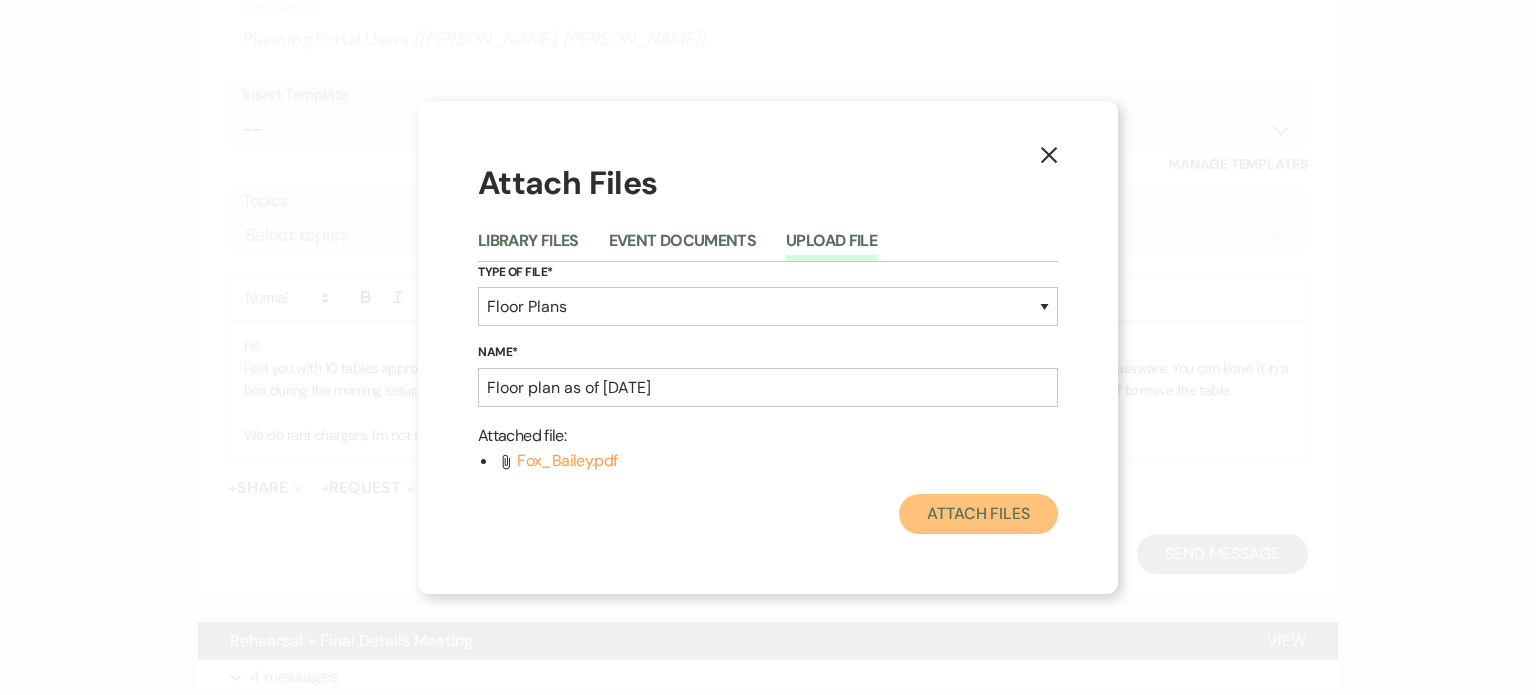 click on "Attach Files" at bounding box center [978, 514] 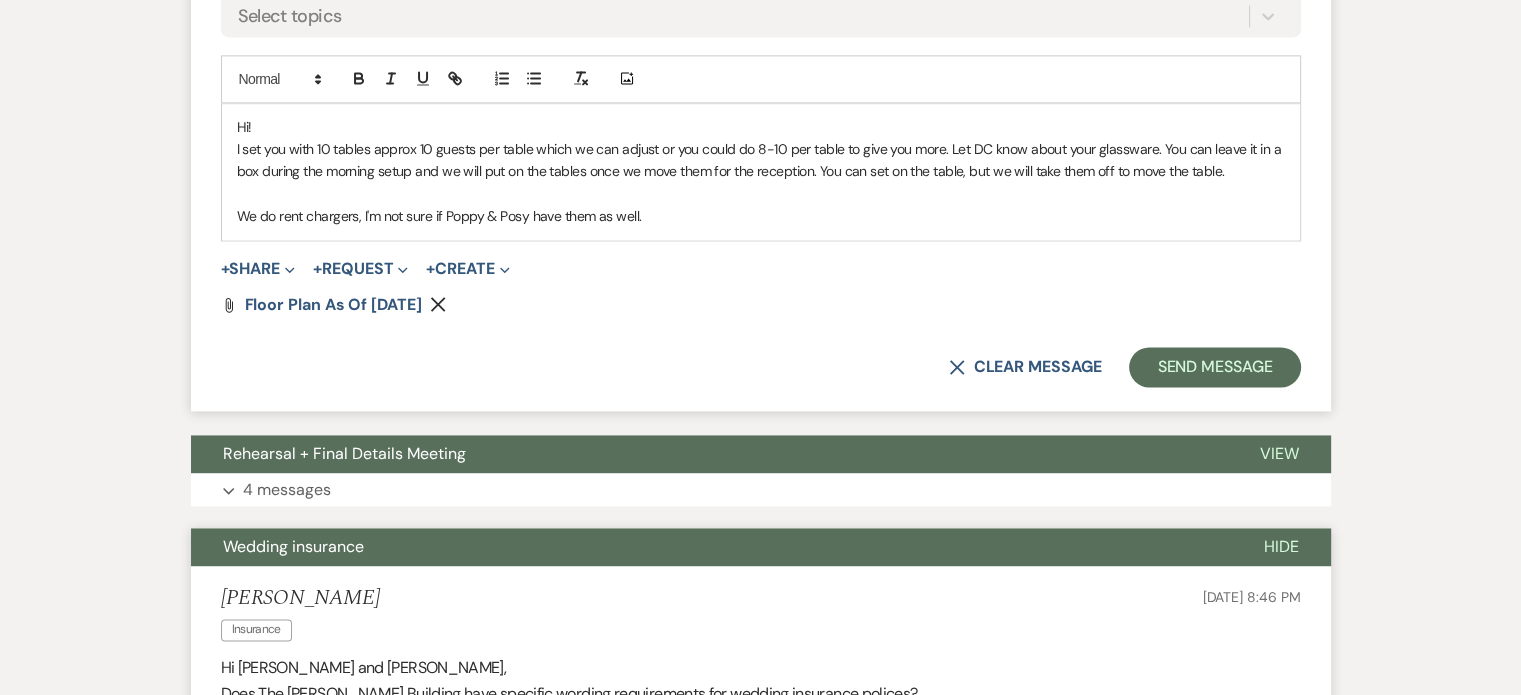 scroll, scrollTop: 2830, scrollLeft: 0, axis: vertical 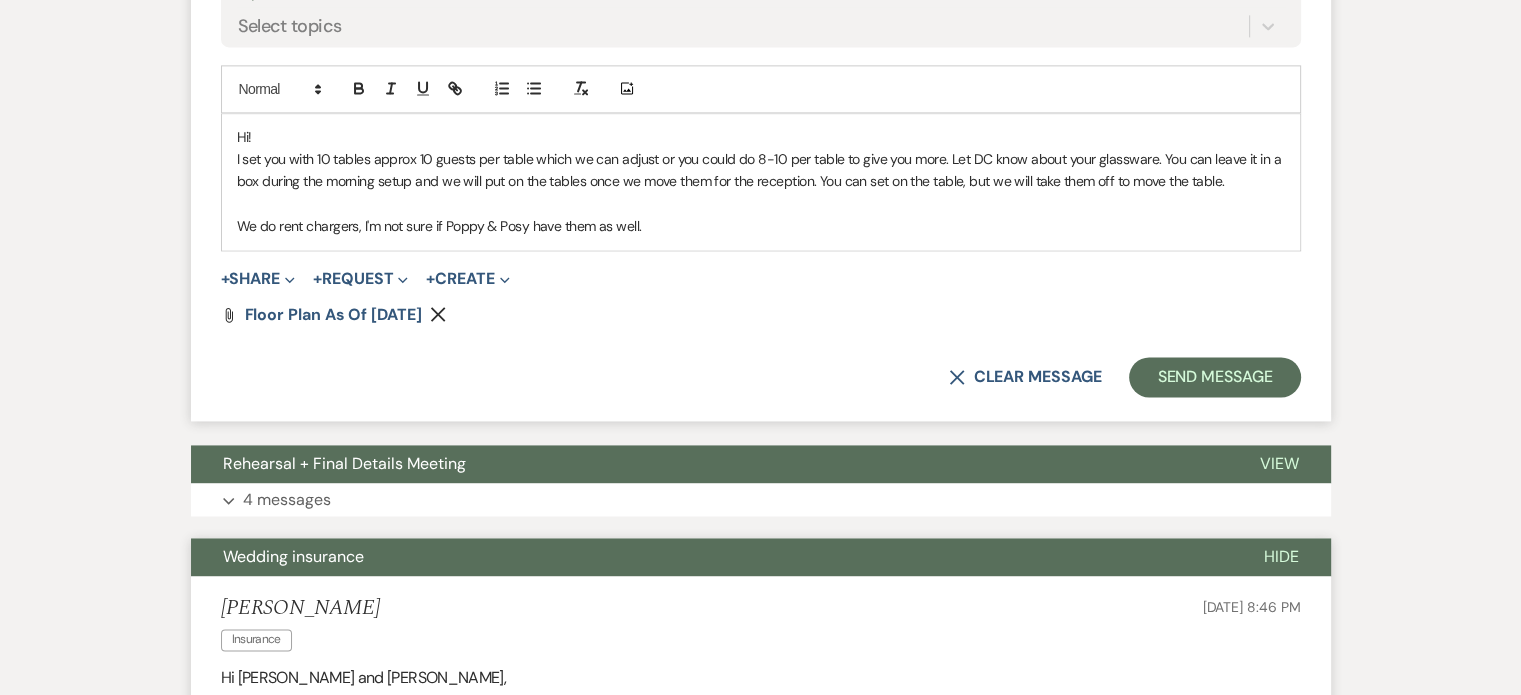 click on "We do rent chargers, I'm not sure if Poppy & Posy have them as well." at bounding box center [761, 226] 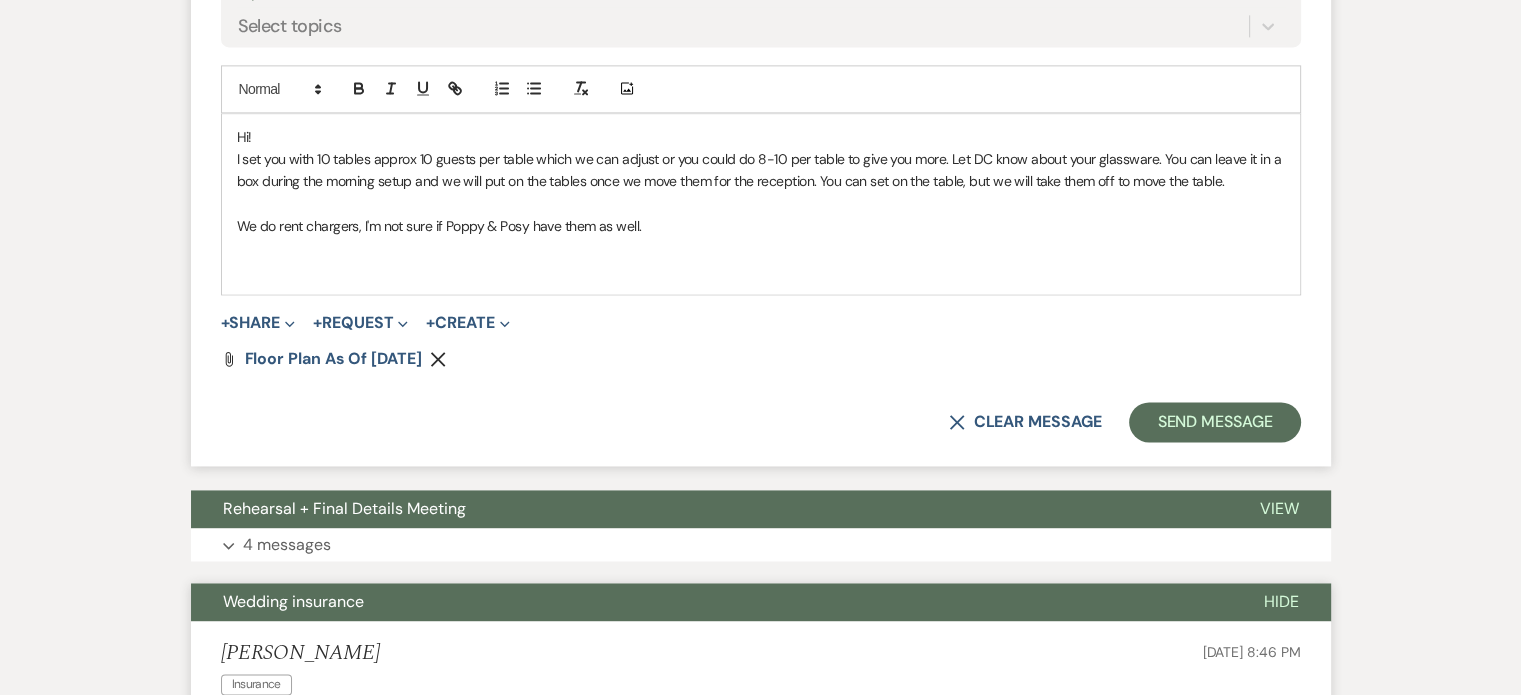 type 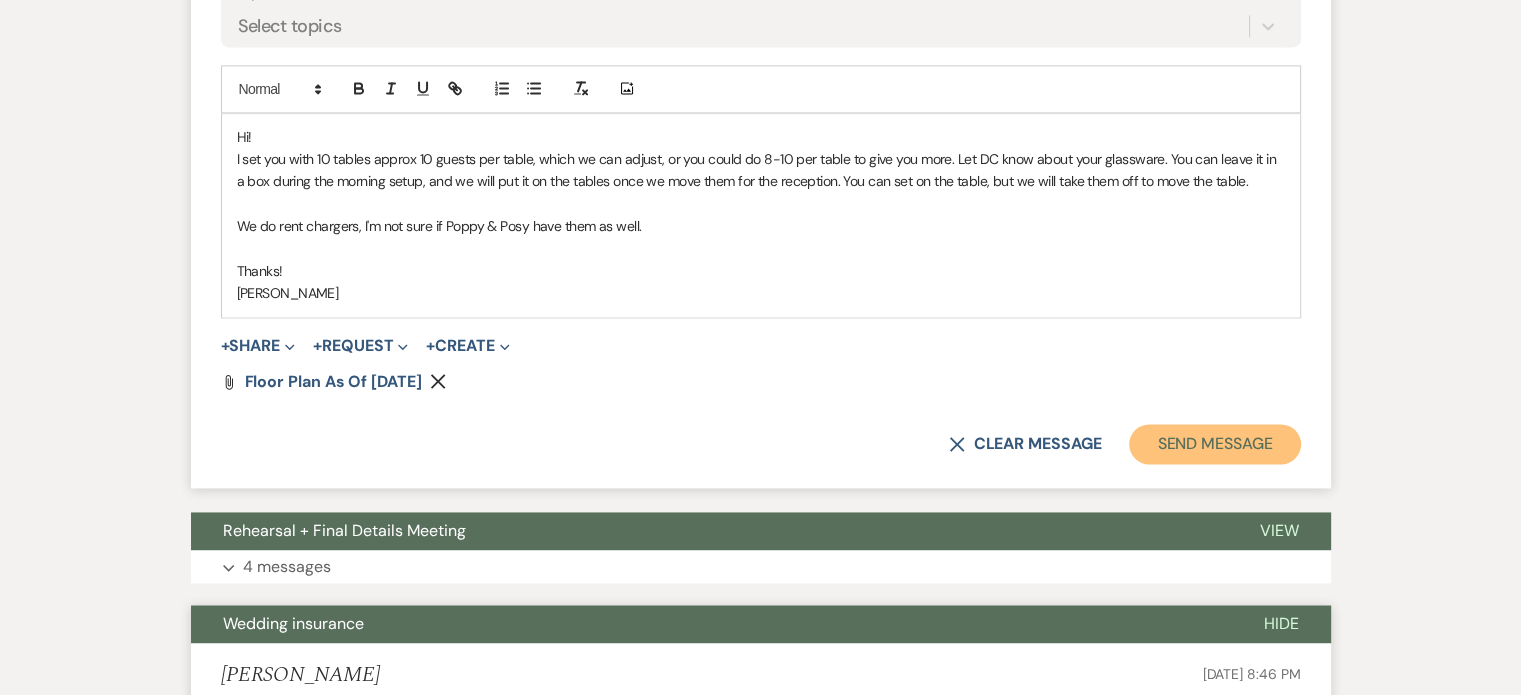 click on "Send Message" at bounding box center (1214, 444) 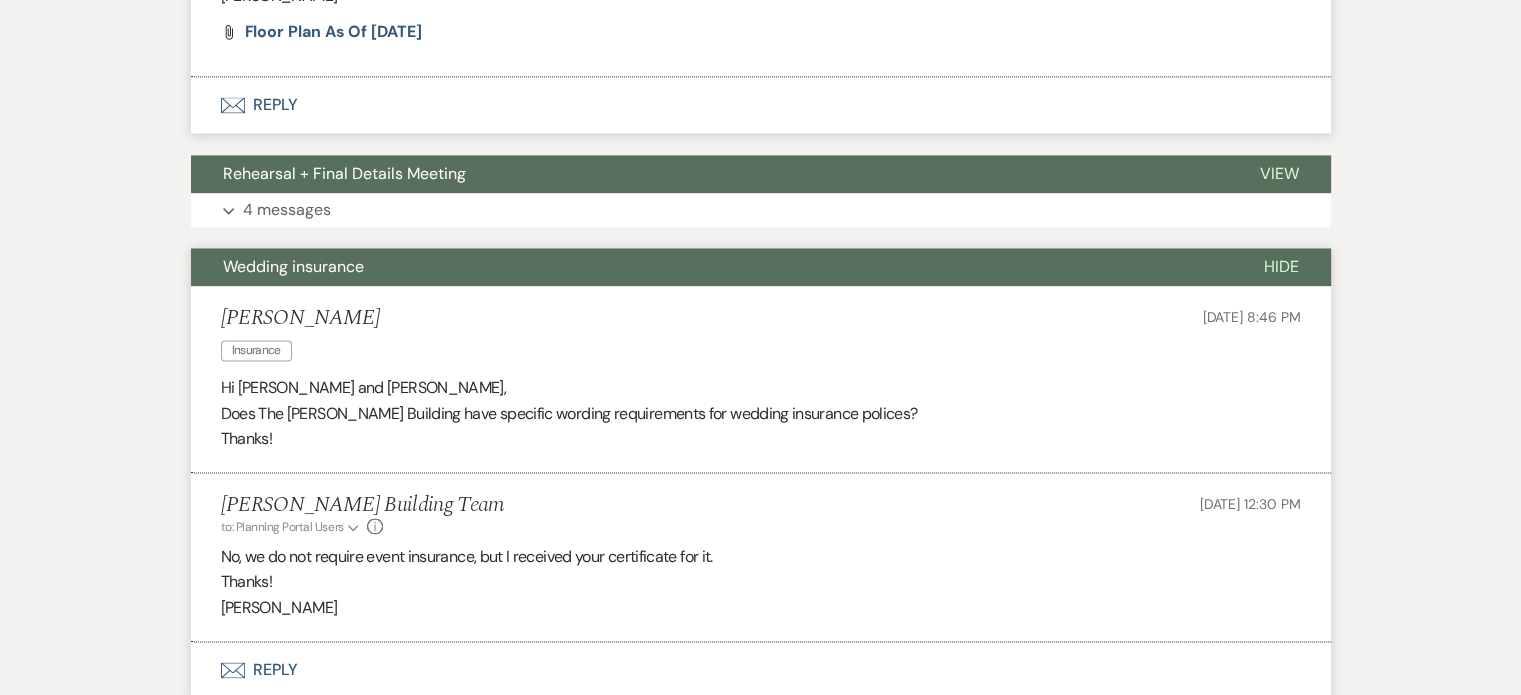 scroll, scrollTop: 3176, scrollLeft: 0, axis: vertical 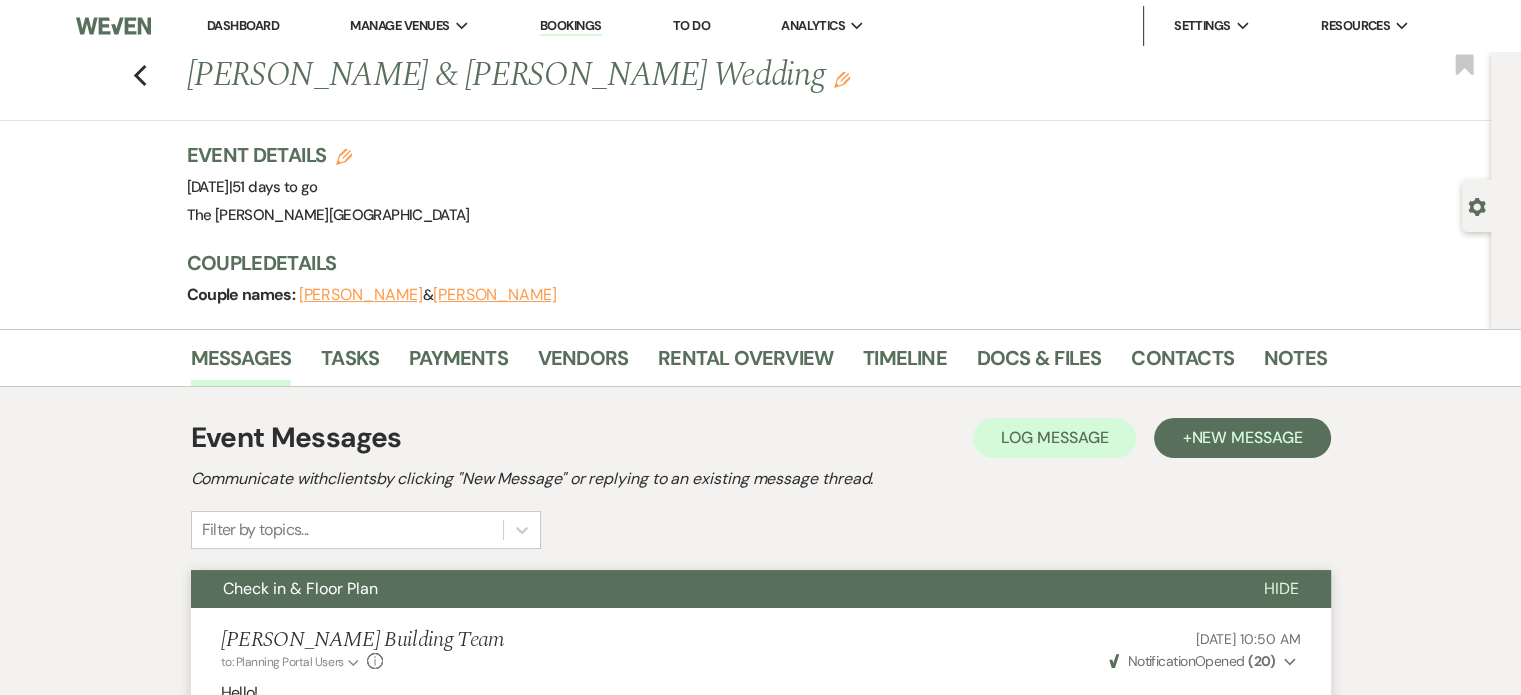click on "Dashboard" at bounding box center [243, 25] 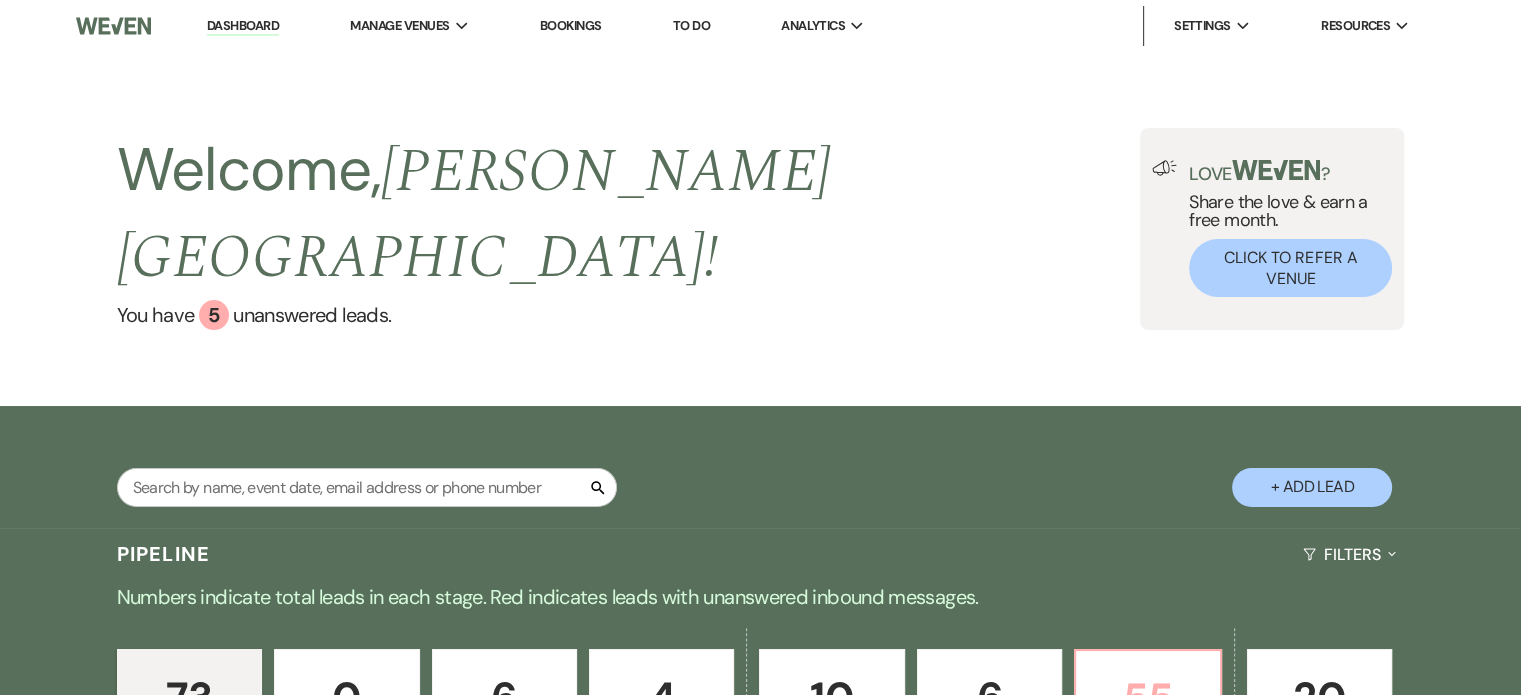 click on "55 Booked" at bounding box center [1147, 714] 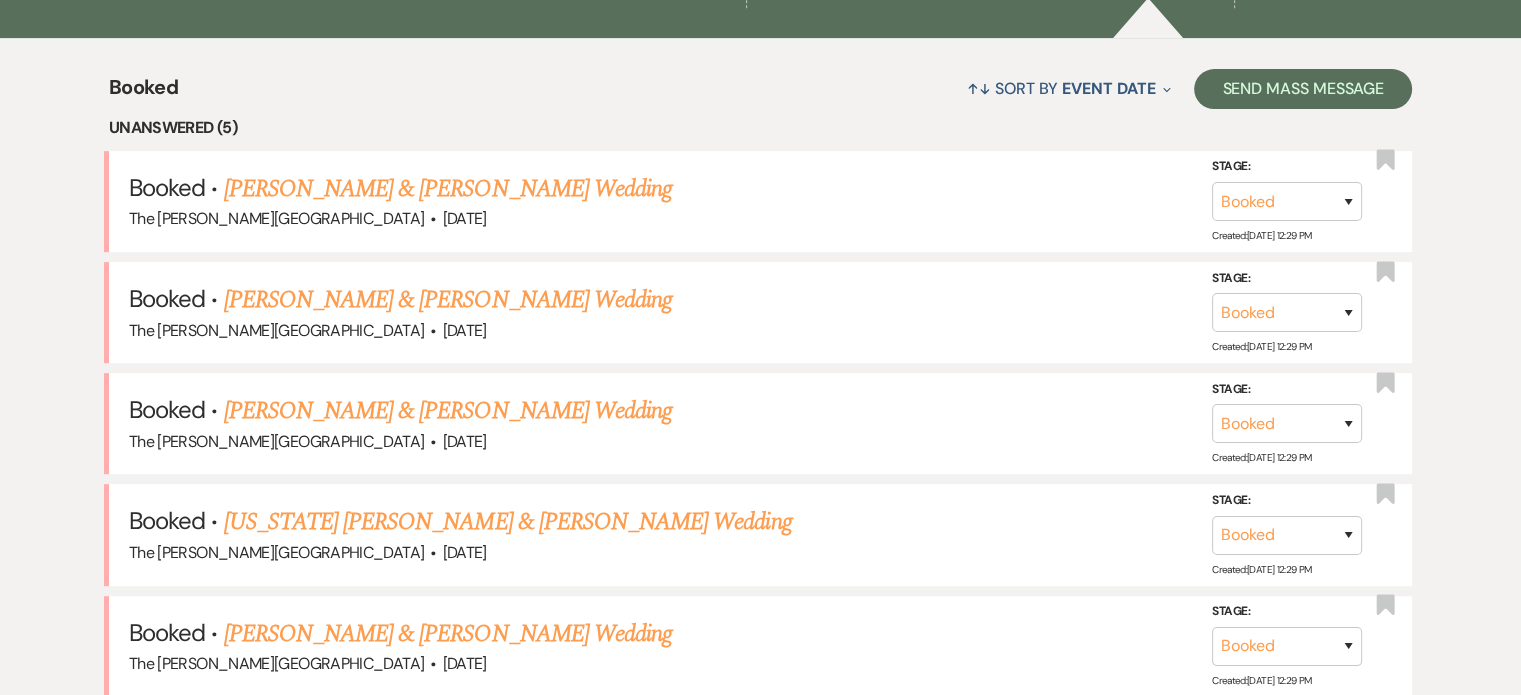 scroll, scrollTop: 781, scrollLeft: 0, axis: vertical 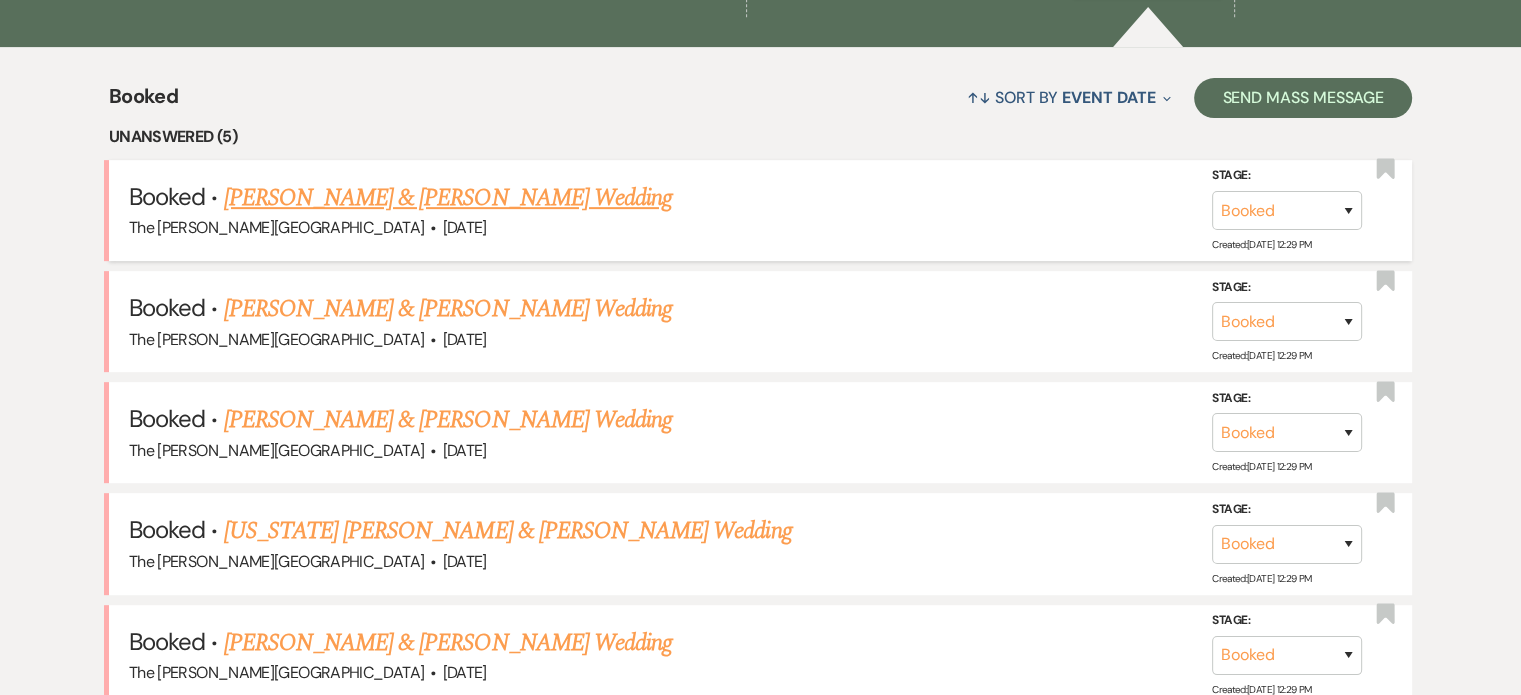 click on "[PERSON_NAME] & [PERSON_NAME] Wedding" at bounding box center (448, 198) 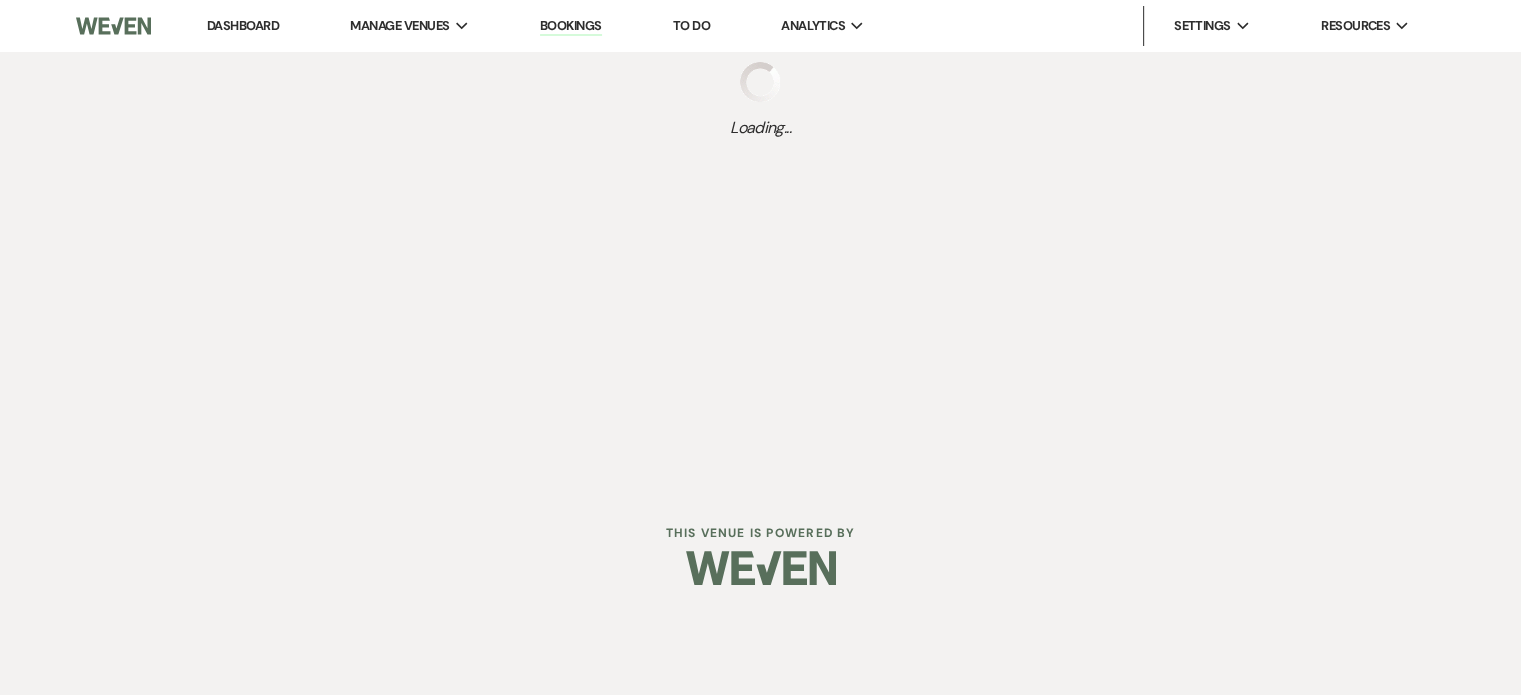 scroll, scrollTop: 0, scrollLeft: 0, axis: both 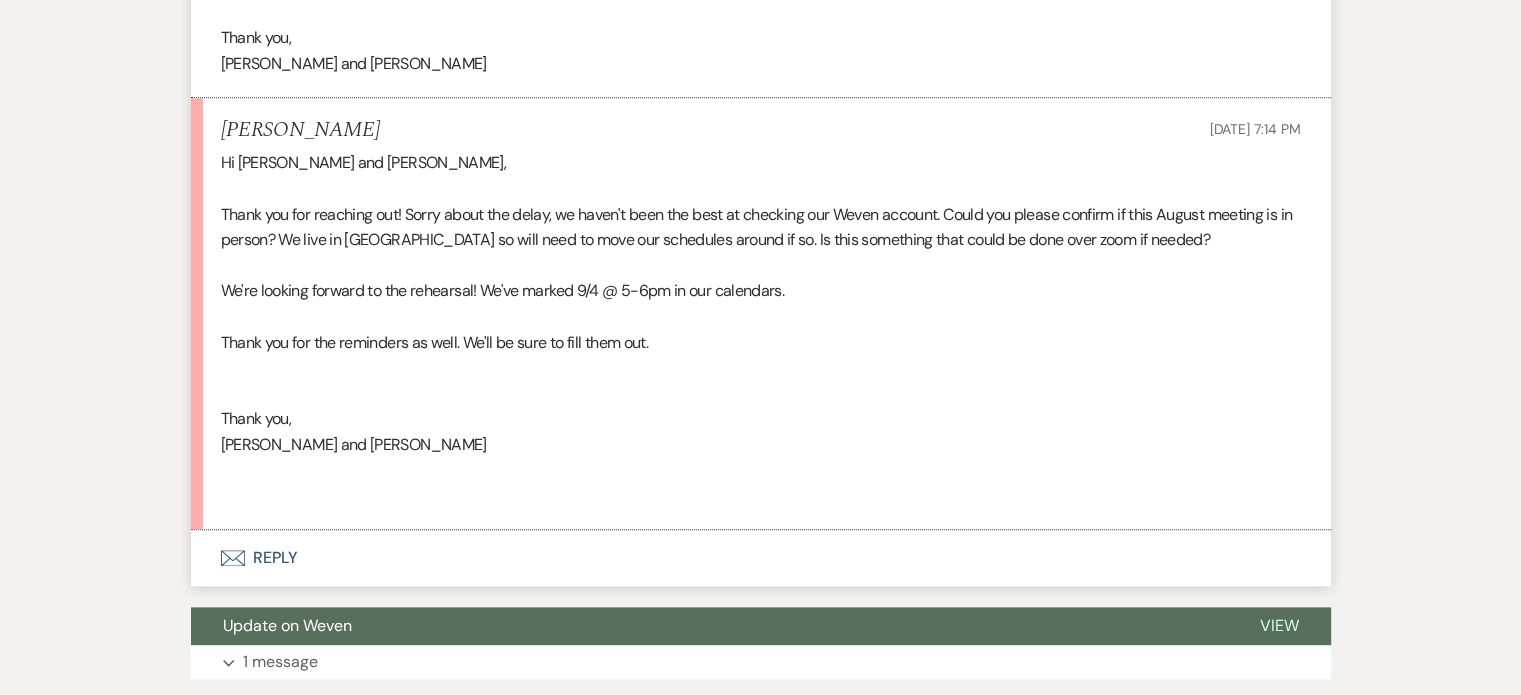 click on "Envelope Reply" at bounding box center (761, 558) 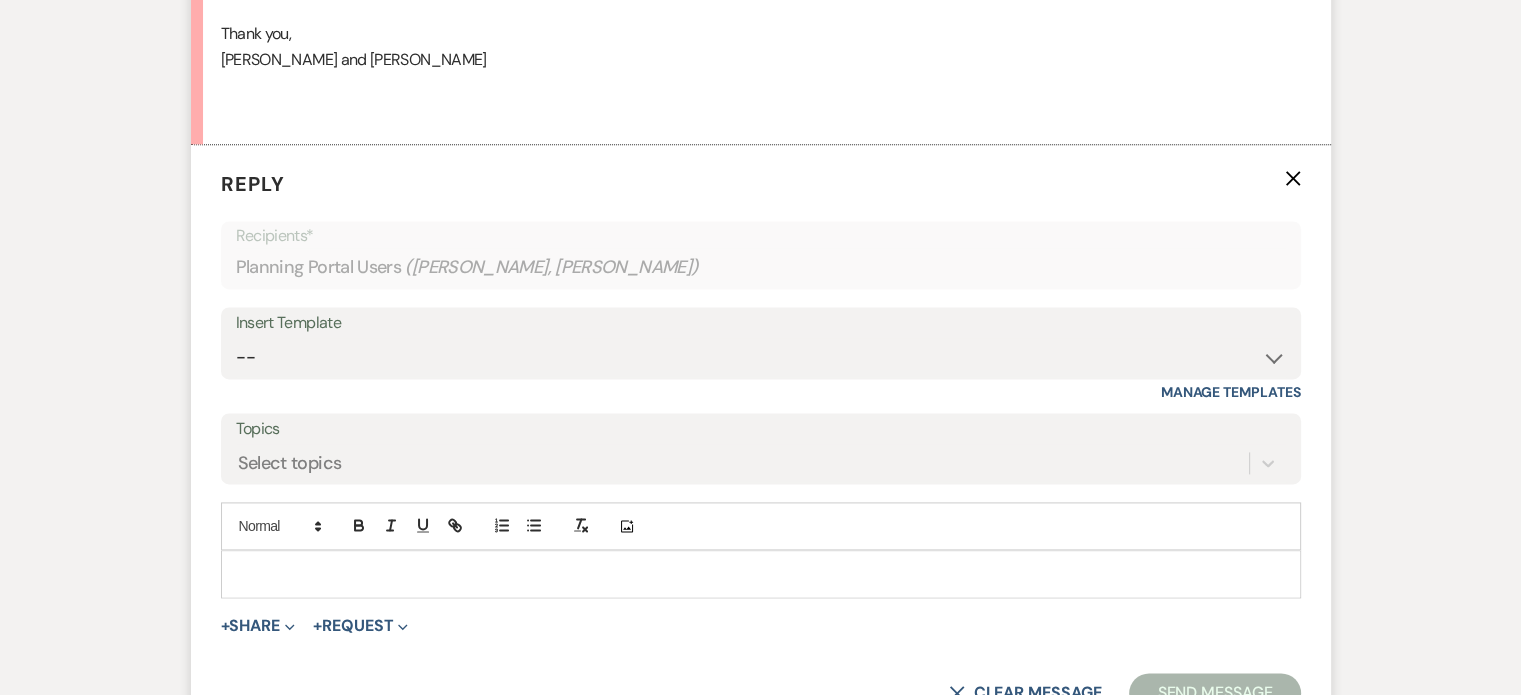 scroll, scrollTop: 2746, scrollLeft: 0, axis: vertical 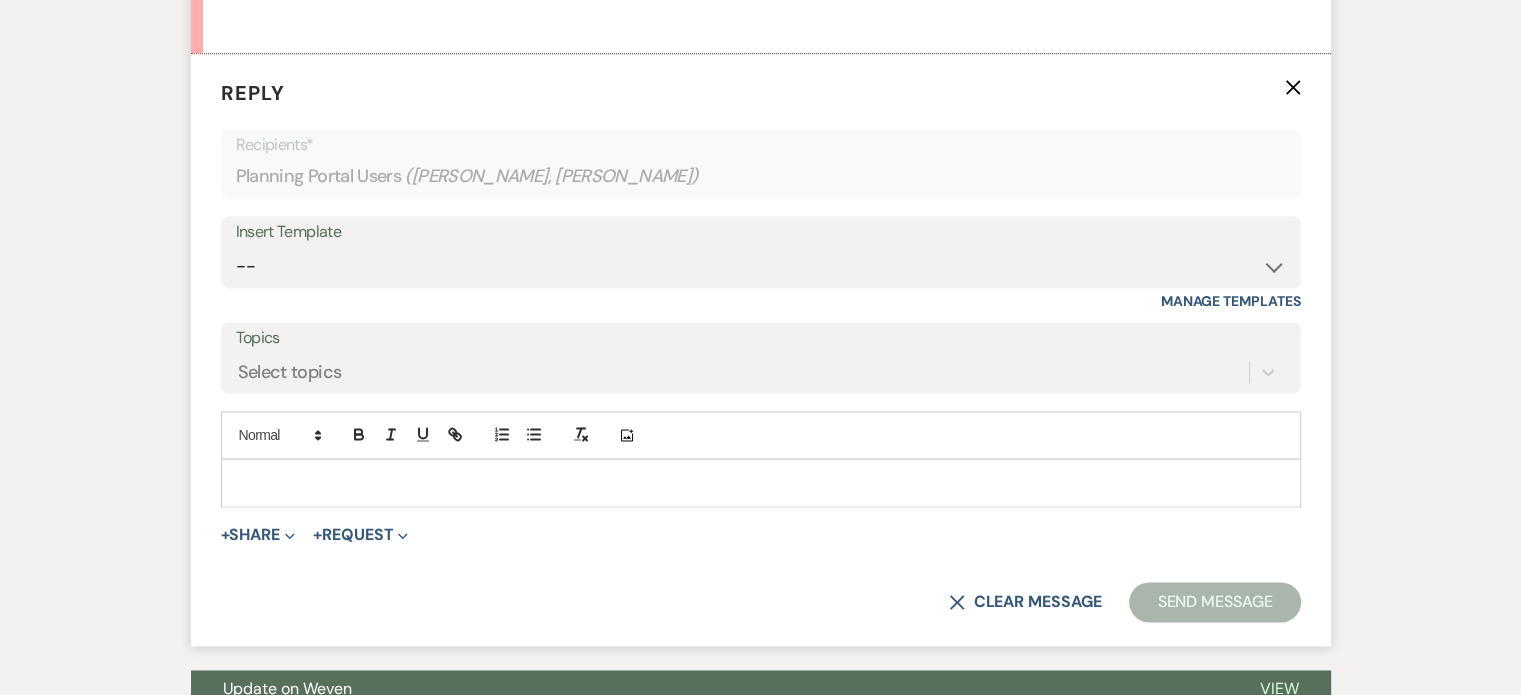 click at bounding box center [761, 483] 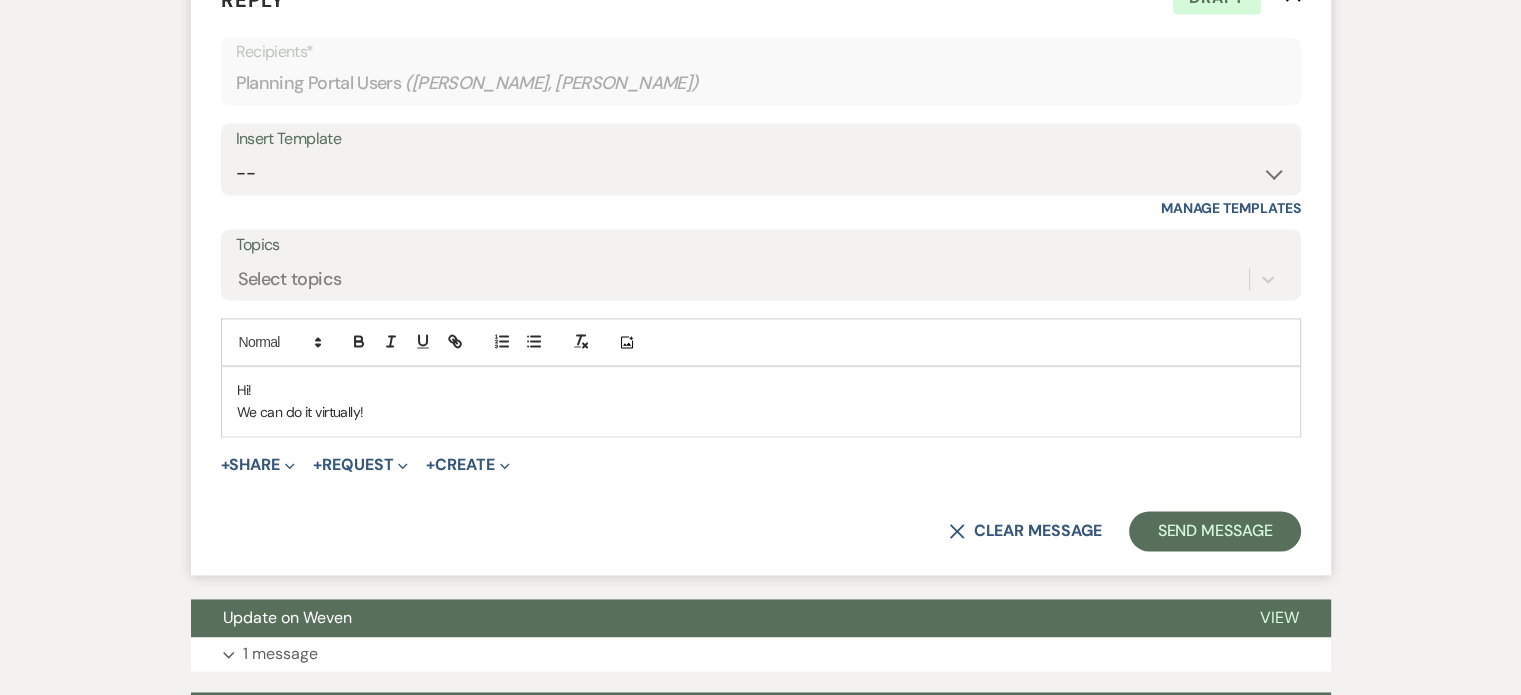 scroll, scrollTop: 2852, scrollLeft: 0, axis: vertical 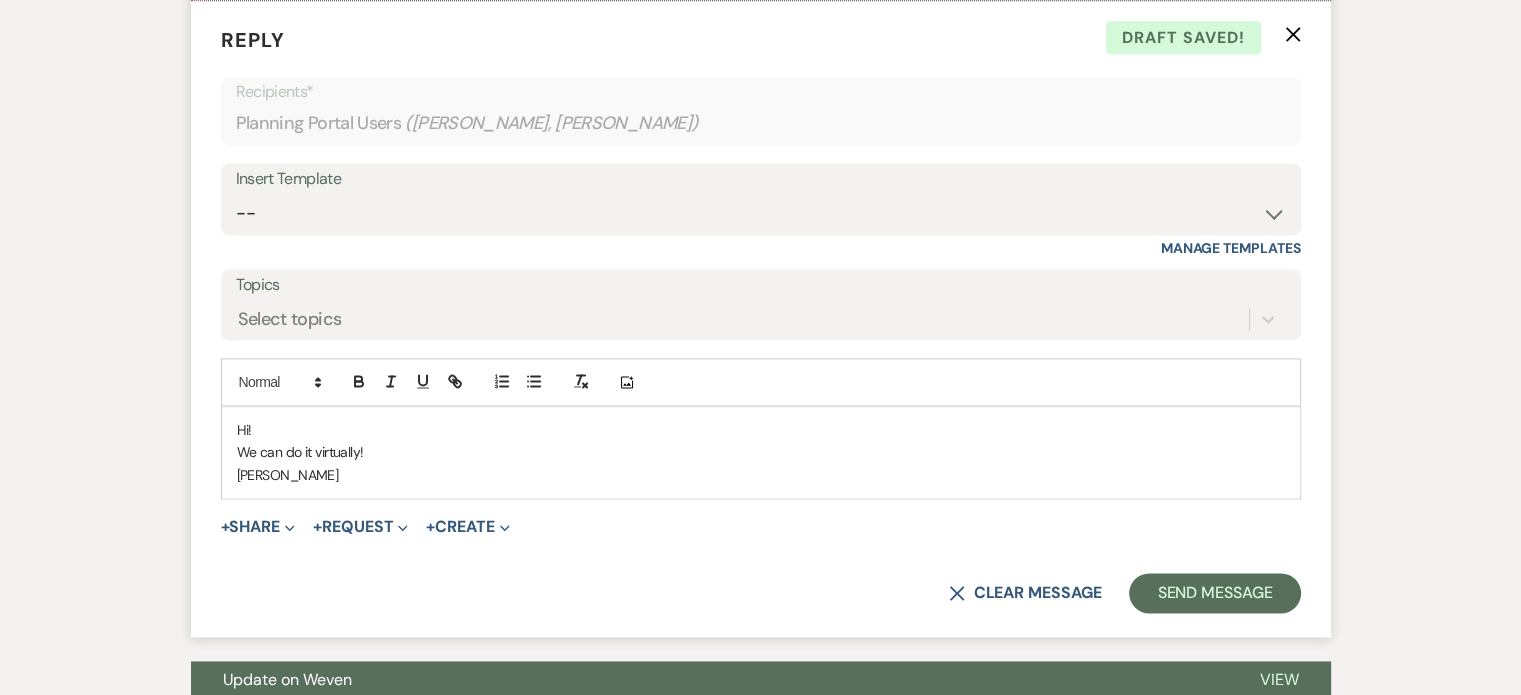 click on "Hi!" at bounding box center (761, 430) 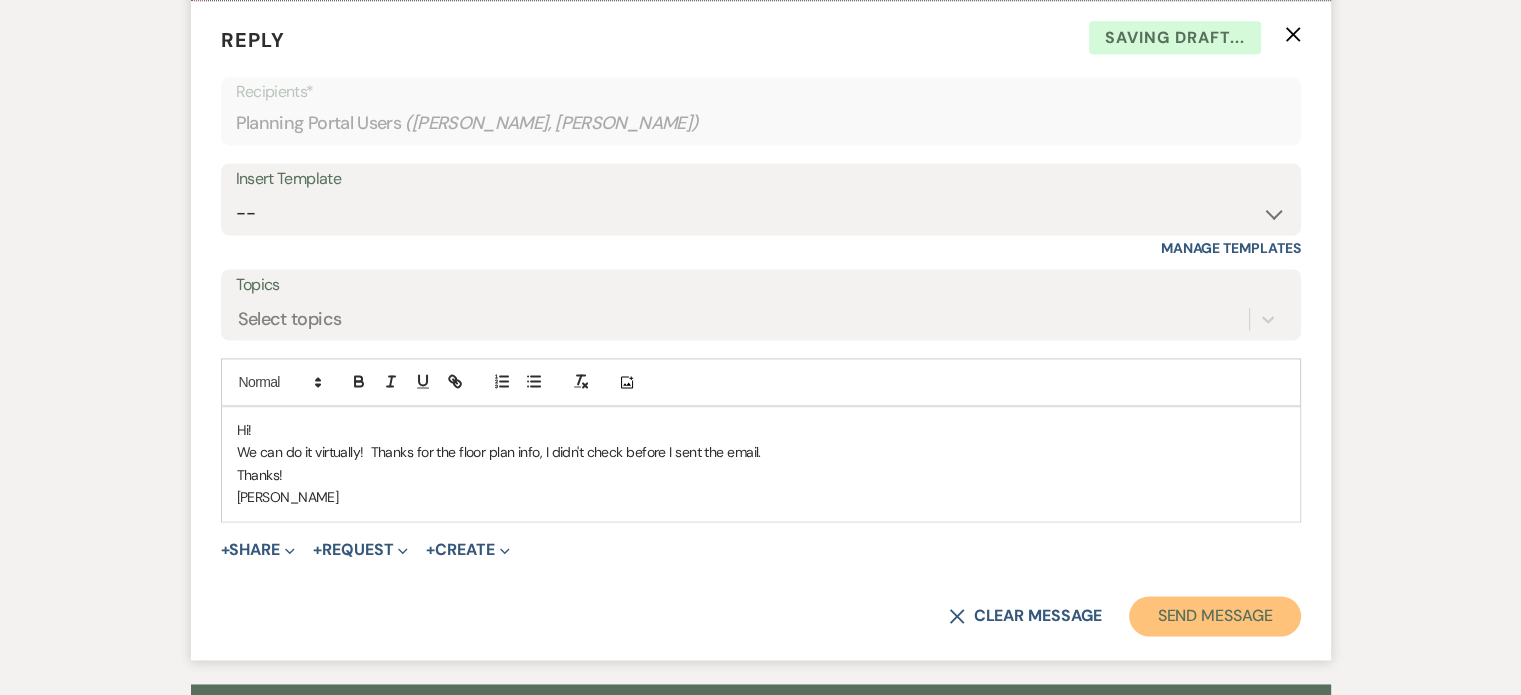 click on "Send Message" at bounding box center (1214, 616) 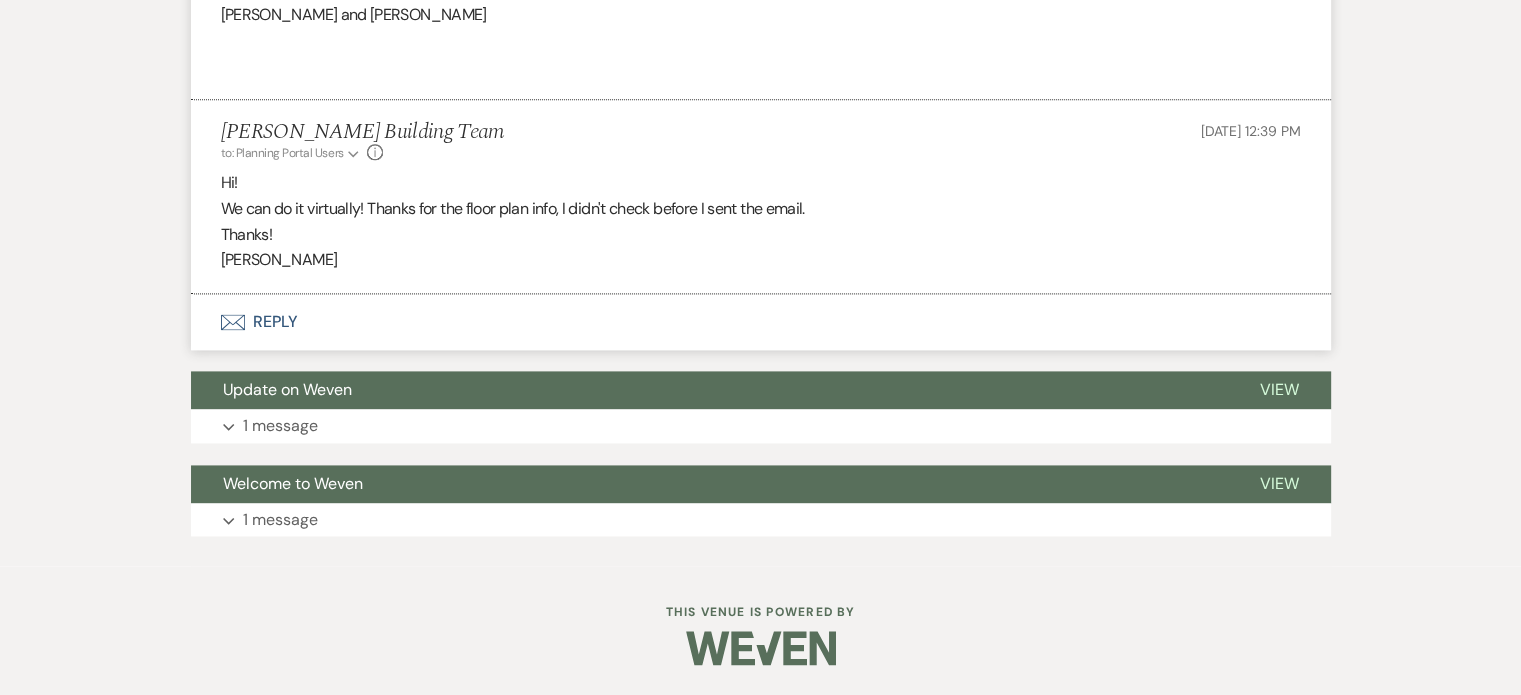 scroll, scrollTop: 2698, scrollLeft: 0, axis: vertical 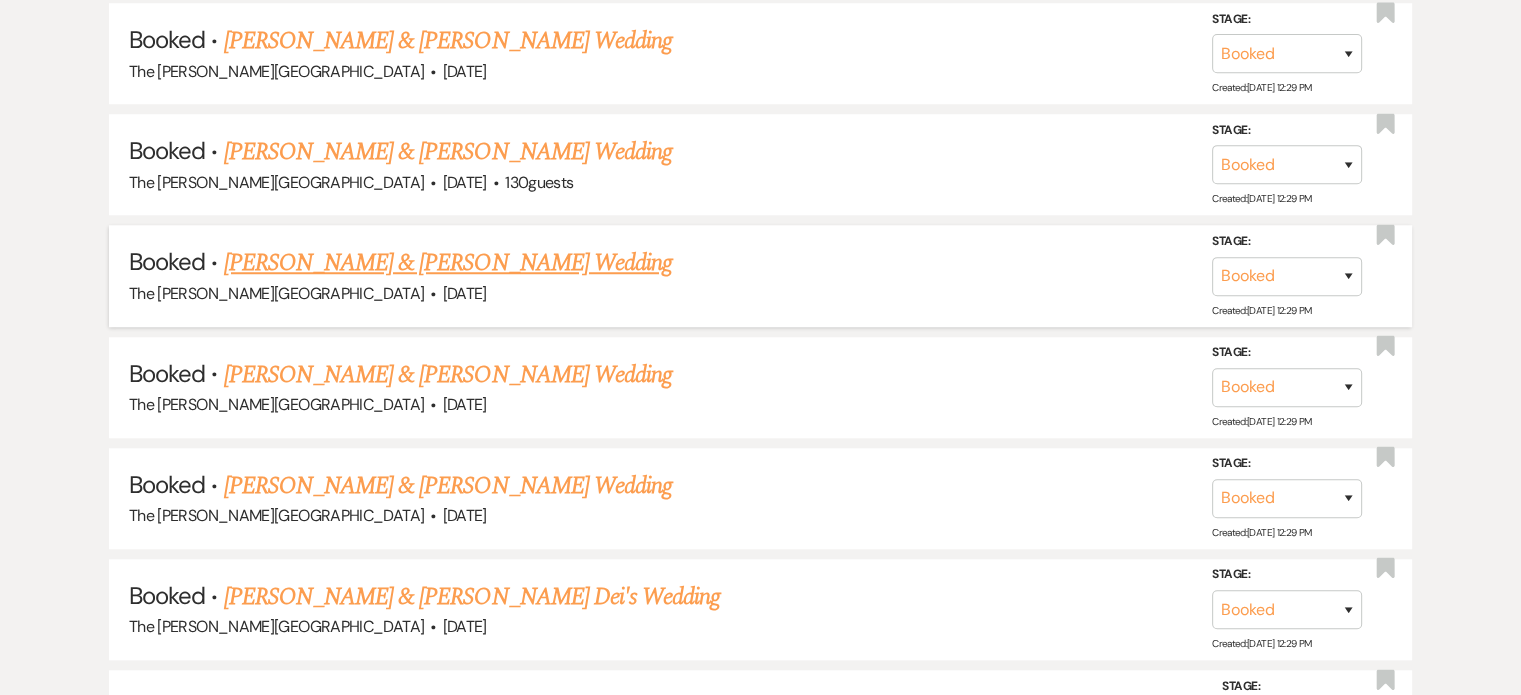 click on "[PERSON_NAME] & [PERSON_NAME] Wedding" at bounding box center [448, 263] 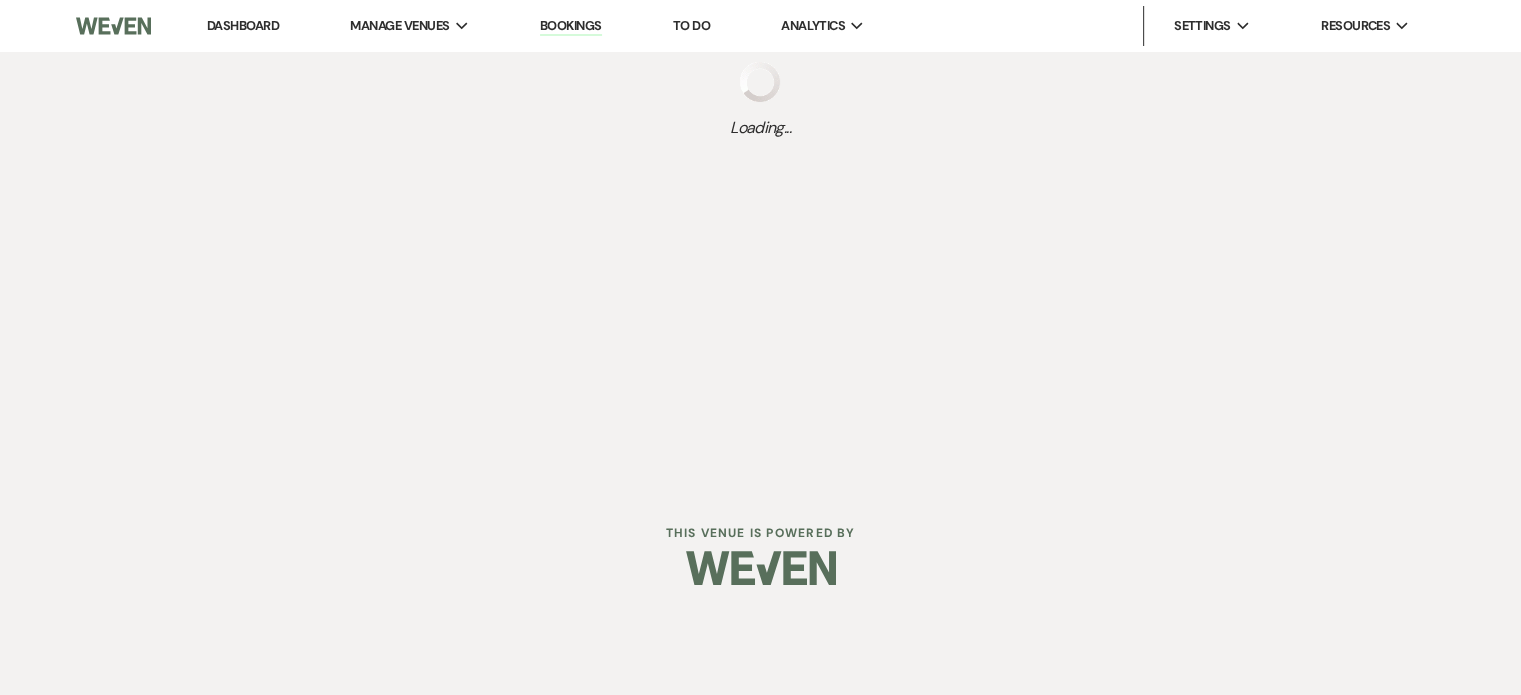 scroll, scrollTop: 0, scrollLeft: 0, axis: both 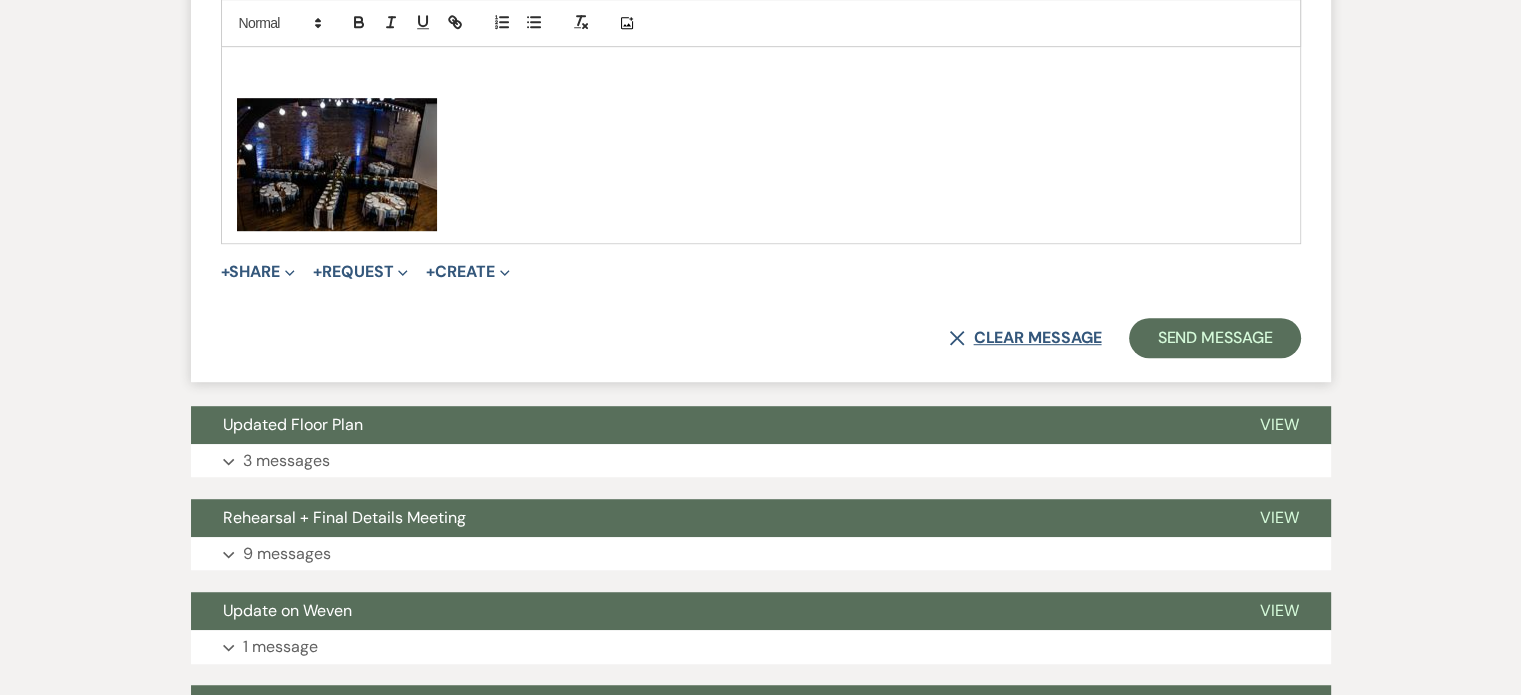 click on "X  Clear message" at bounding box center [1025, 338] 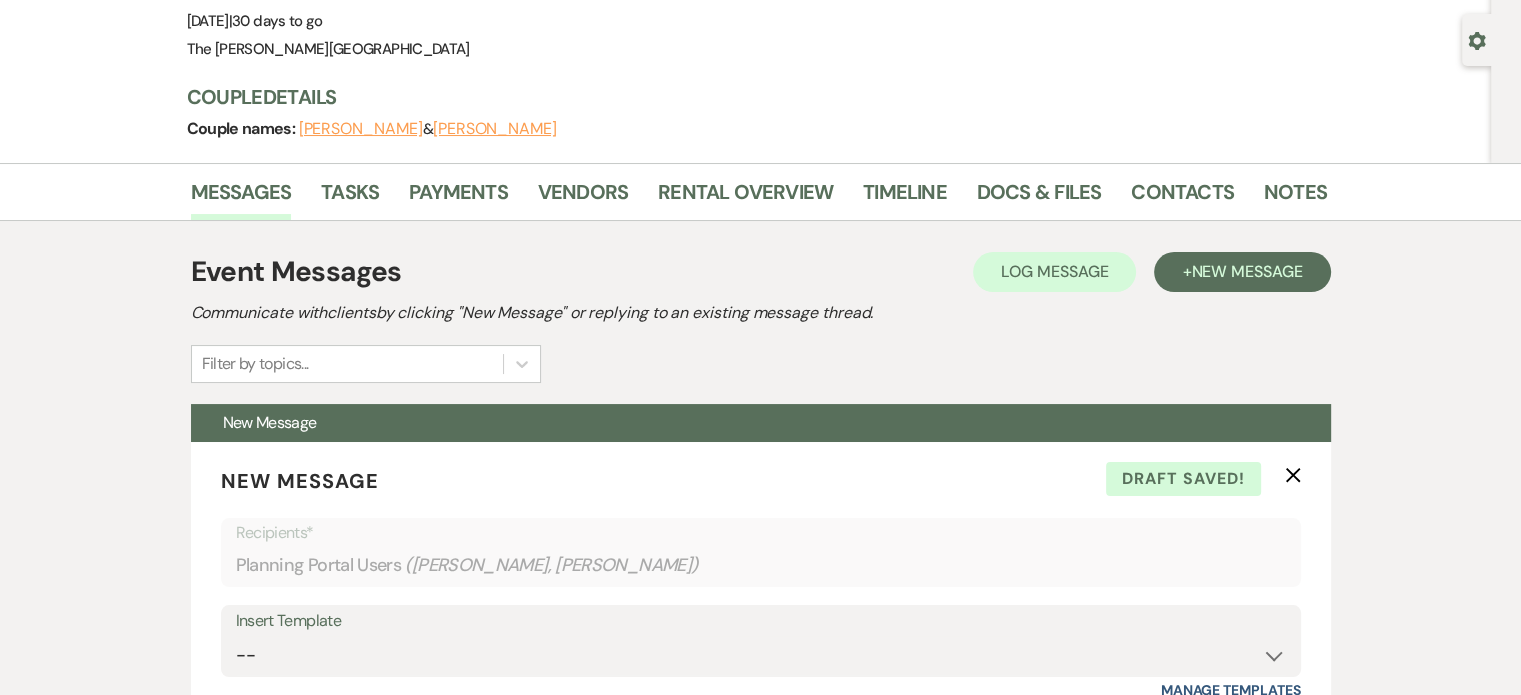 scroll, scrollTop: 17, scrollLeft: 0, axis: vertical 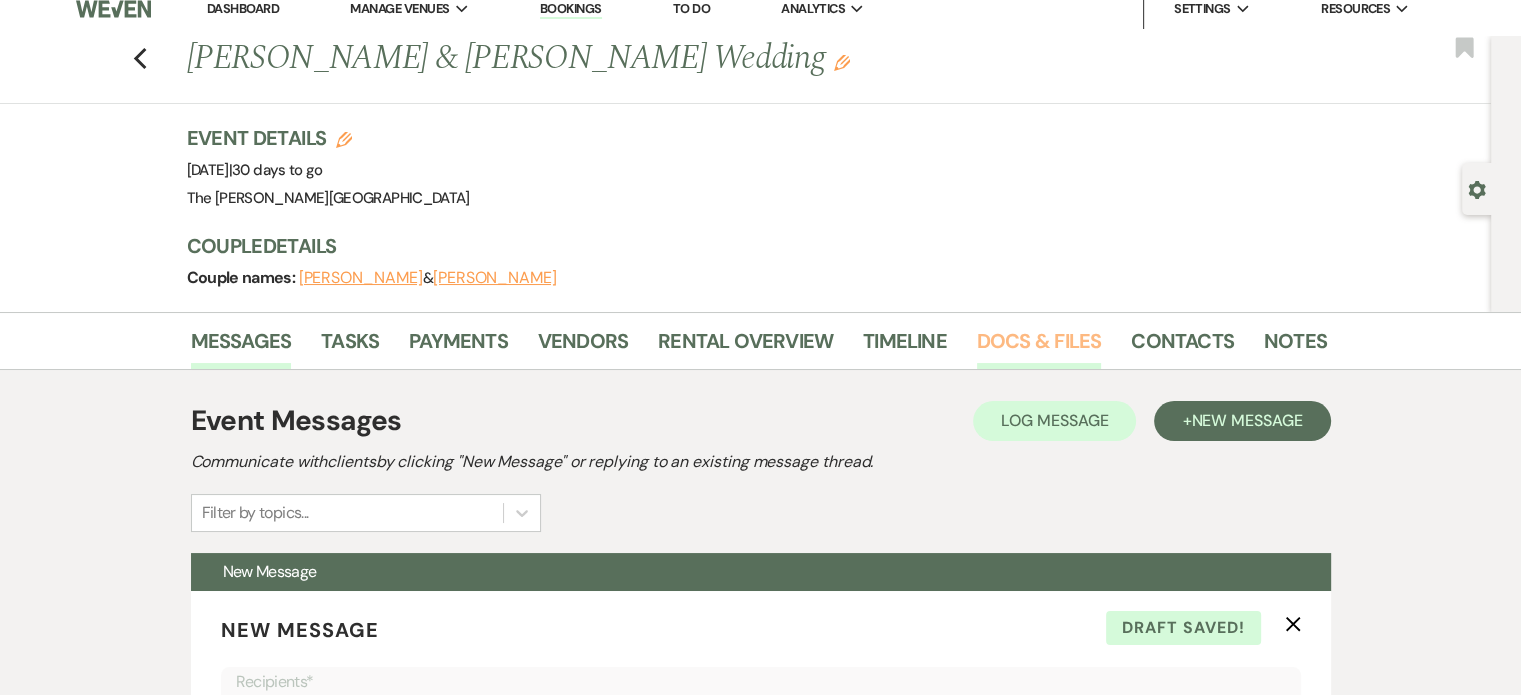 click on "Docs & Files" at bounding box center (1039, 347) 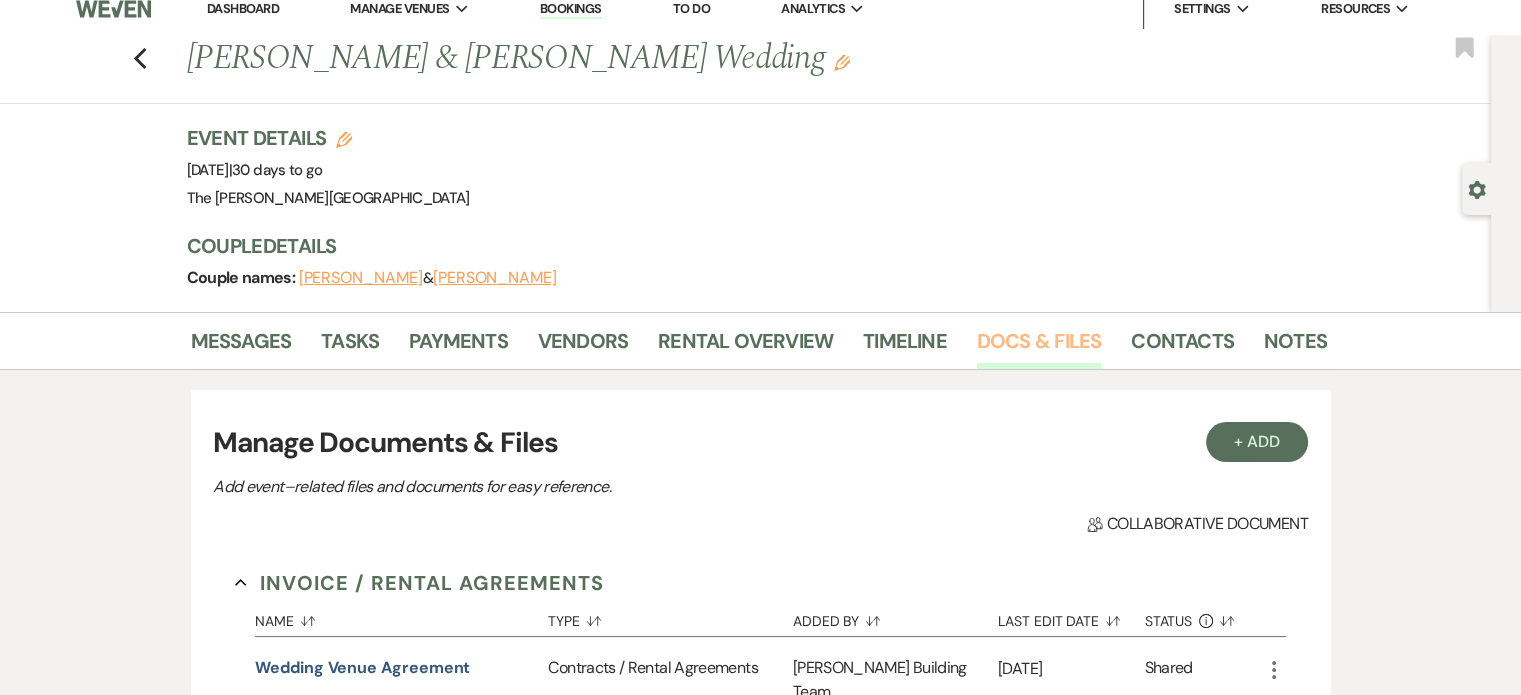 click on "Docs & Files" at bounding box center (1039, 347) 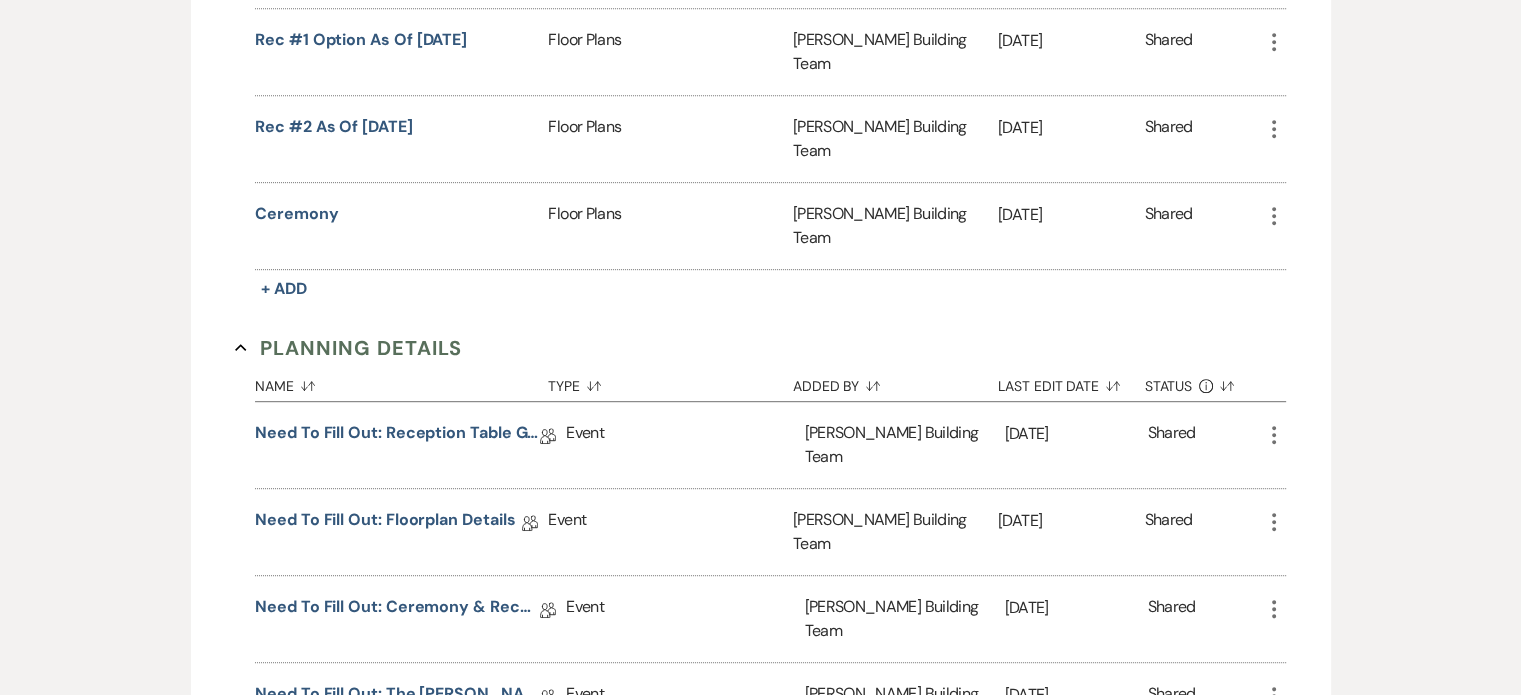 scroll, scrollTop: 1117, scrollLeft: 0, axis: vertical 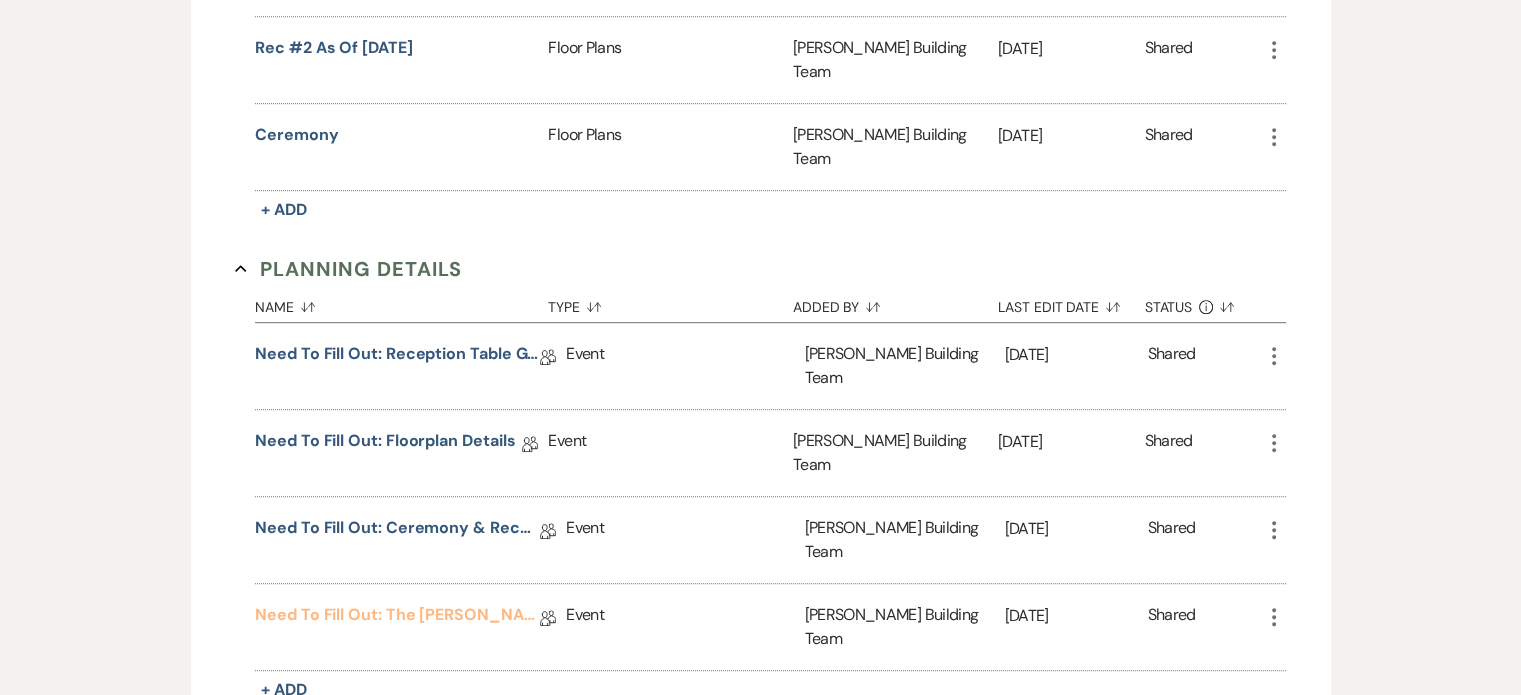 click on "Need to Fill Out: The [PERSON_NAME] Building Planning Document" at bounding box center [397, 618] 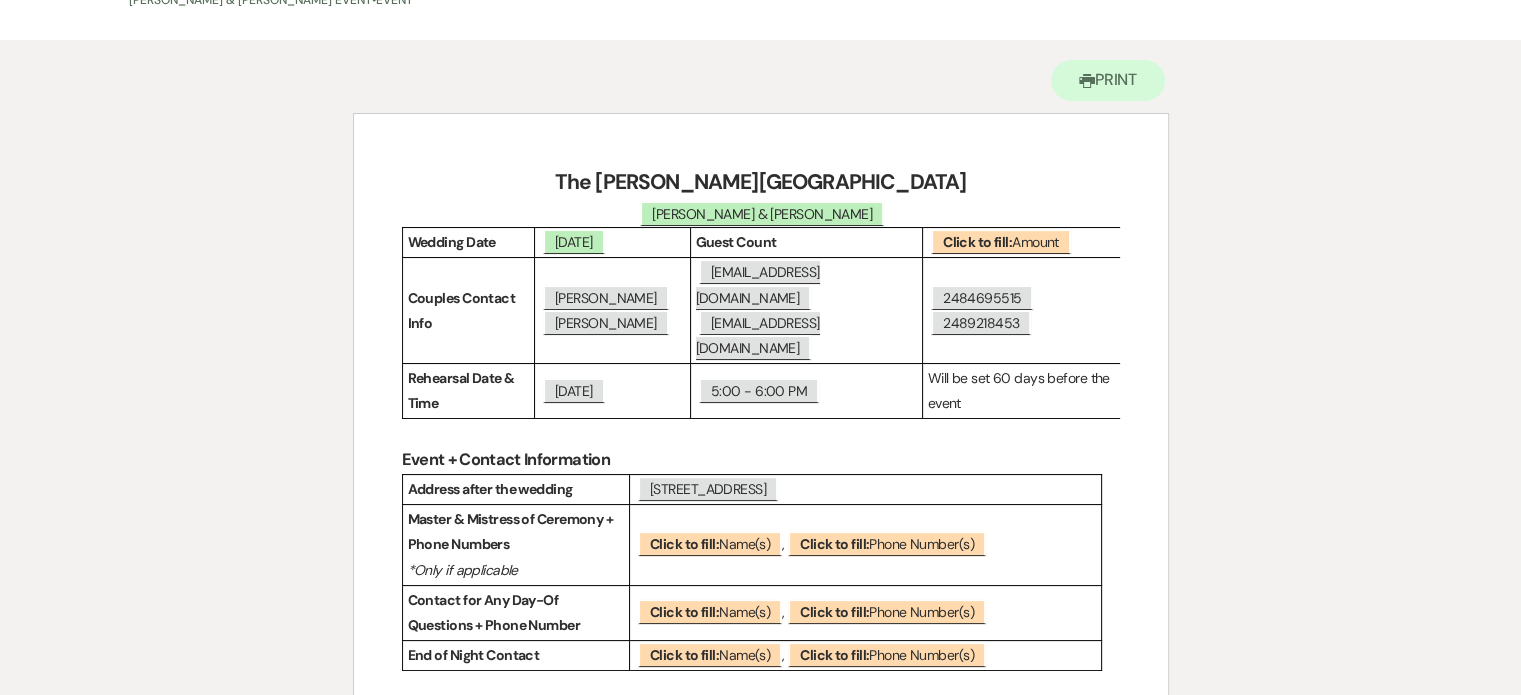 scroll, scrollTop: 100, scrollLeft: 0, axis: vertical 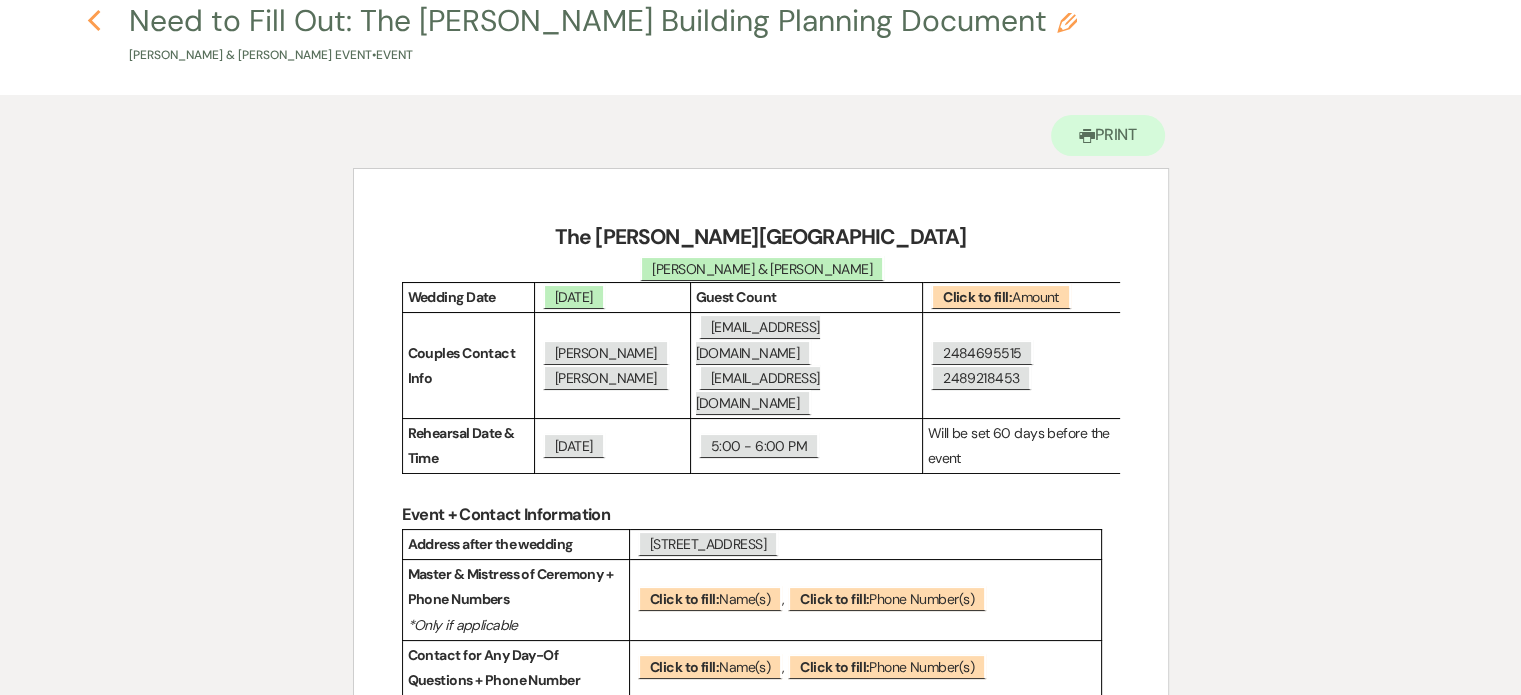 click 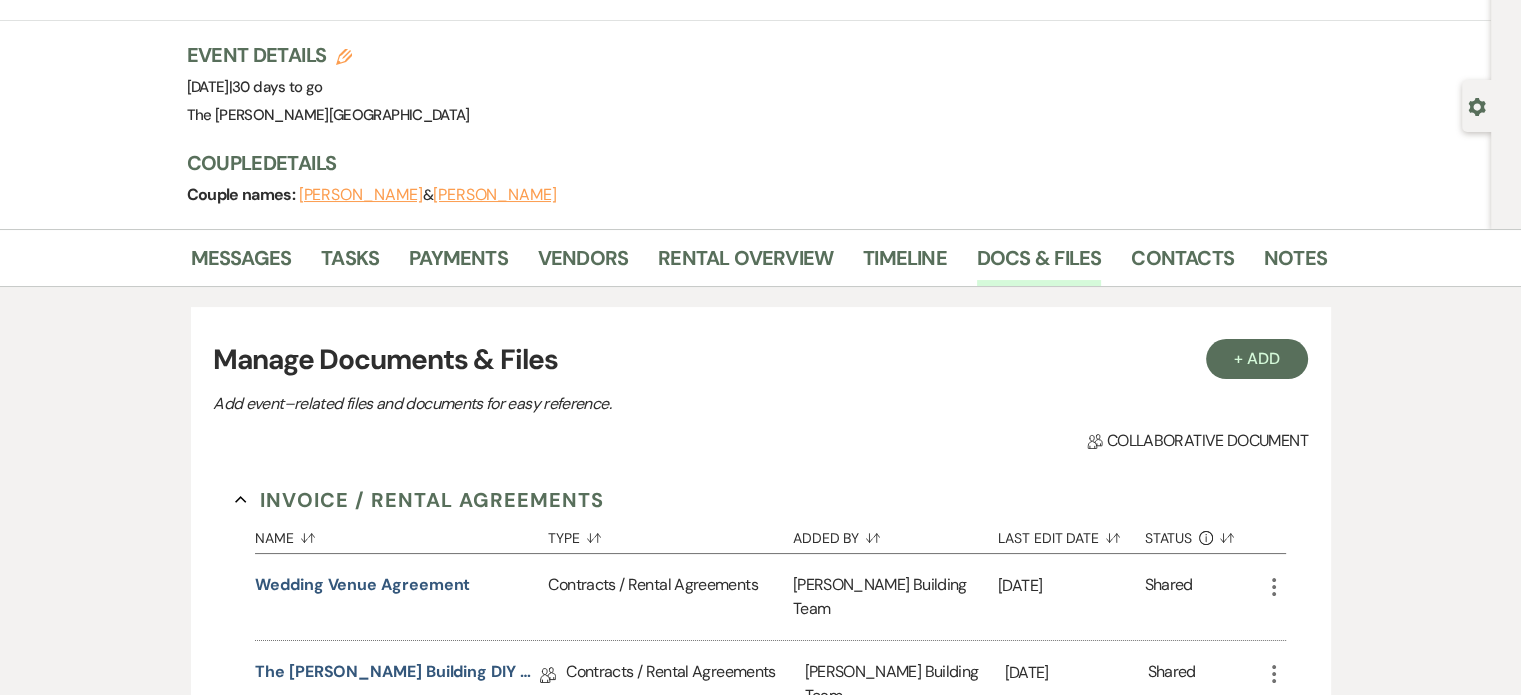 scroll, scrollTop: 1117, scrollLeft: 0, axis: vertical 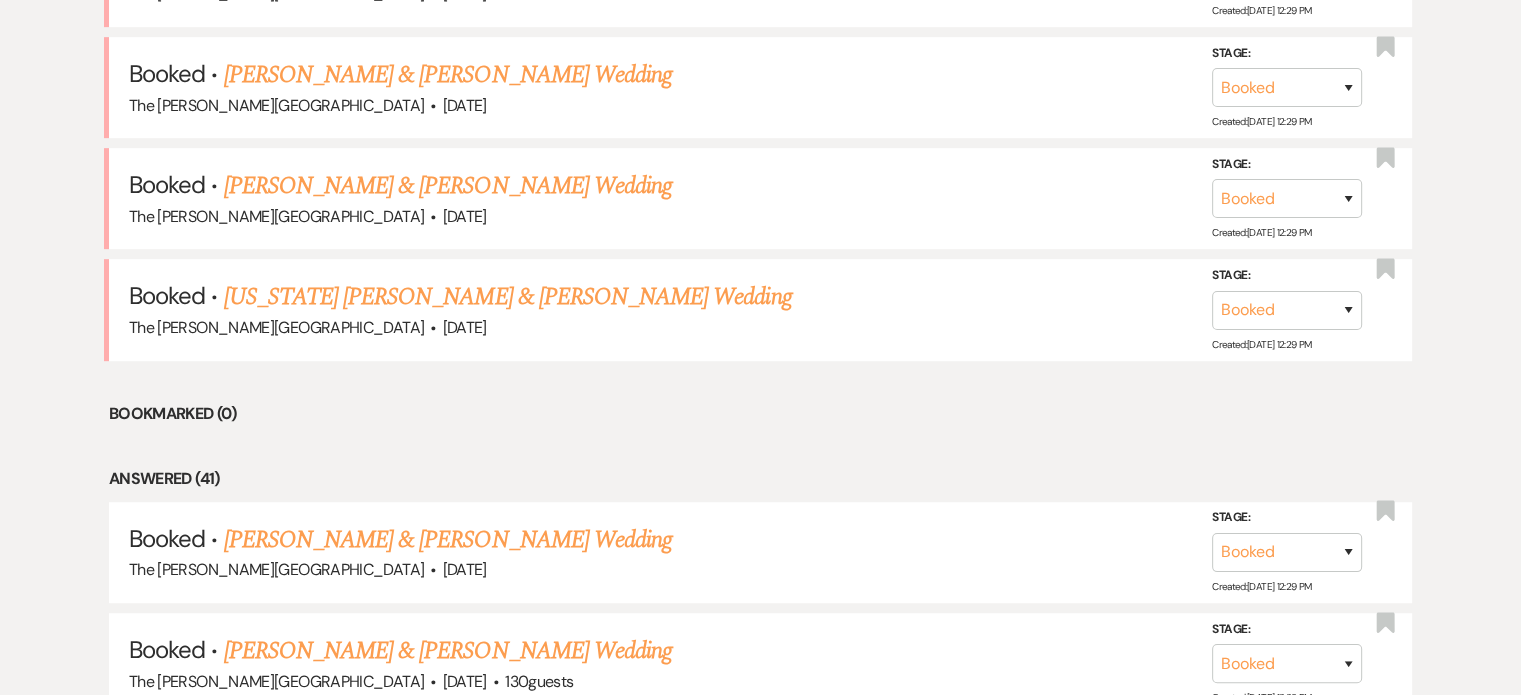 click on "[US_STATE] [PERSON_NAME] & [PERSON_NAME] Wedding" at bounding box center (508, 297) 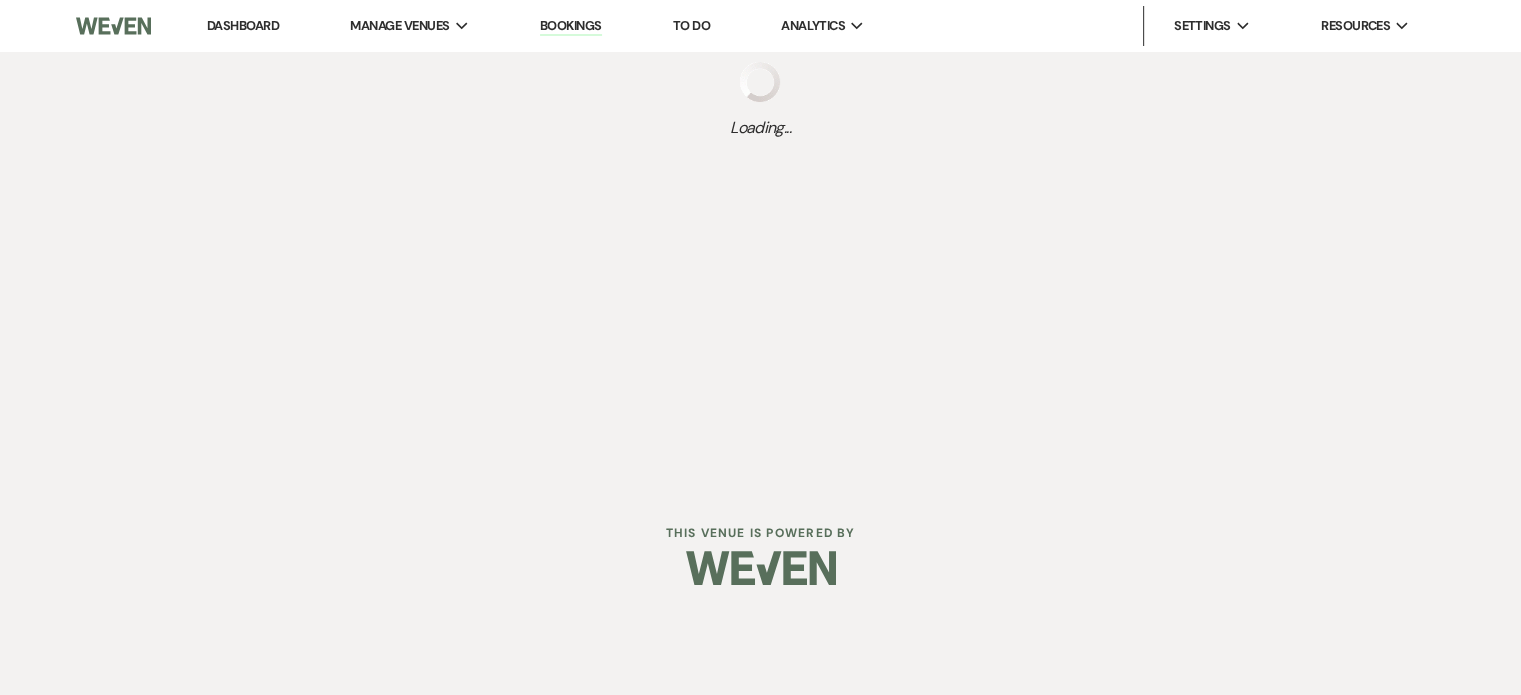 scroll, scrollTop: 0, scrollLeft: 0, axis: both 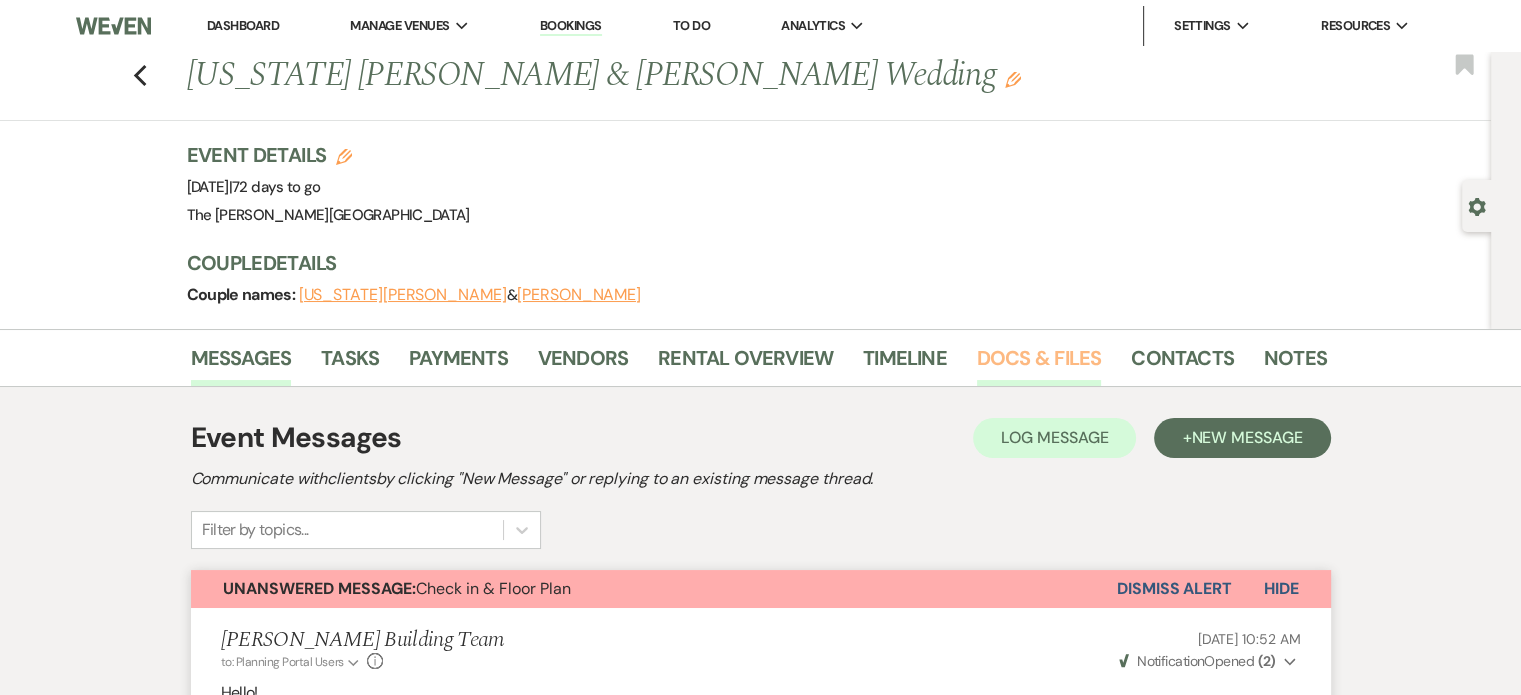 click on "Docs & Files" at bounding box center [1039, 364] 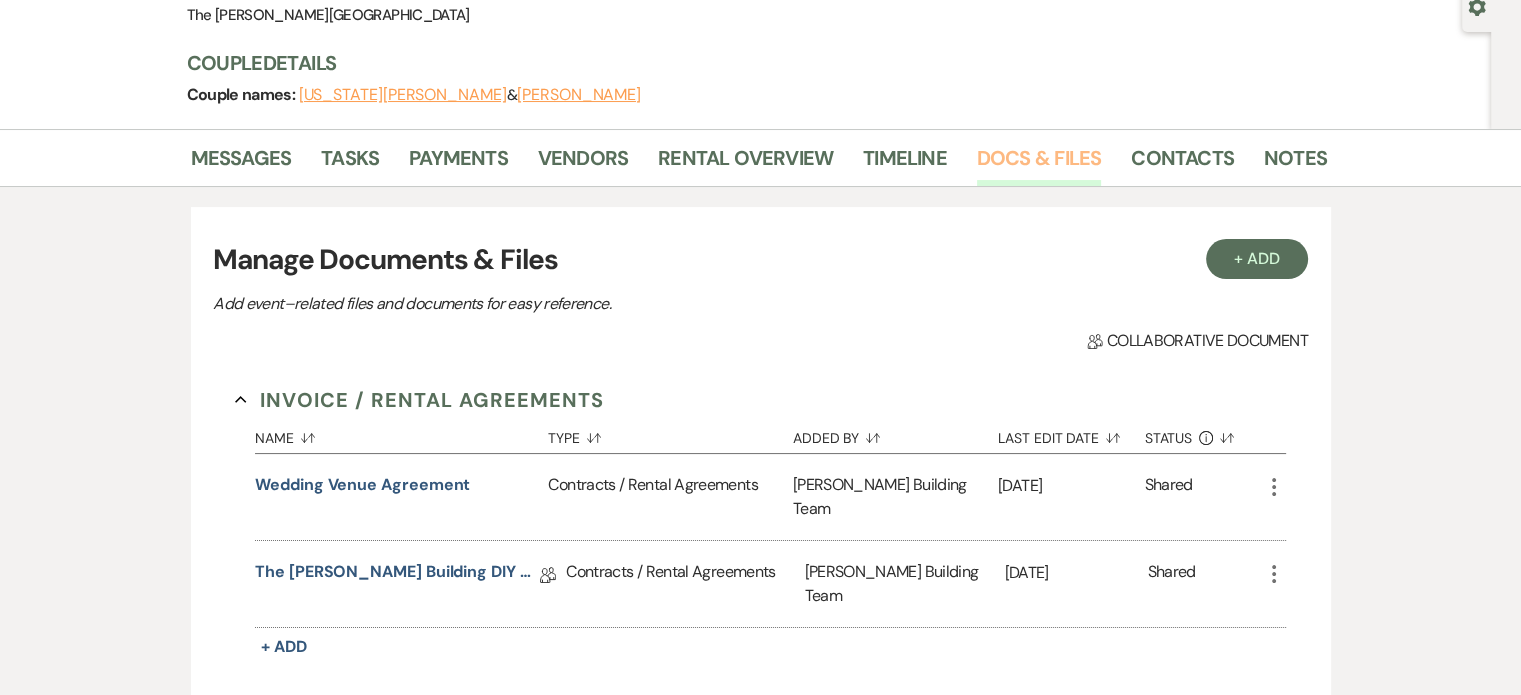 scroll, scrollTop: 600, scrollLeft: 0, axis: vertical 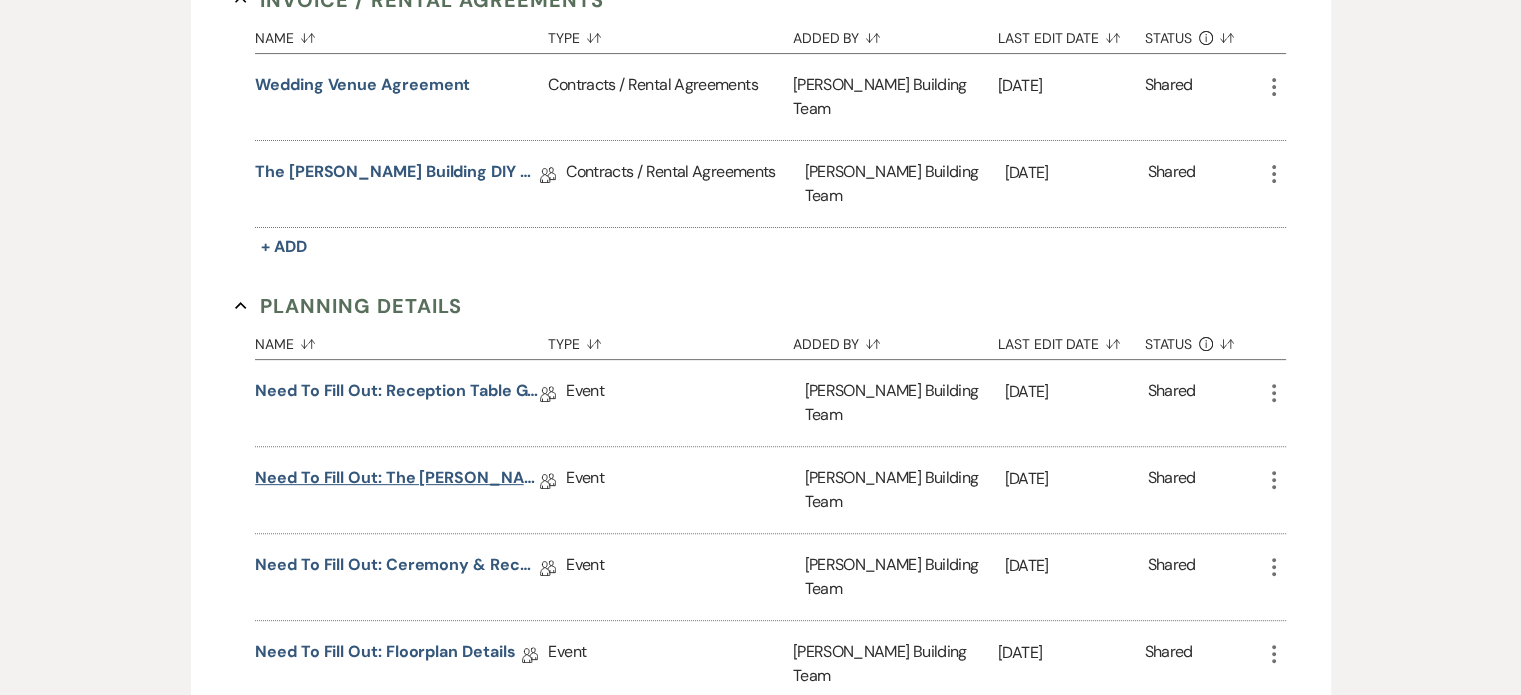 click on "Need to Fill Out: The [PERSON_NAME] Building Planning Document" at bounding box center (397, 481) 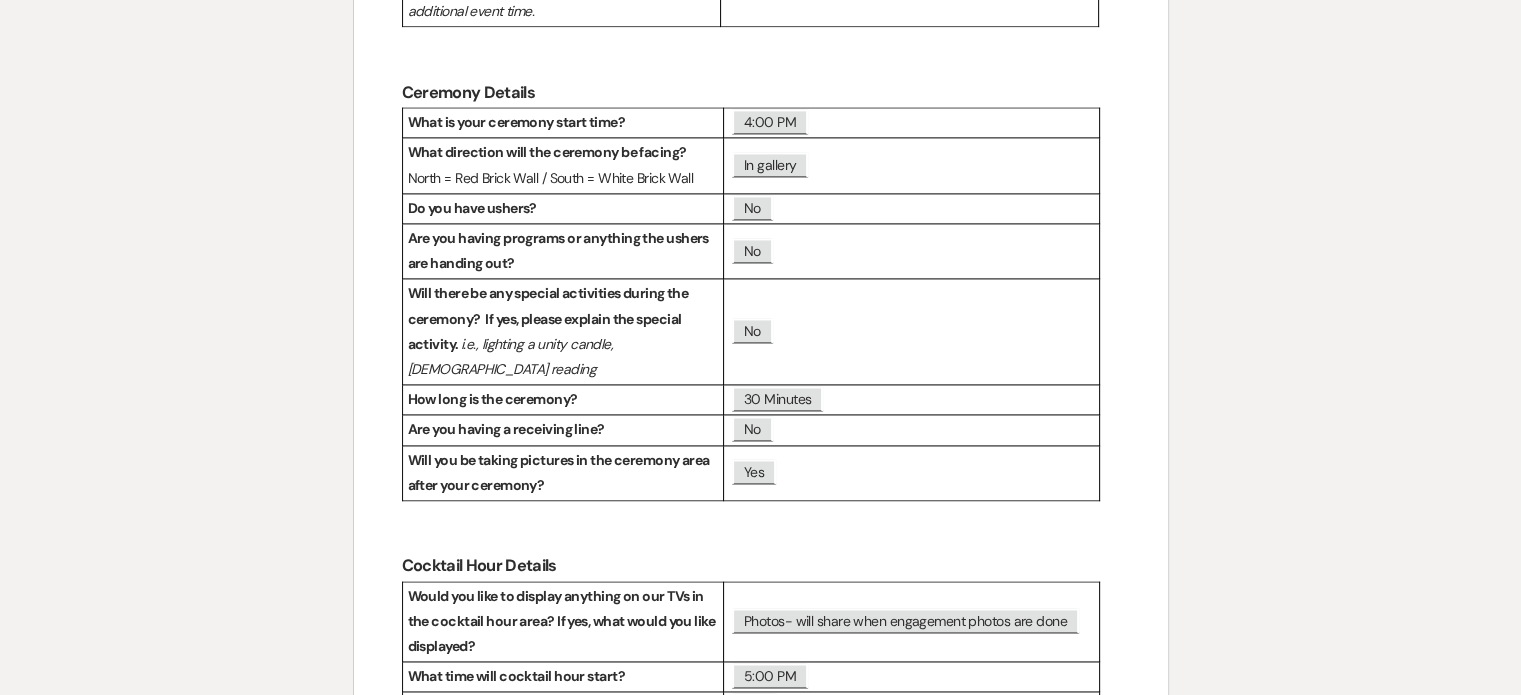 scroll, scrollTop: 2800, scrollLeft: 0, axis: vertical 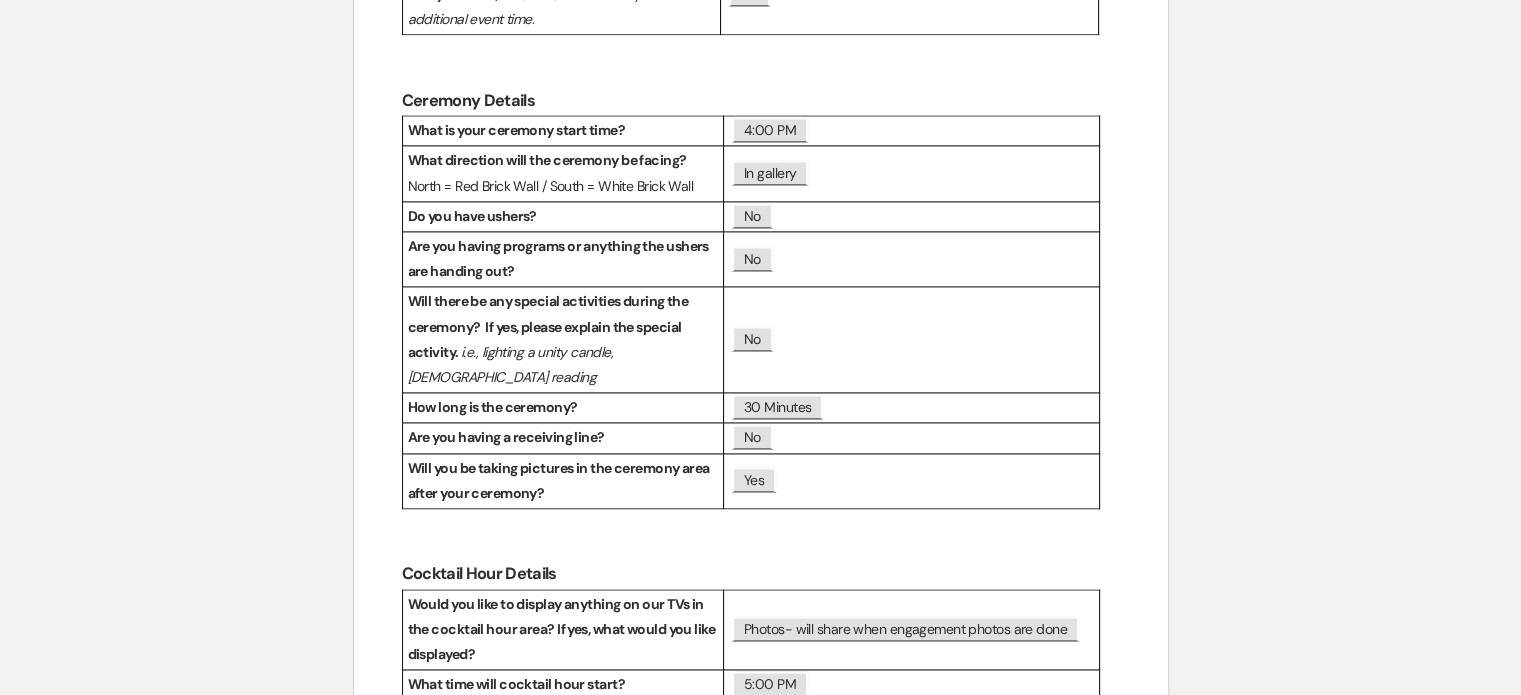 click on "Printer  Print                                                                                                                                                                                                                                                                                               Add Photo +  Insert Field Expand Standard Field Smart Field Signature Field Initial Field Info +  Insert Table The [PERSON_NAME] Building ﻿
[US_STATE] [PERSON_NAME] & [PERSON_NAME]
﻿ Wedding Date ﻿
[DATE]
﻿ Guest Count ﻿
200
﻿ Couples Contact Info ﻿
[US_STATE] [PERSON_NAME]
﻿ ﻿
[PERSON_NAME]
﻿    ﻿
[EMAIL_ADDRESS][DOMAIN_NAME]
﻿   ﻿
[EMAIL_ADDRESS][DOMAIN_NAME]
﻿   ﻿
[PHONE_NUMBER]
﻿ ﻿
[PHONE_NUMBER]
﻿ Rehearsal Date & Time ﻿
﻿ ﻿ ﻿ ," at bounding box center [761, 377] 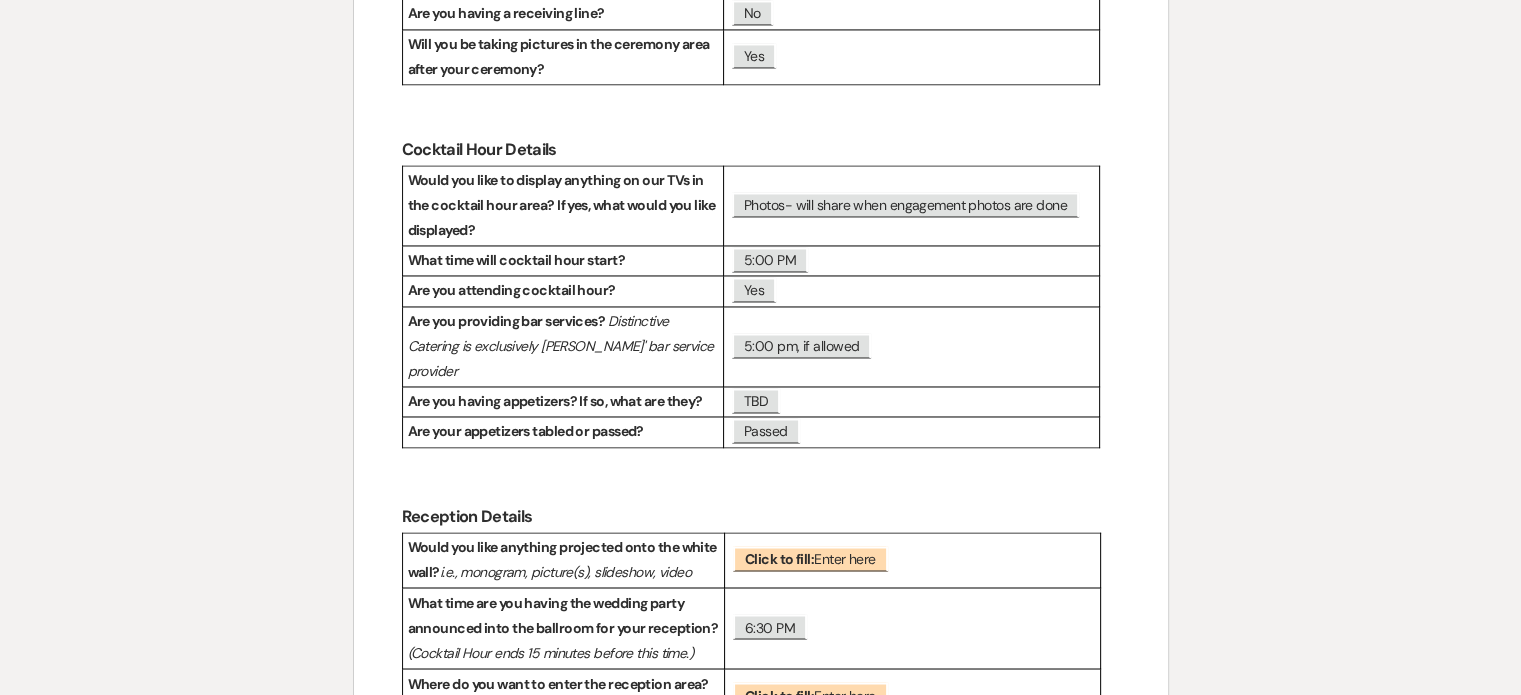 scroll, scrollTop: 3100, scrollLeft: 0, axis: vertical 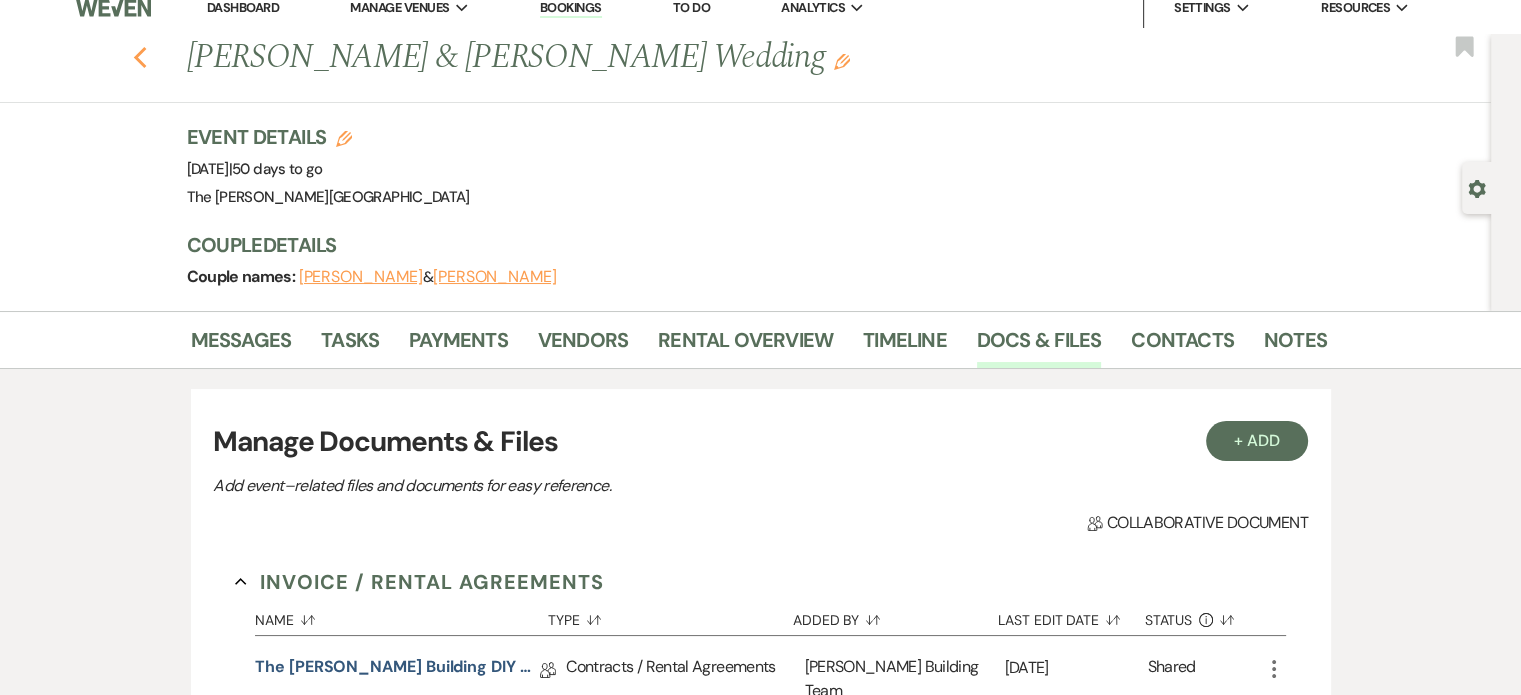 click 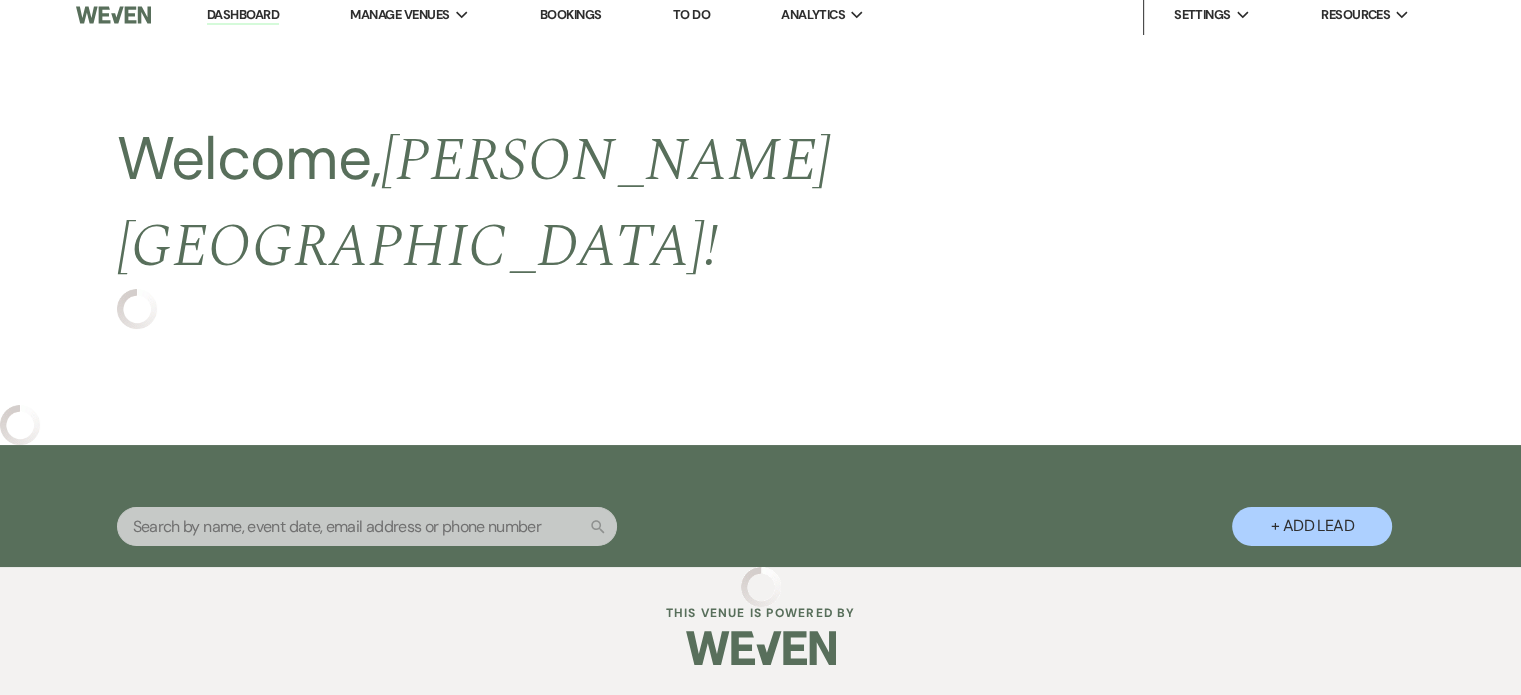 scroll, scrollTop: 0, scrollLeft: 0, axis: both 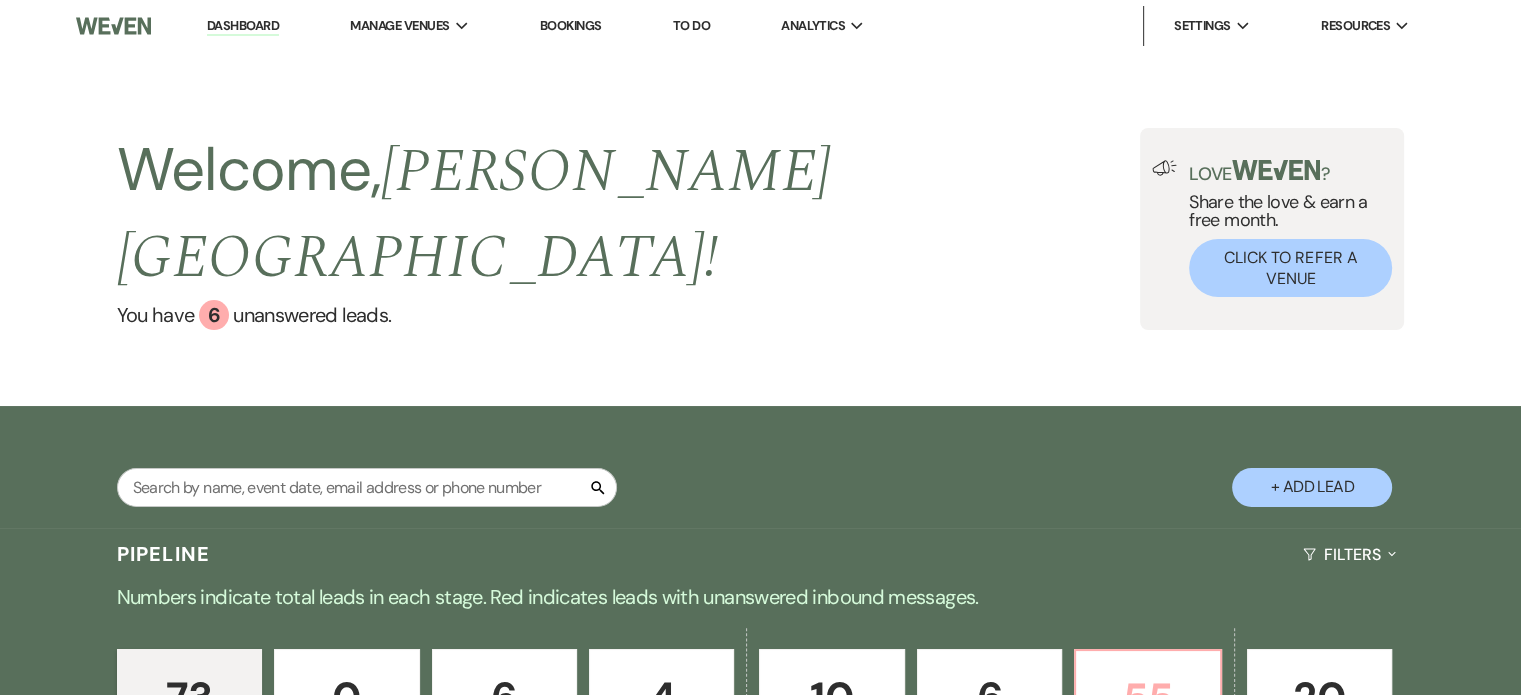 click on "55" at bounding box center [1147, 698] 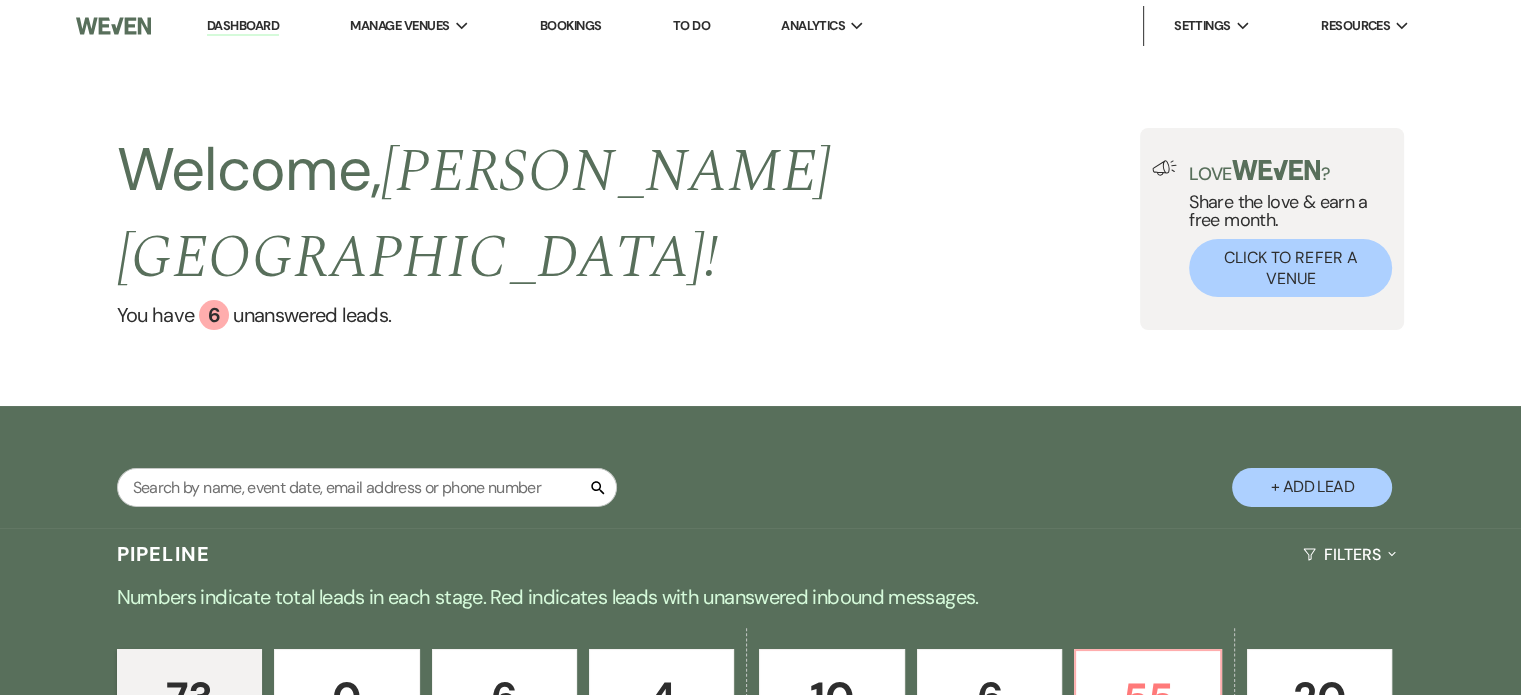 click on "Bookings" at bounding box center (571, 25) 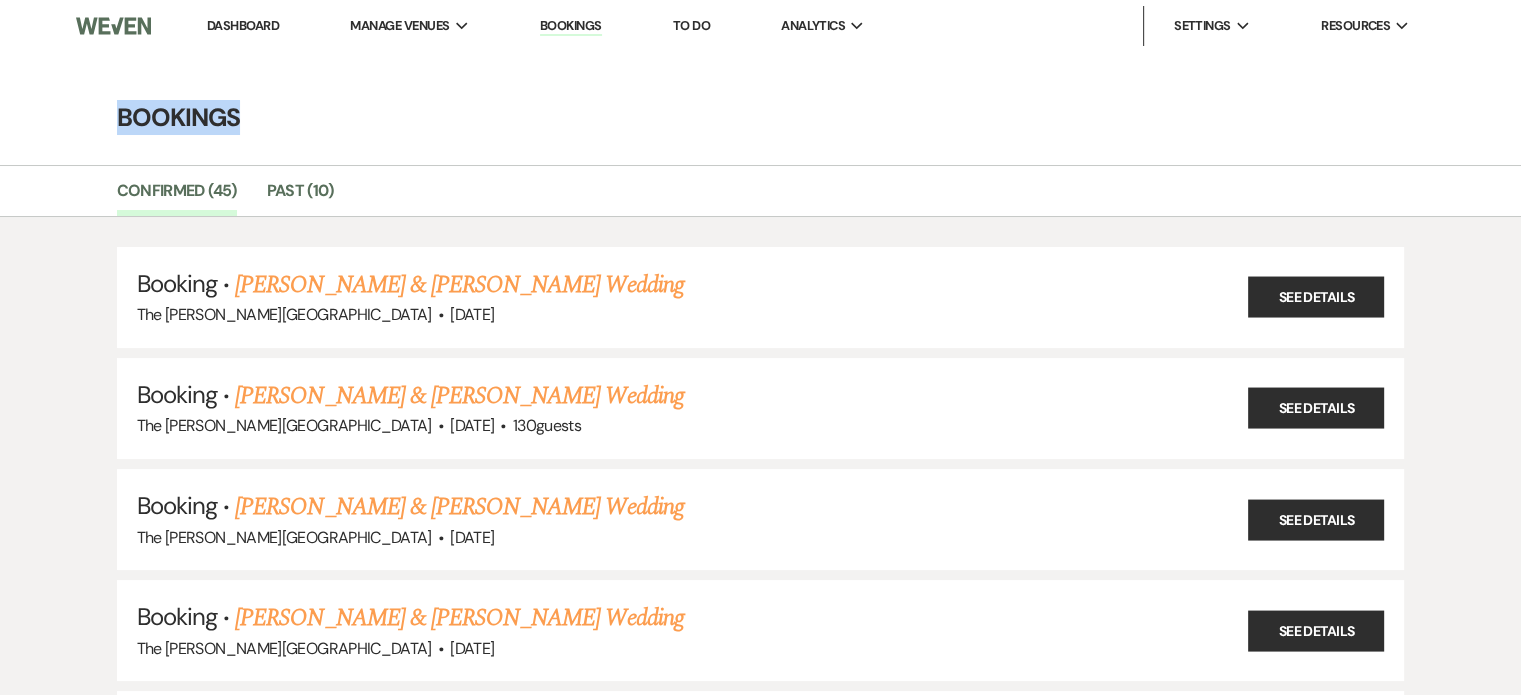 drag, startPoint x: 1533, startPoint y: 46, endPoint x: 1532, endPoint y: 63, distance: 17.029387 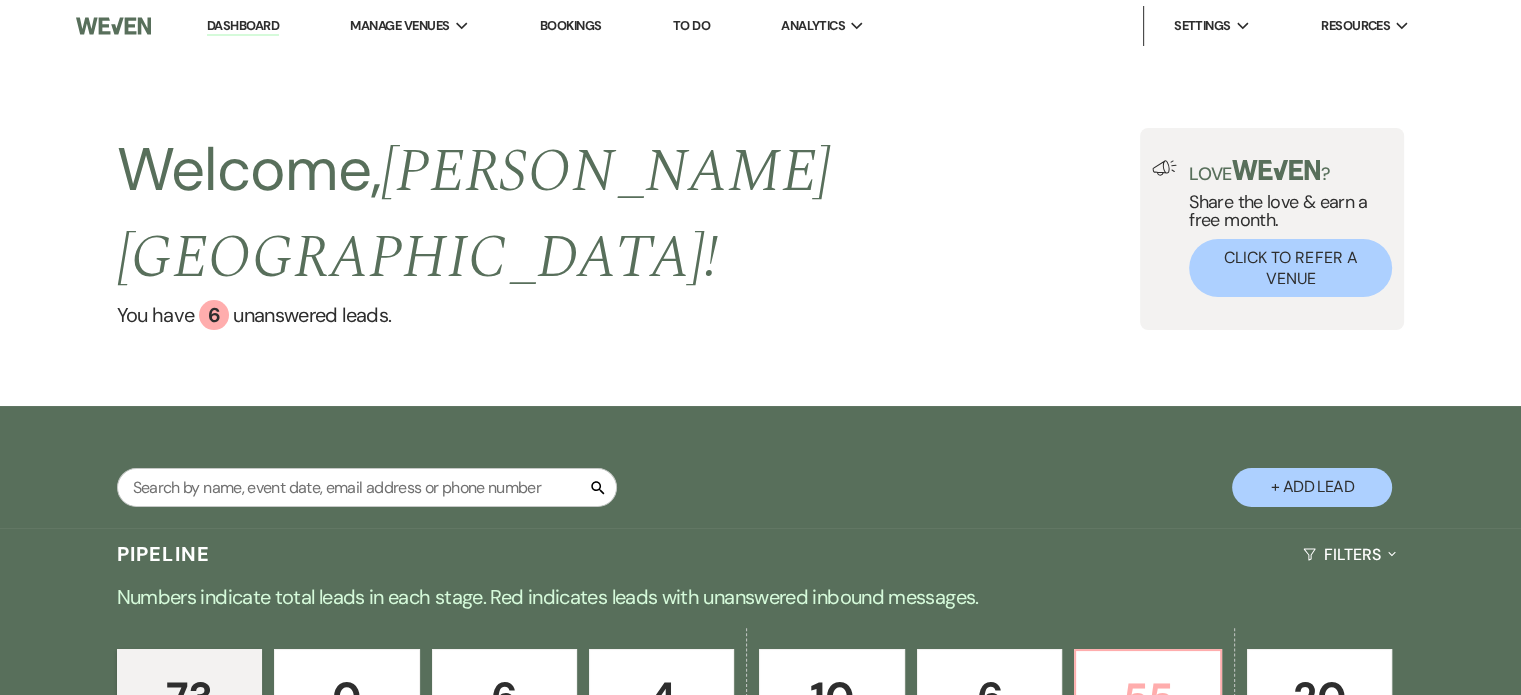 click on "55" at bounding box center (1147, 698) 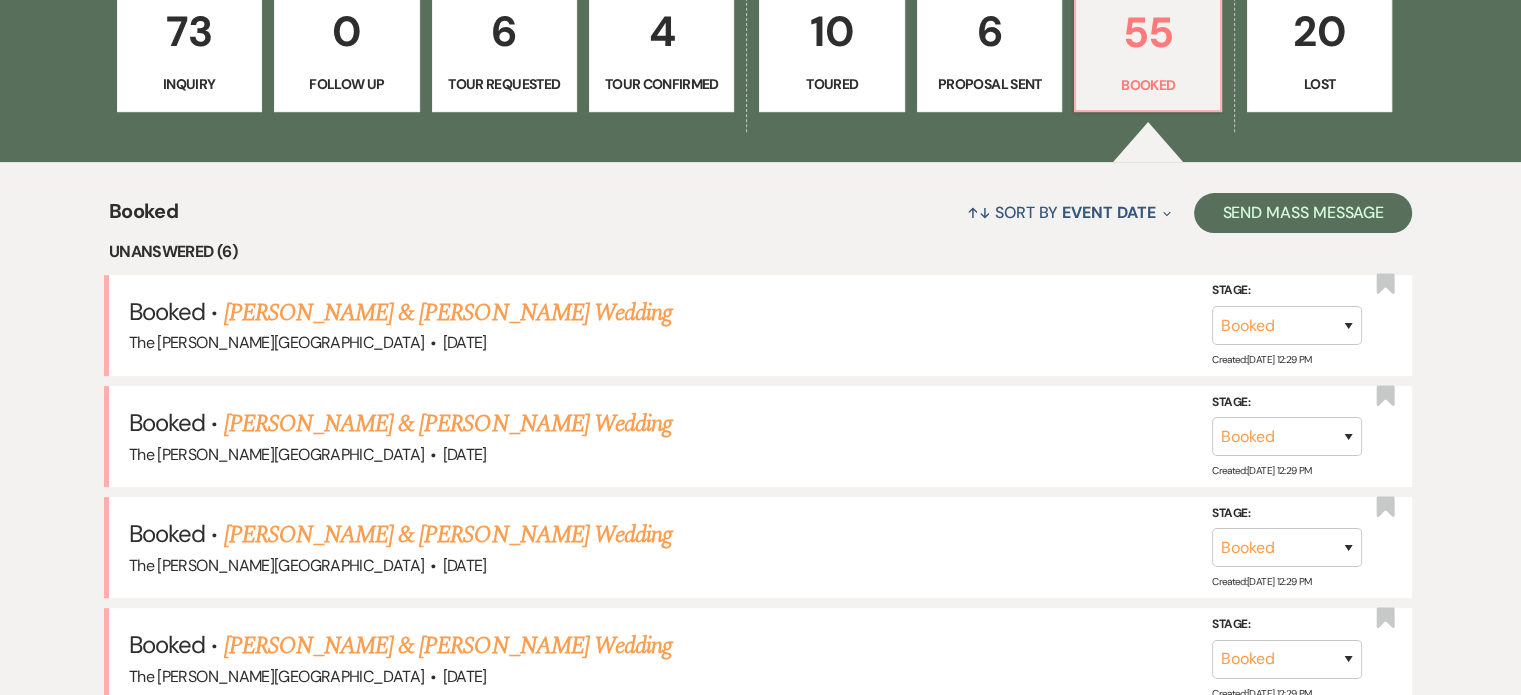 scroll, scrollTop: 719, scrollLeft: 0, axis: vertical 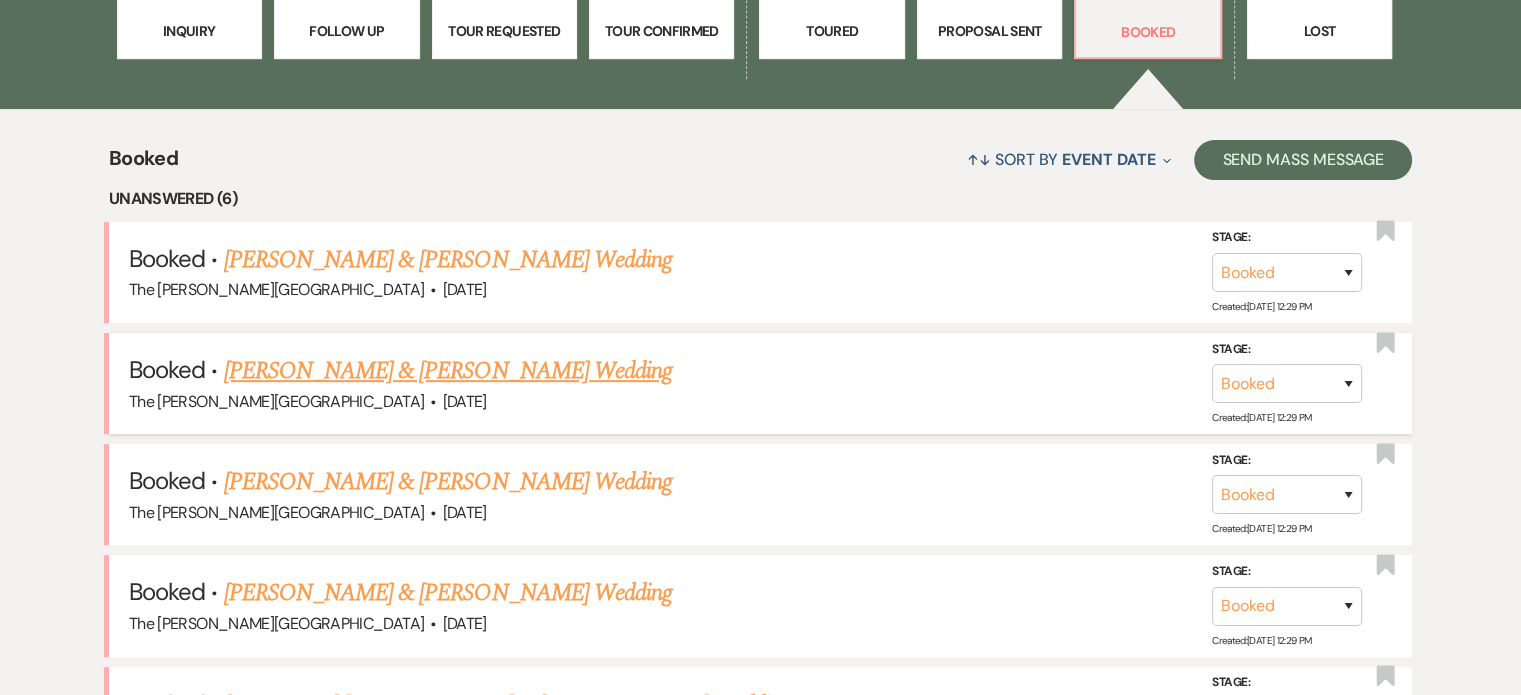 click on "[PERSON_NAME] & [PERSON_NAME] Wedding" at bounding box center (448, 371) 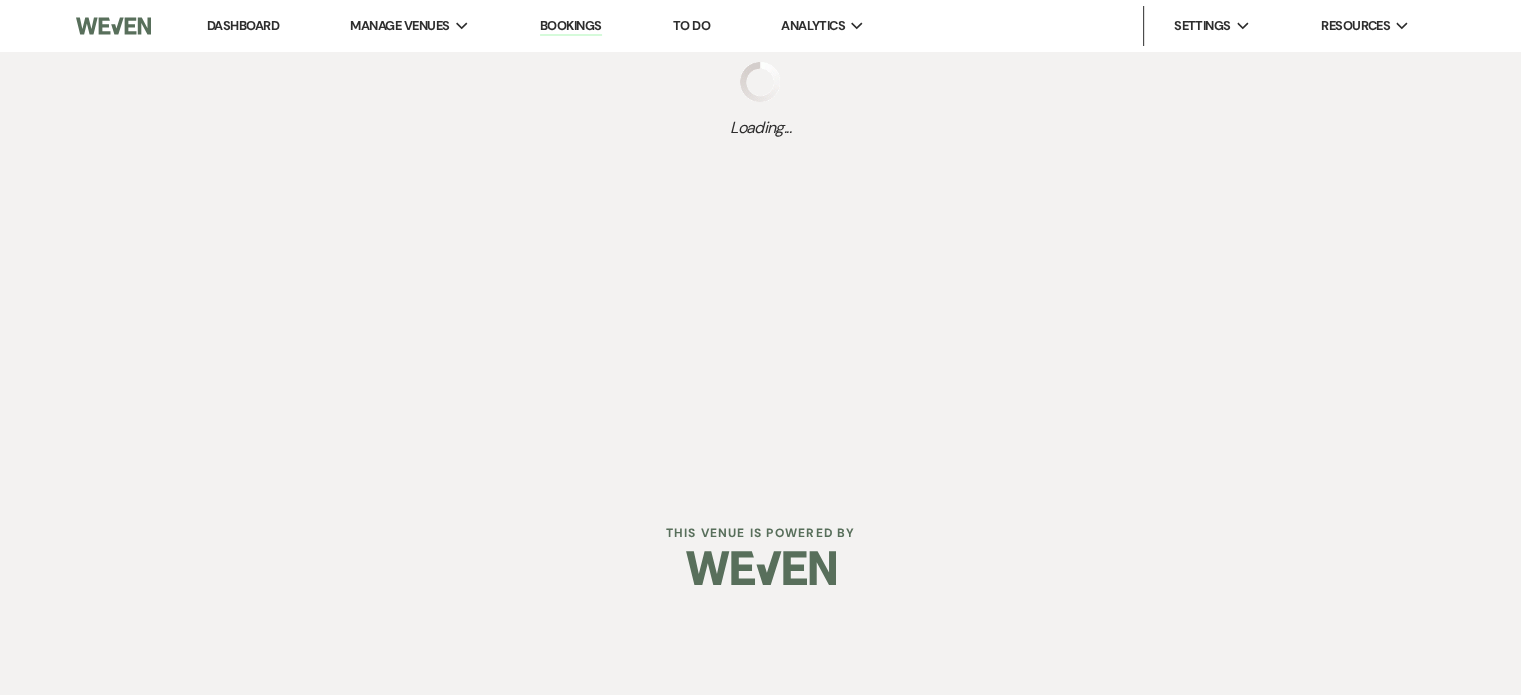 scroll, scrollTop: 0, scrollLeft: 0, axis: both 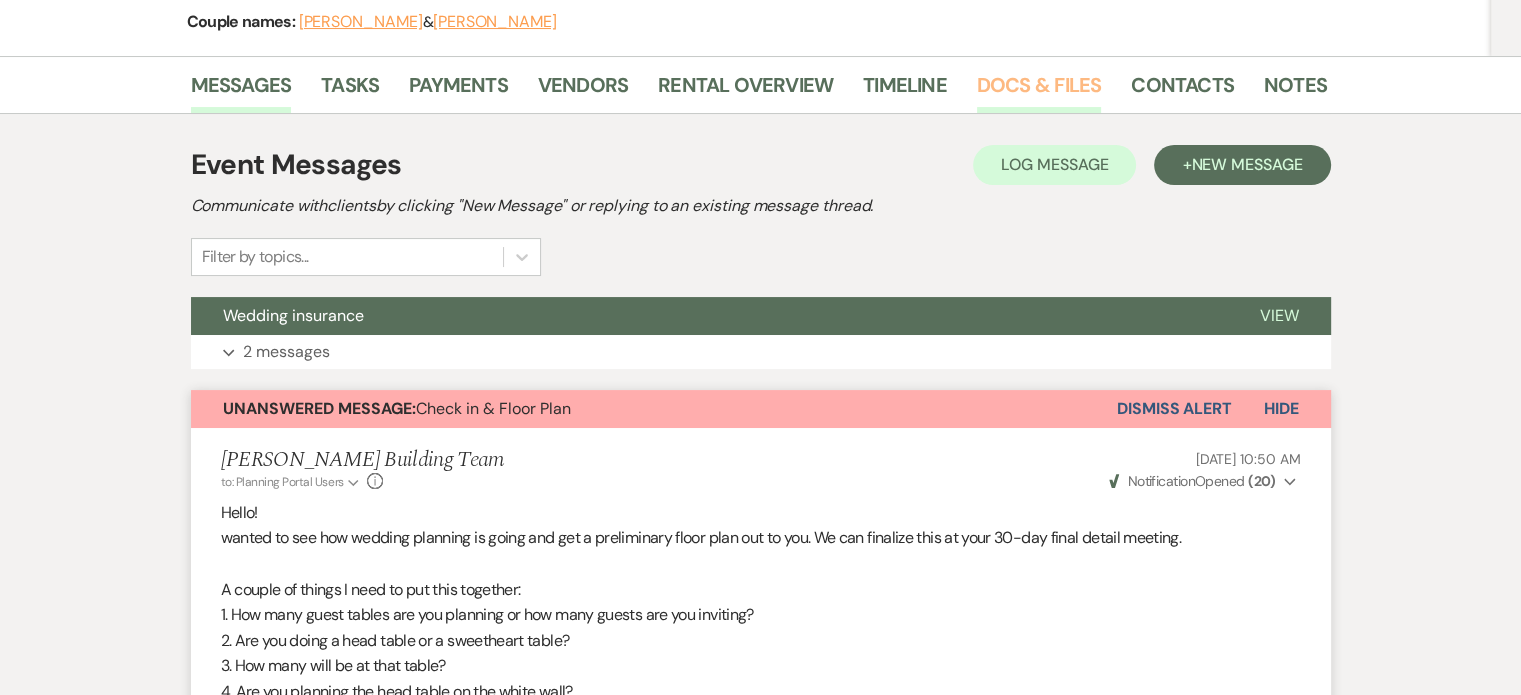 click on "Docs & Files" at bounding box center (1039, 91) 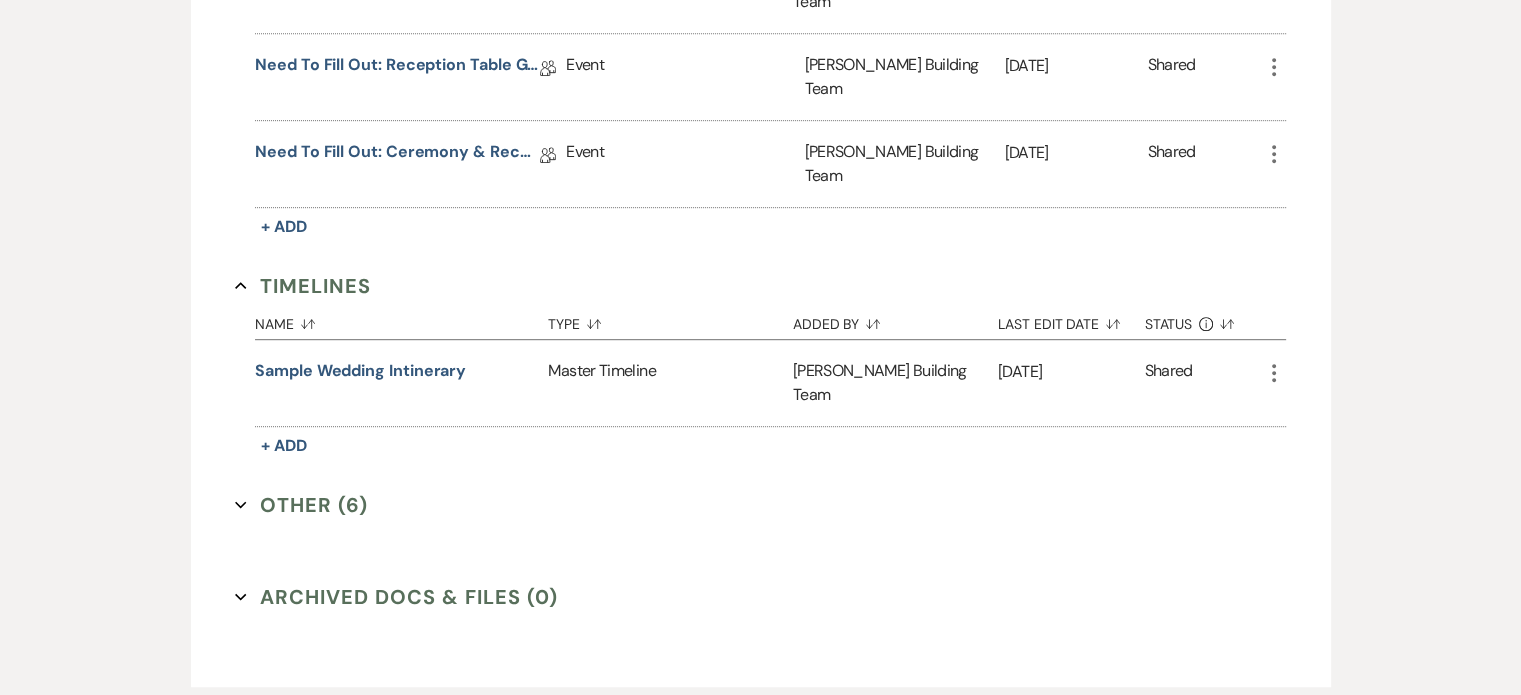 scroll, scrollTop: 1106, scrollLeft: 0, axis: vertical 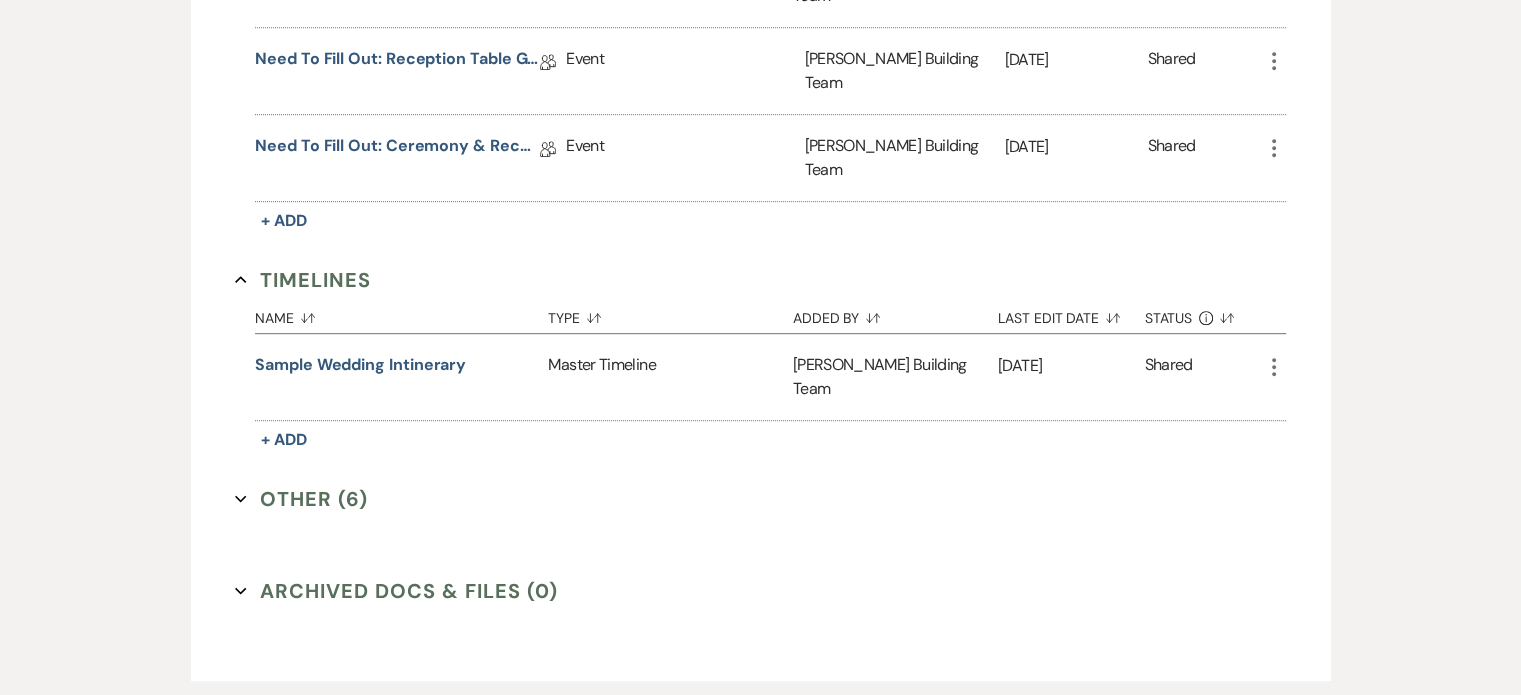 click on "Other (6) Expand" at bounding box center [301, 499] 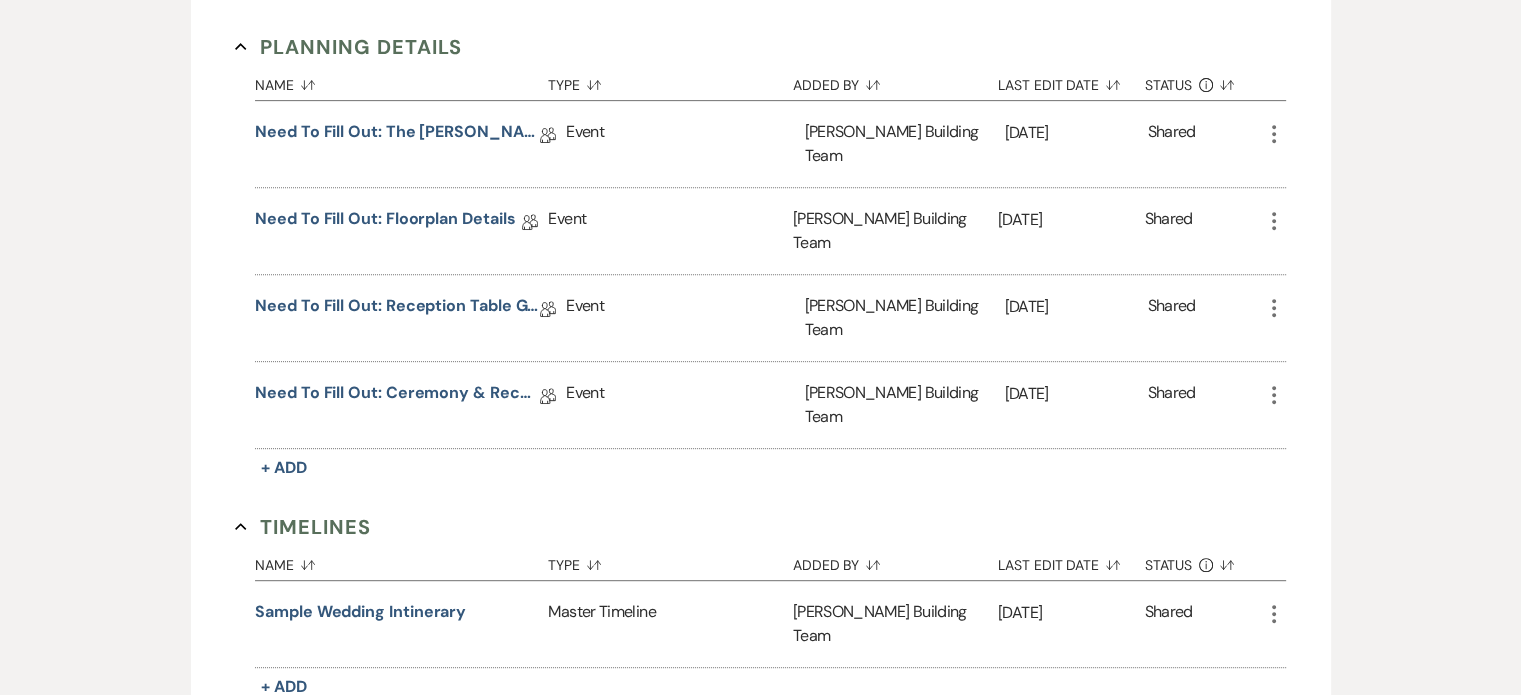 scroll, scrollTop: 771, scrollLeft: 0, axis: vertical 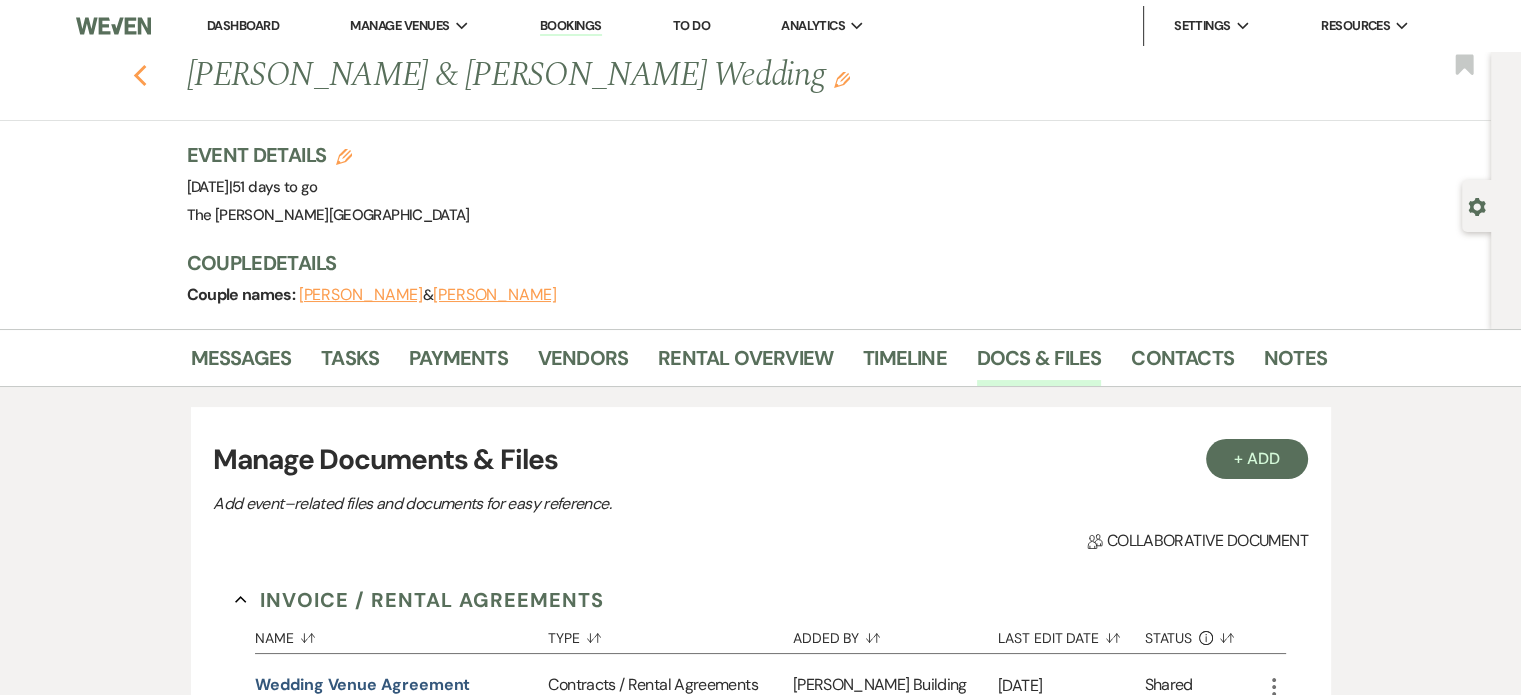 click on "Previous" 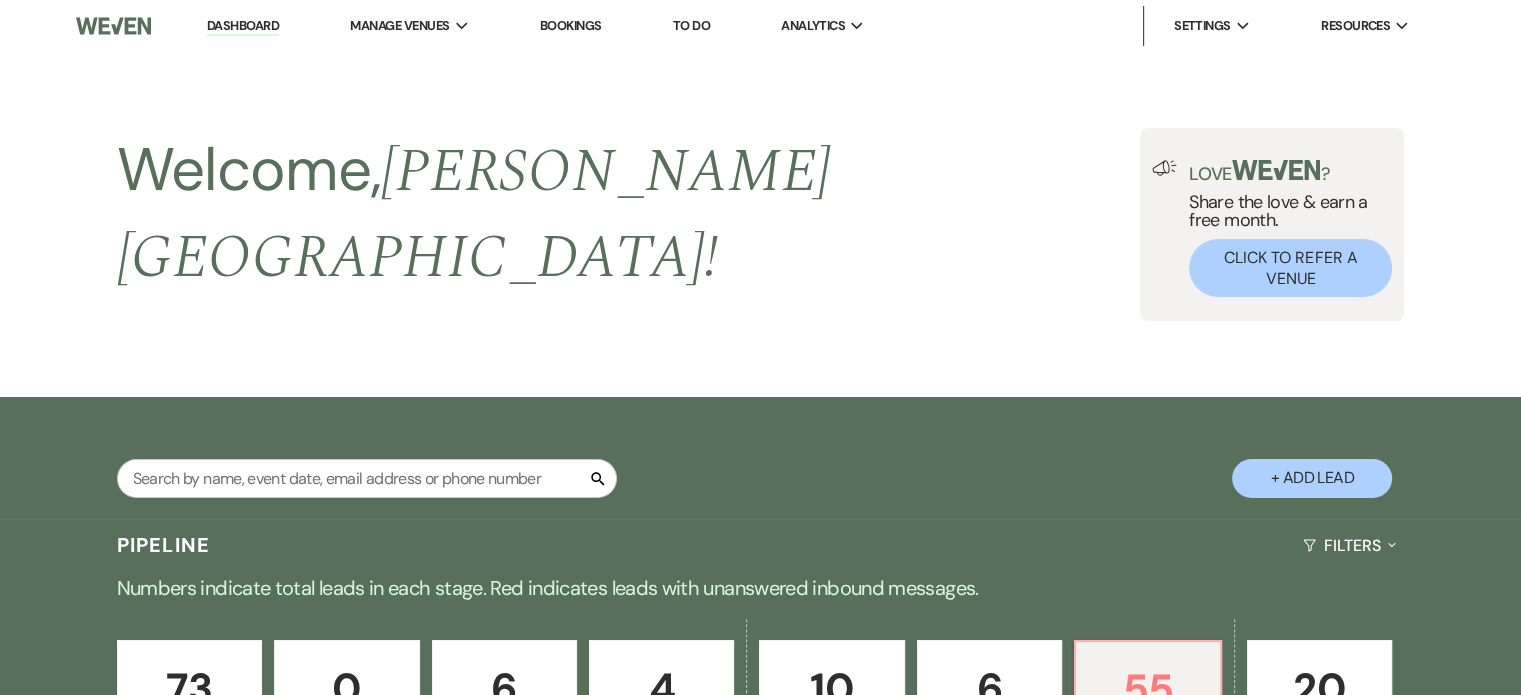 scroll, scrollTop: 719, scrollLeft: 0, axis: vertical 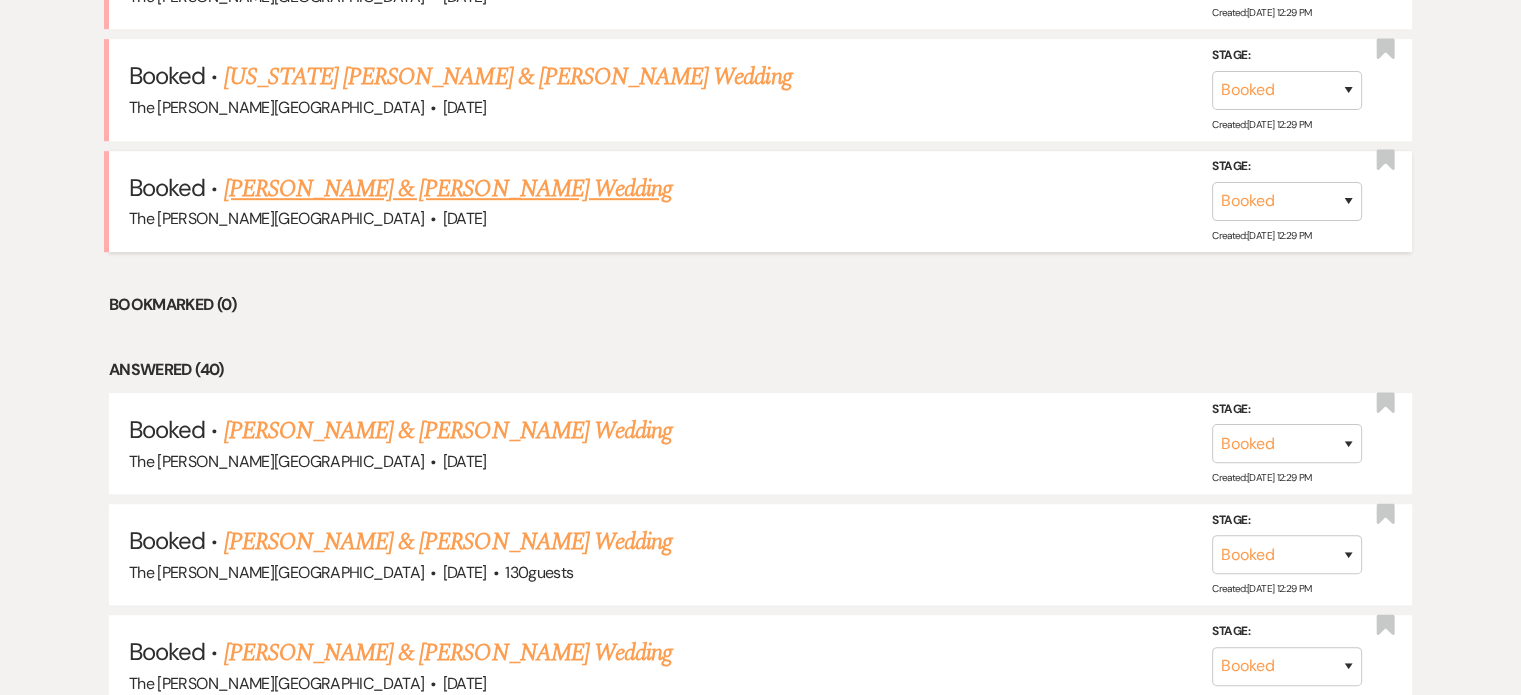 click on "[PERSON_NAME] & [PERSON_NAME] Wedding" at bounding box center [448, 189] 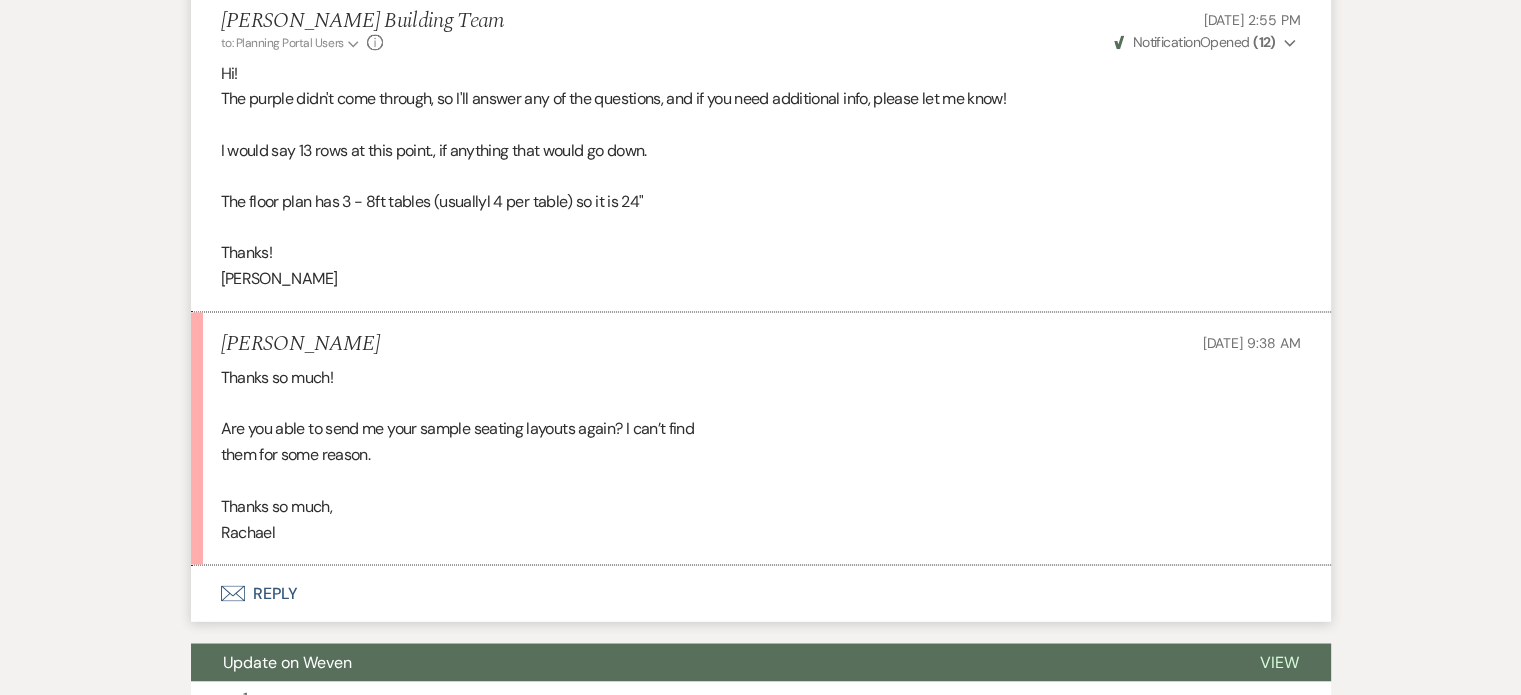 scroll, scrollTop: 3296, scrollLeft: 0, axis: vertical 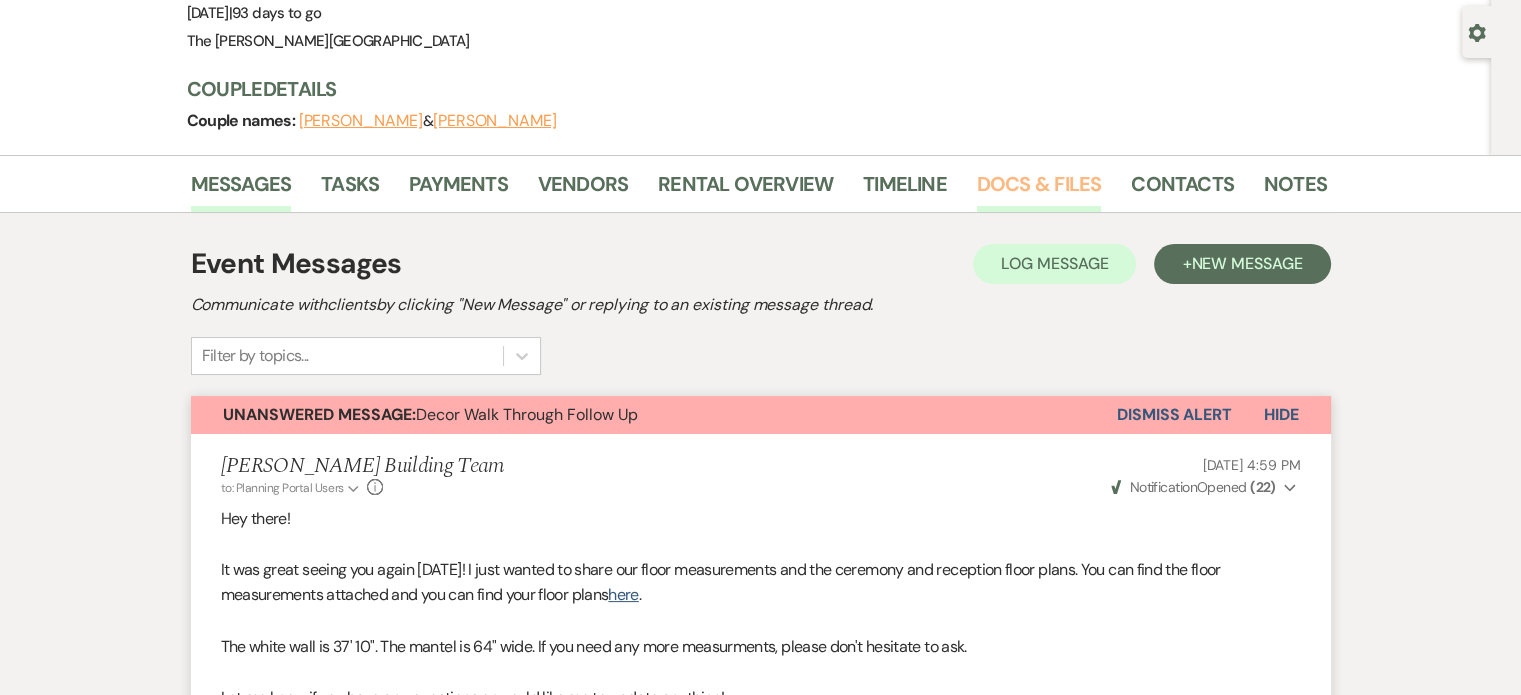click on "Docs & Files" at bounding box center [1039, 190] 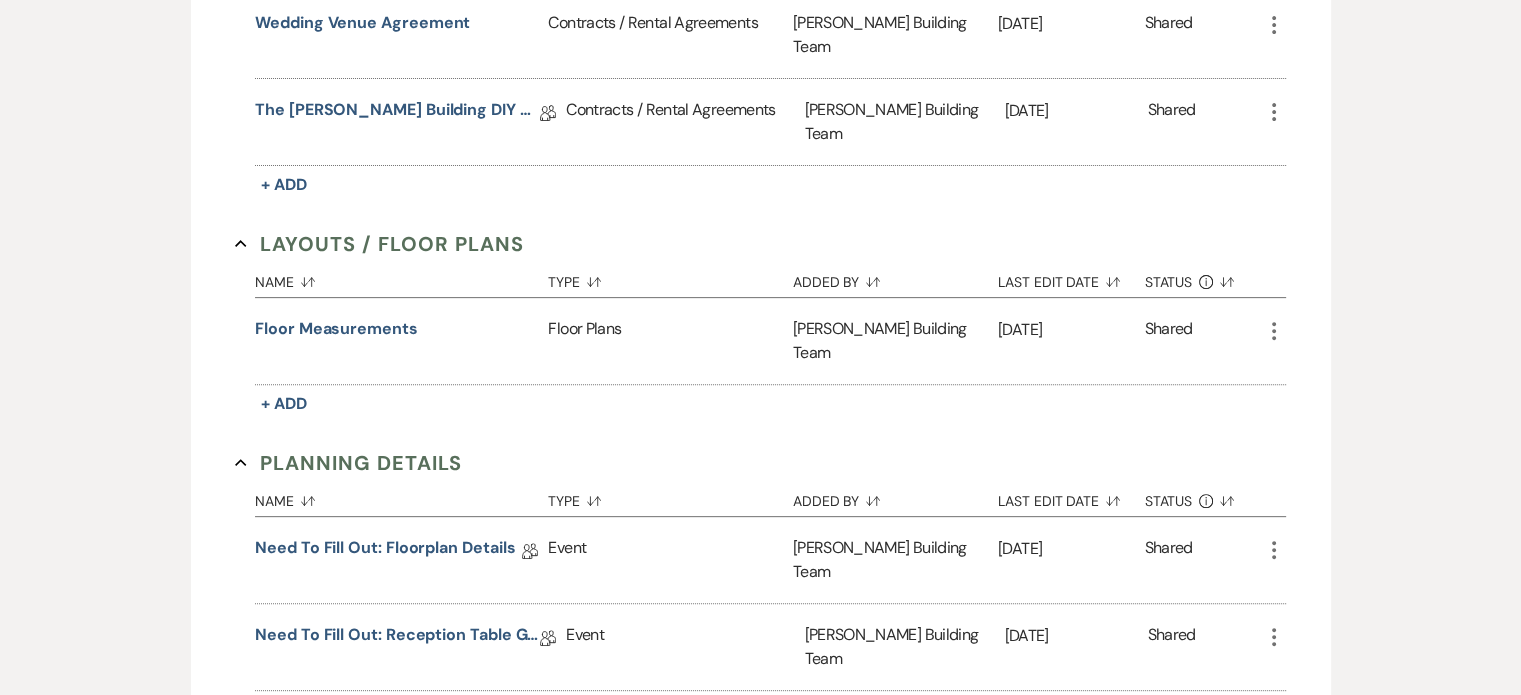 scroll, scrollTop: 679, scrollLeft: 0, axis: vertical 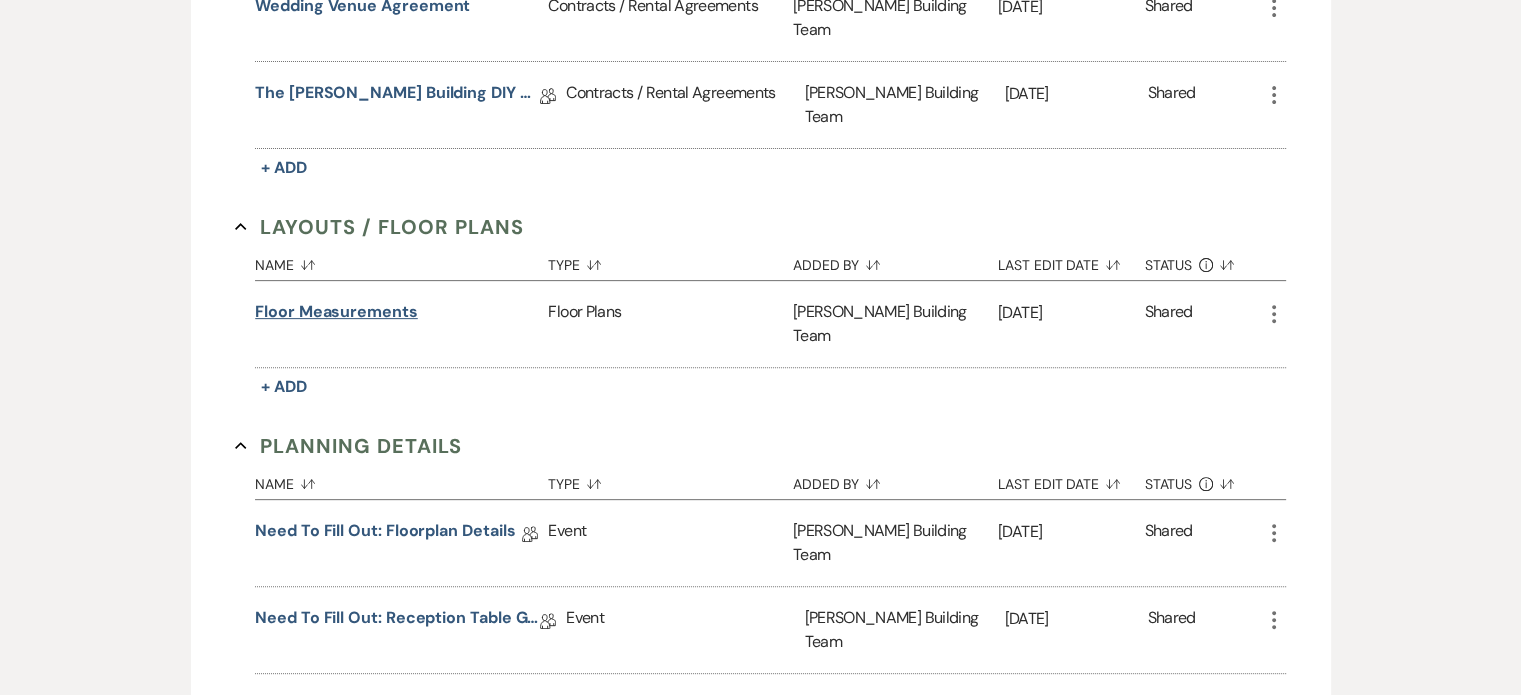 click on "Floor Measurements" at bounding box center [336, 312] 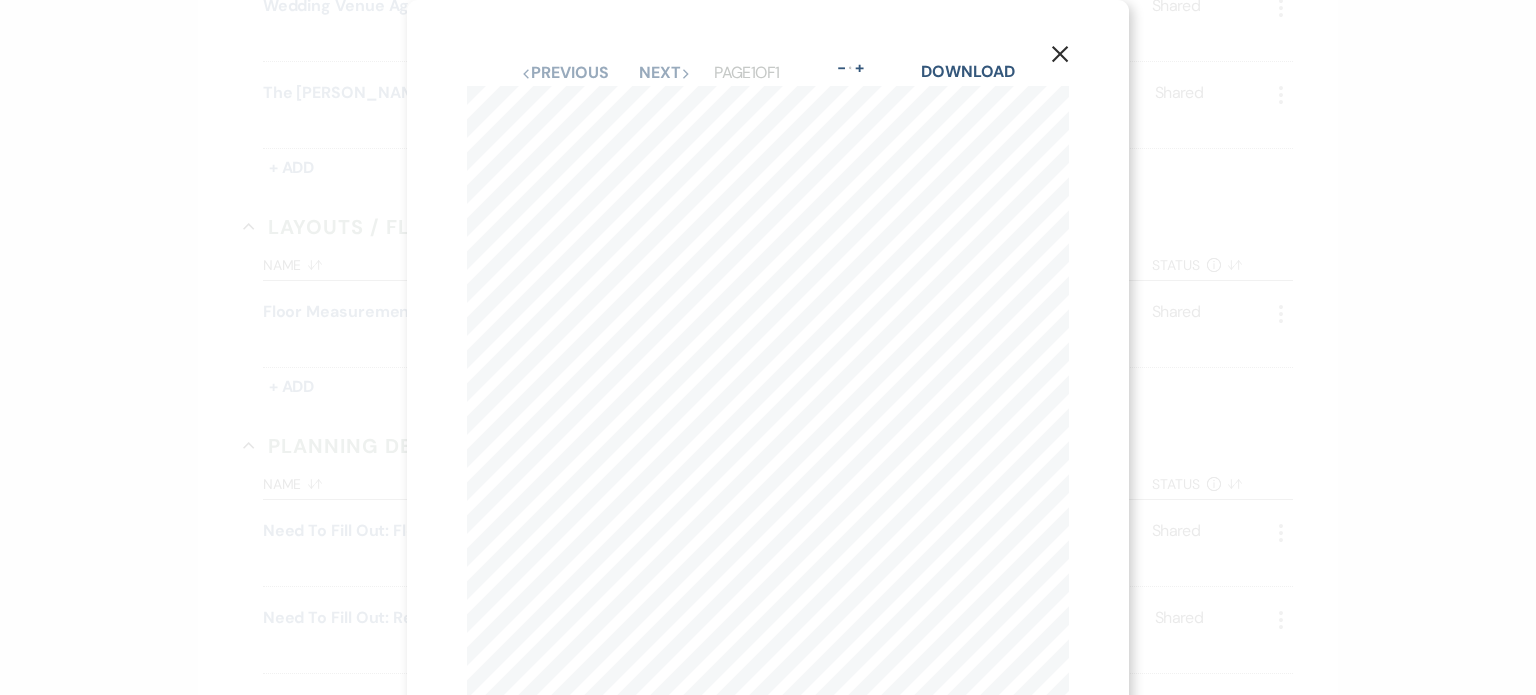click on "X" 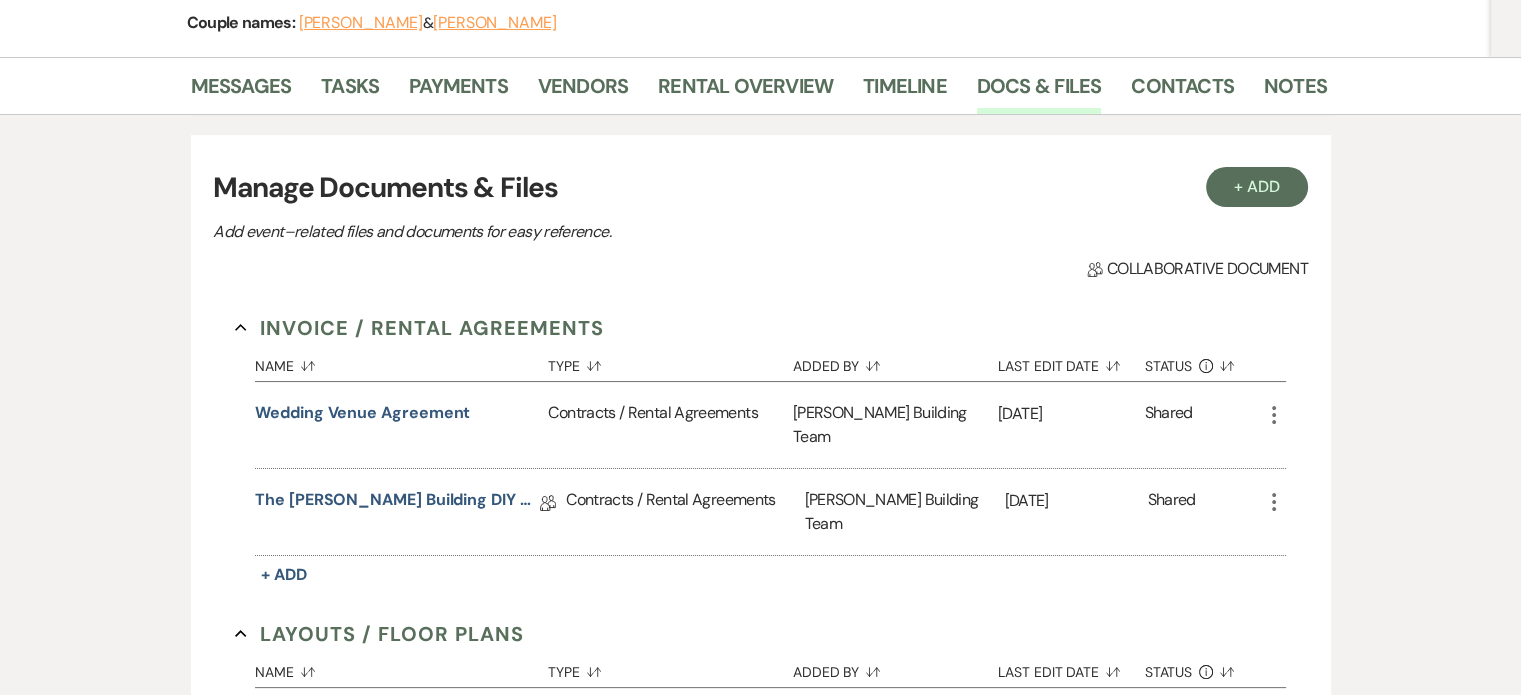 scroll, scrollTop: 238, scrollLeft: 0, axis: vertical 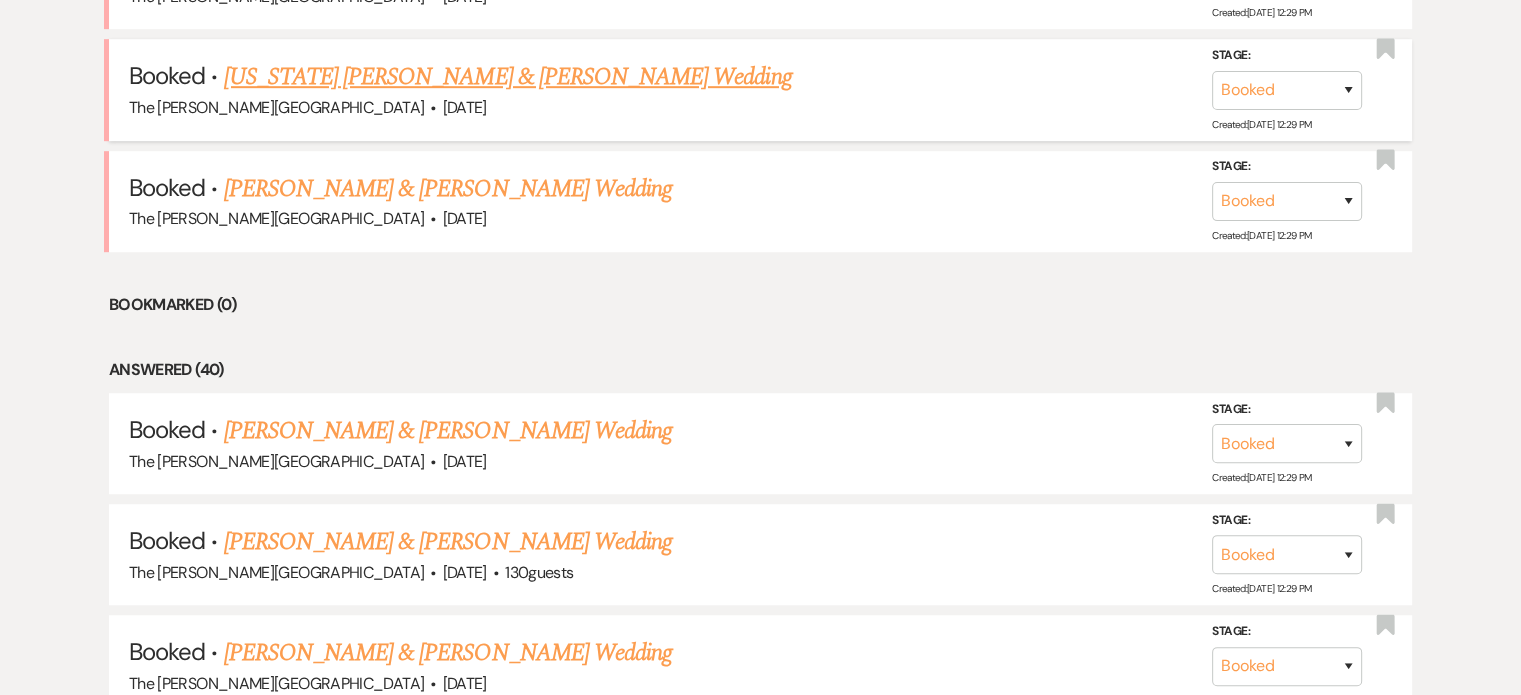 click on "Booked · Montana Ulrich & Deon Ferris's Wedding The Harris Building · Sep 27, 2025 Stage: Booked Lost Created:  Feb 25, 2025, 12:29 PM Bookmark" at bounding box center [760, 89] 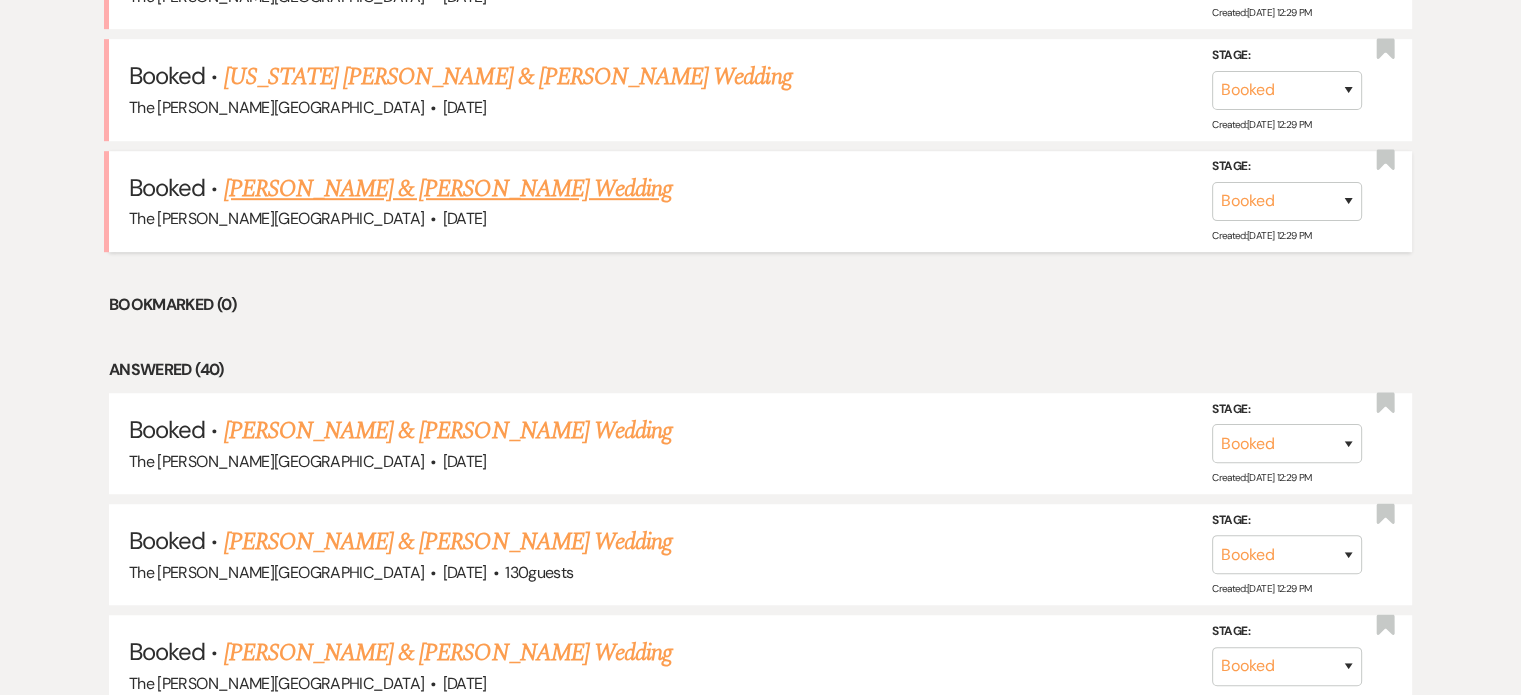 click on "[PERSON_NAME] & [PERSON_NAME] Wedding" at bounding box center [448, 189] 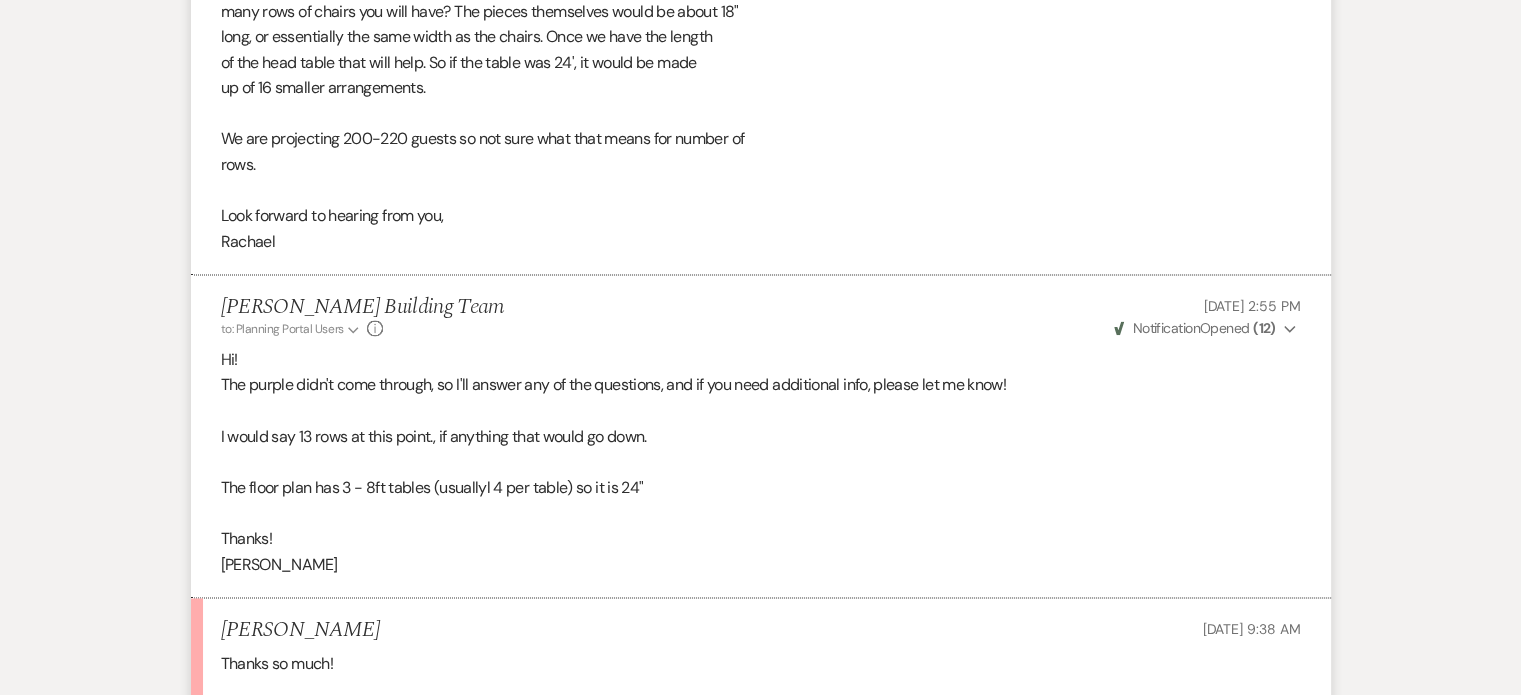 scroll, scrollTop: 3581, scrollLeft: 0, axis: vertical 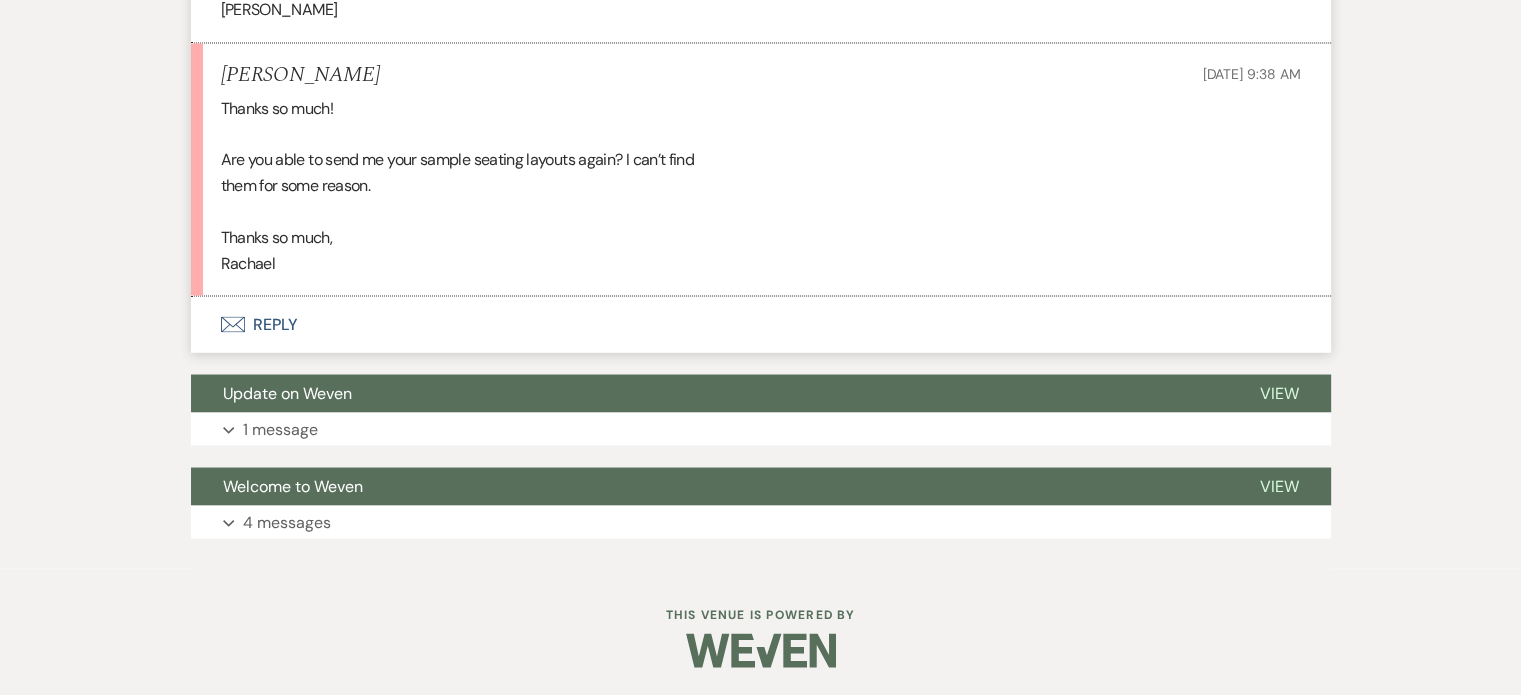 click on "Envelope Reply" at bounding box center [761, 324] 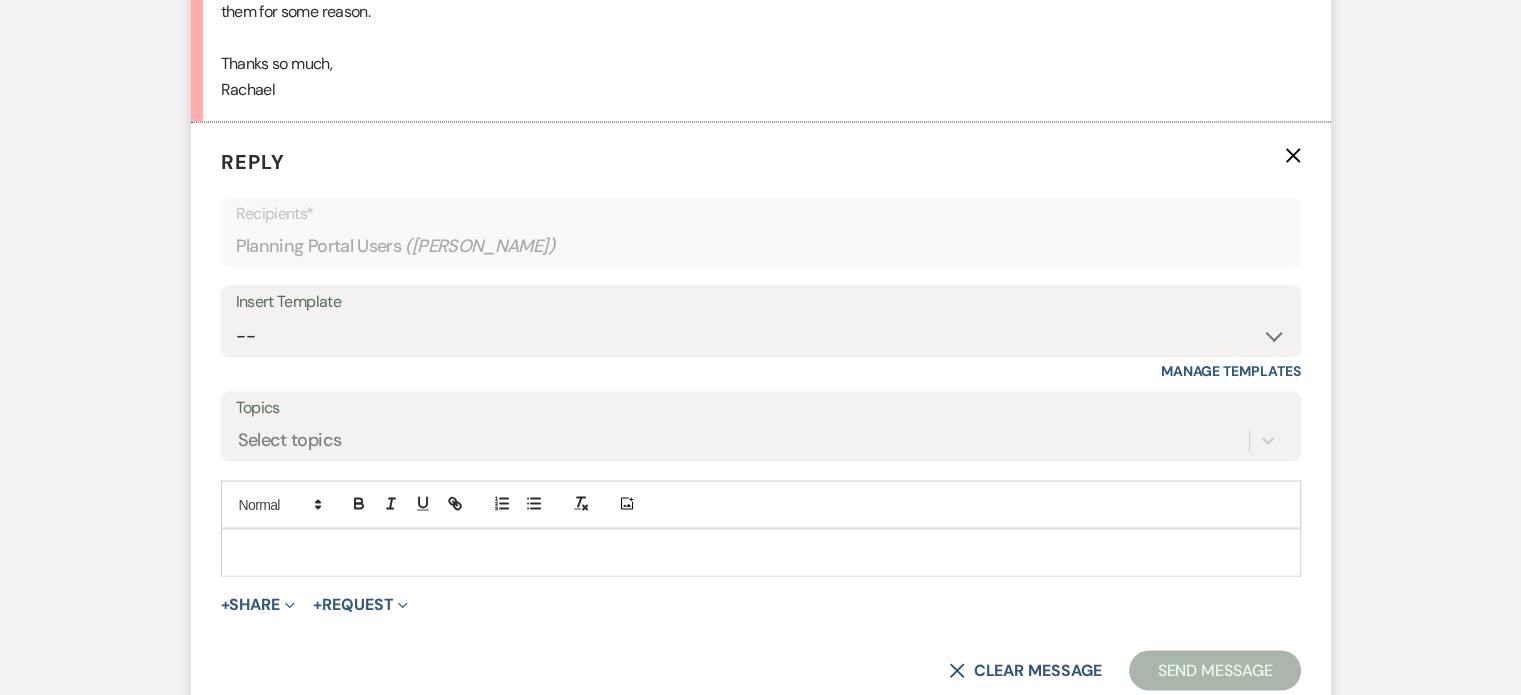 scroll, scrollTop: 3823, scrollLeft: 0, axis: vertical 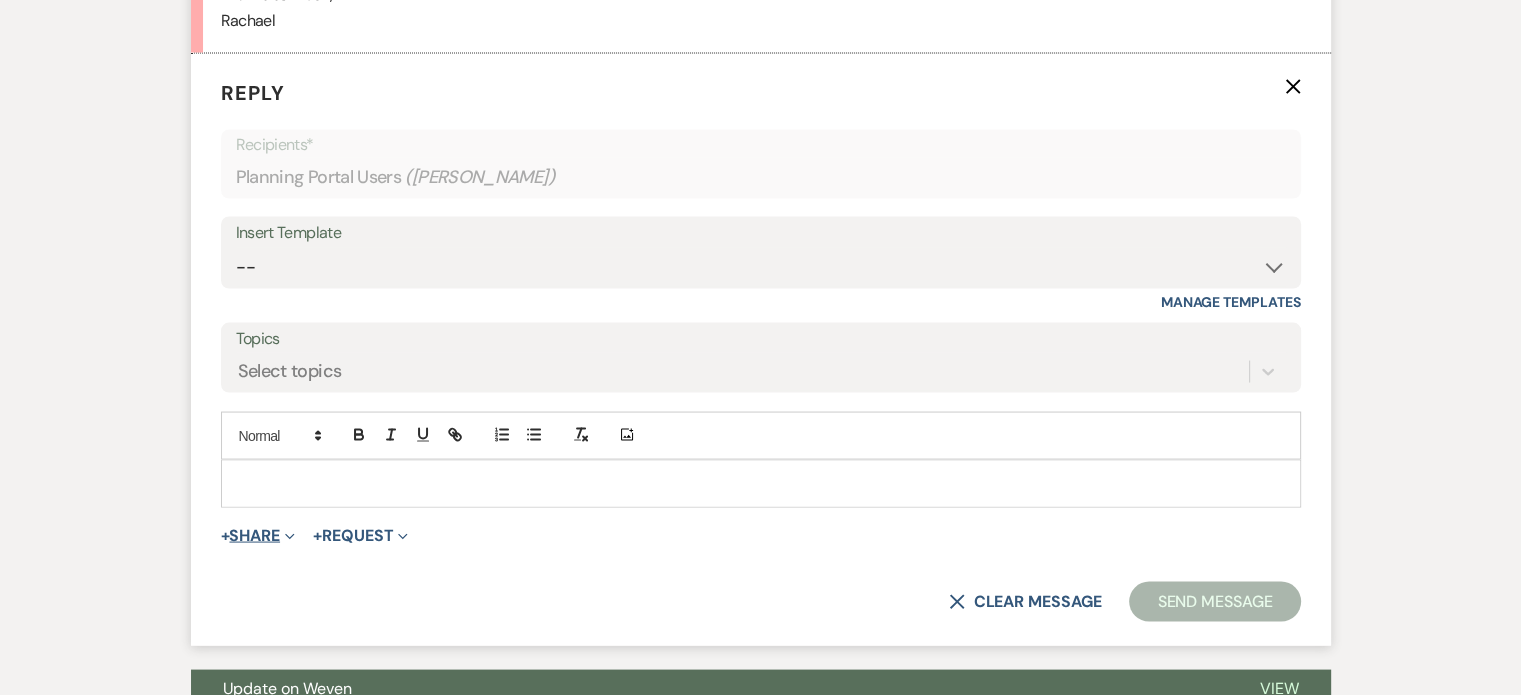 click on "+  Share Expand" at bounding box center (258, 536) 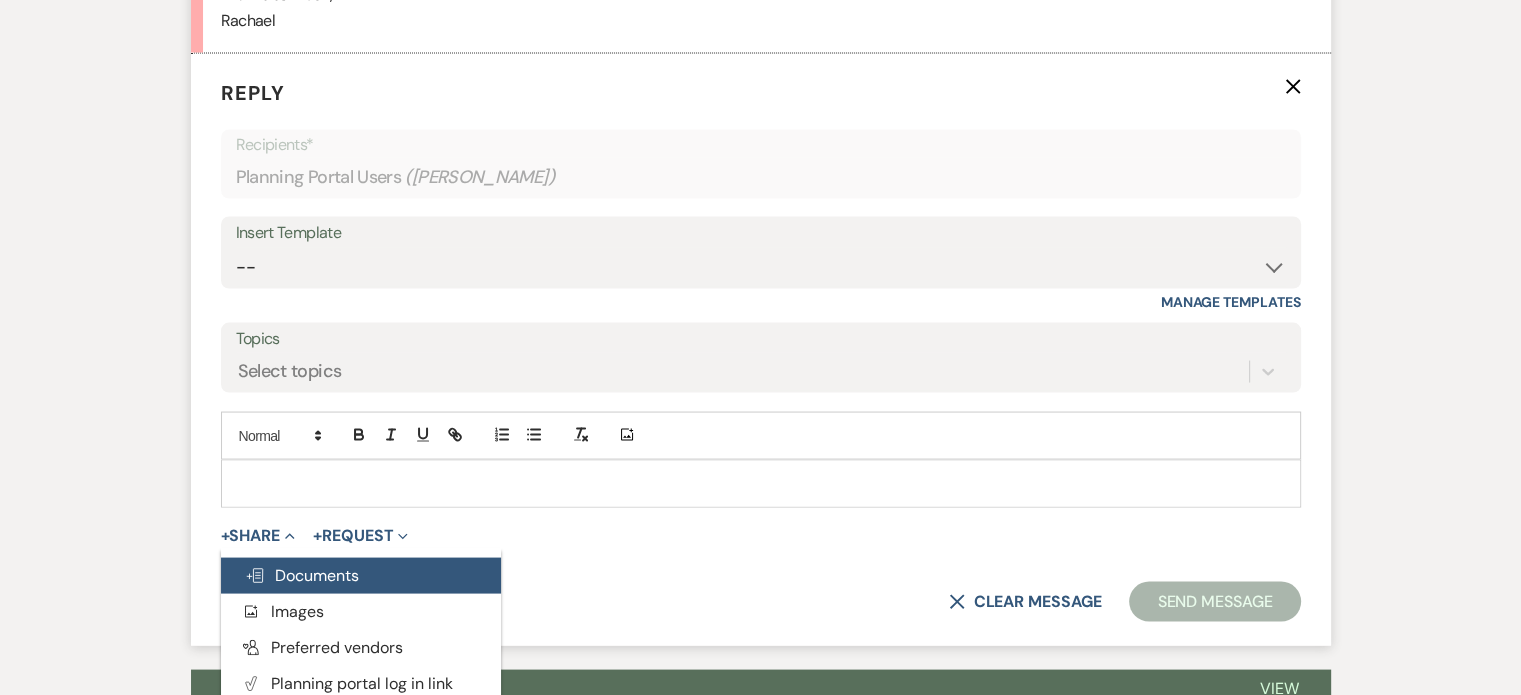 click on "Doc Upload Documents" at bounding box center [302, 575] 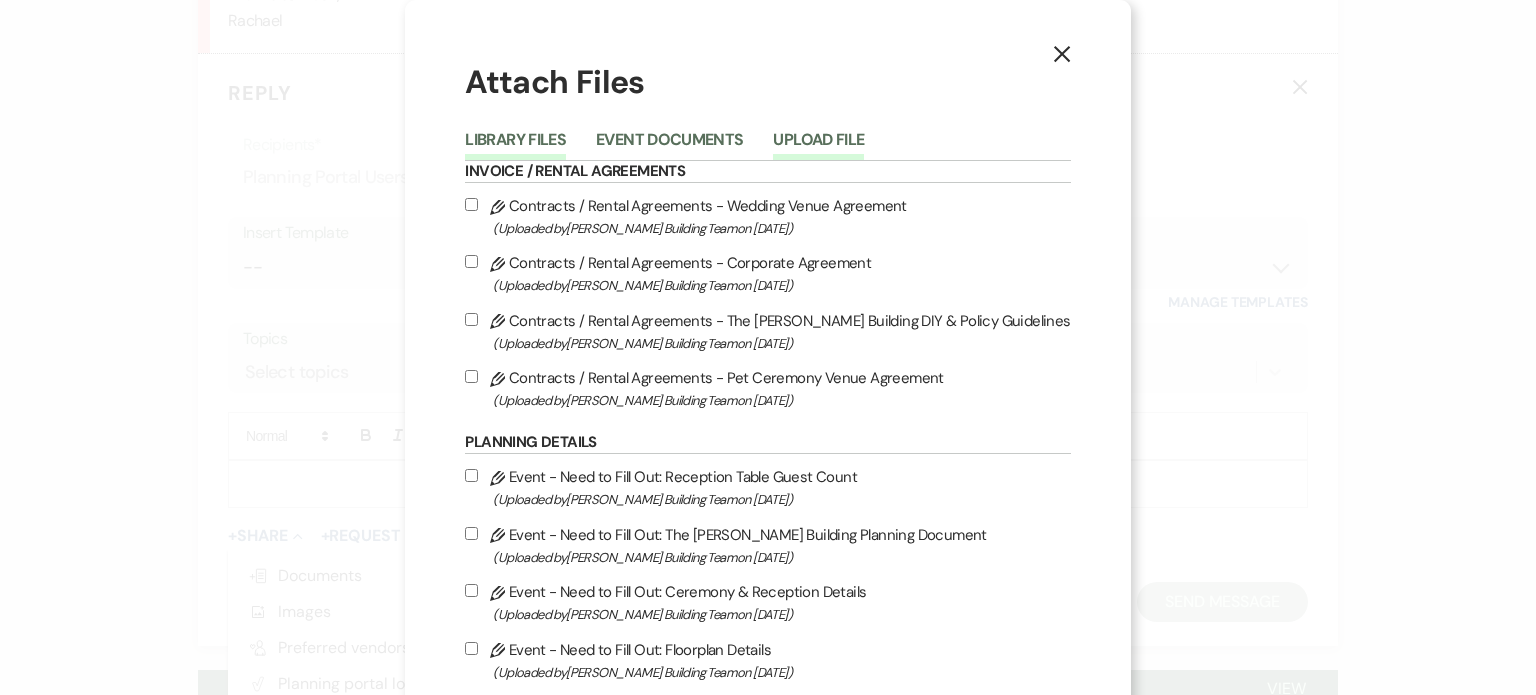 click on "Upload File" at bounding box center [818, 146] 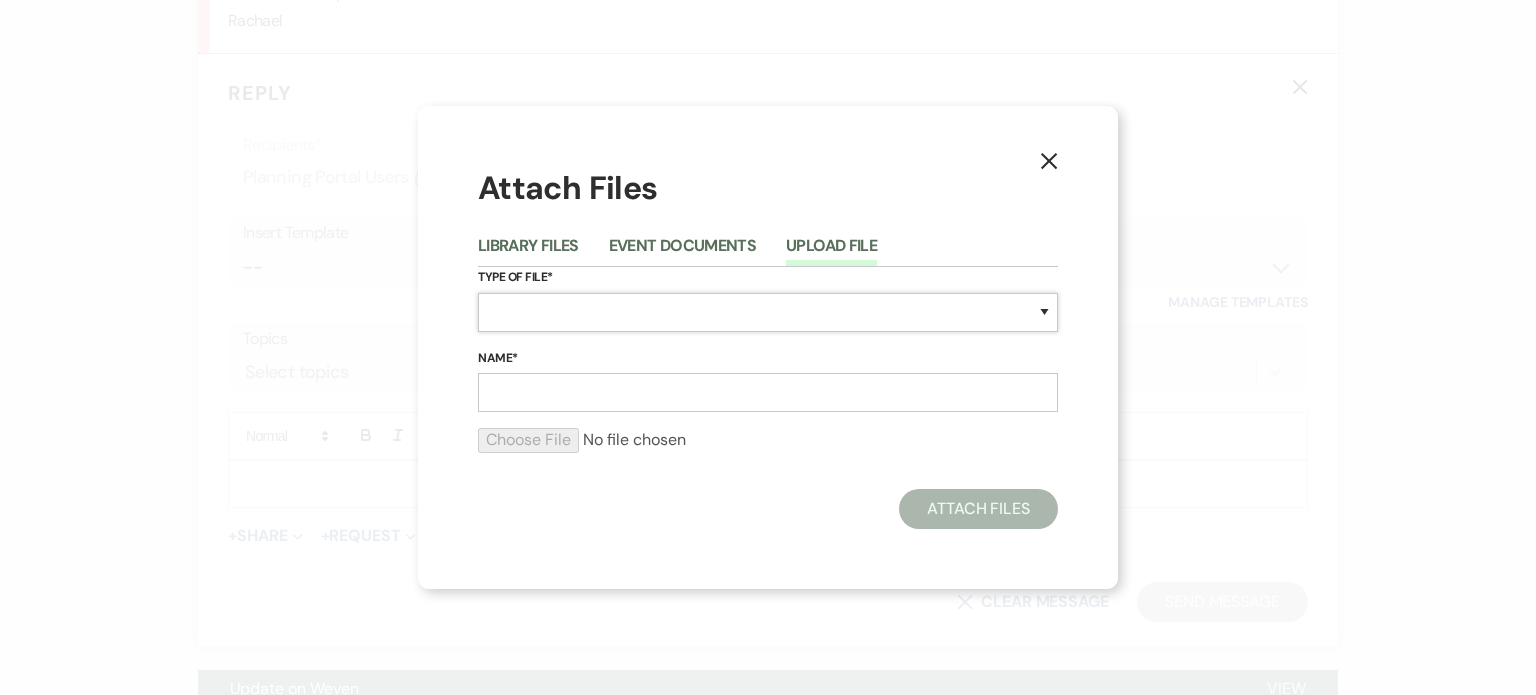 click on "Special Event Insurance Vendor Certificate of Insurance Contracts / Rental Agreements Invoices Receipts Event Maps Floor Plans Rain Plan Seating Charts Venue Layout Catering / Alcohol Permit Event Permit Fire Permit Fuel Permit Generator Permit Tent Permit Venue Permit Other Permit Inventory  Promotional Sample Venue Beverage Ceremony Event Finalize + Share Guests Lodging Menu Vendors Venue Beverage Brochure Menu Packages Product Specifications Quotes Beverage Event and Ceremony Details Finalize & Share Guests Lodging Menu Vendors Venue Event Timeline Family / Wedding Party Timeline Food and Beverage Timeline MC / DJ / Band Timeline Master Timeline Photography Timeline Set-Up / Clean-Up Vendor Timeline Bartender Safe Serve / TiPS Certification Vendor Certification Vendor License Other" at bounding box center [768, 312] 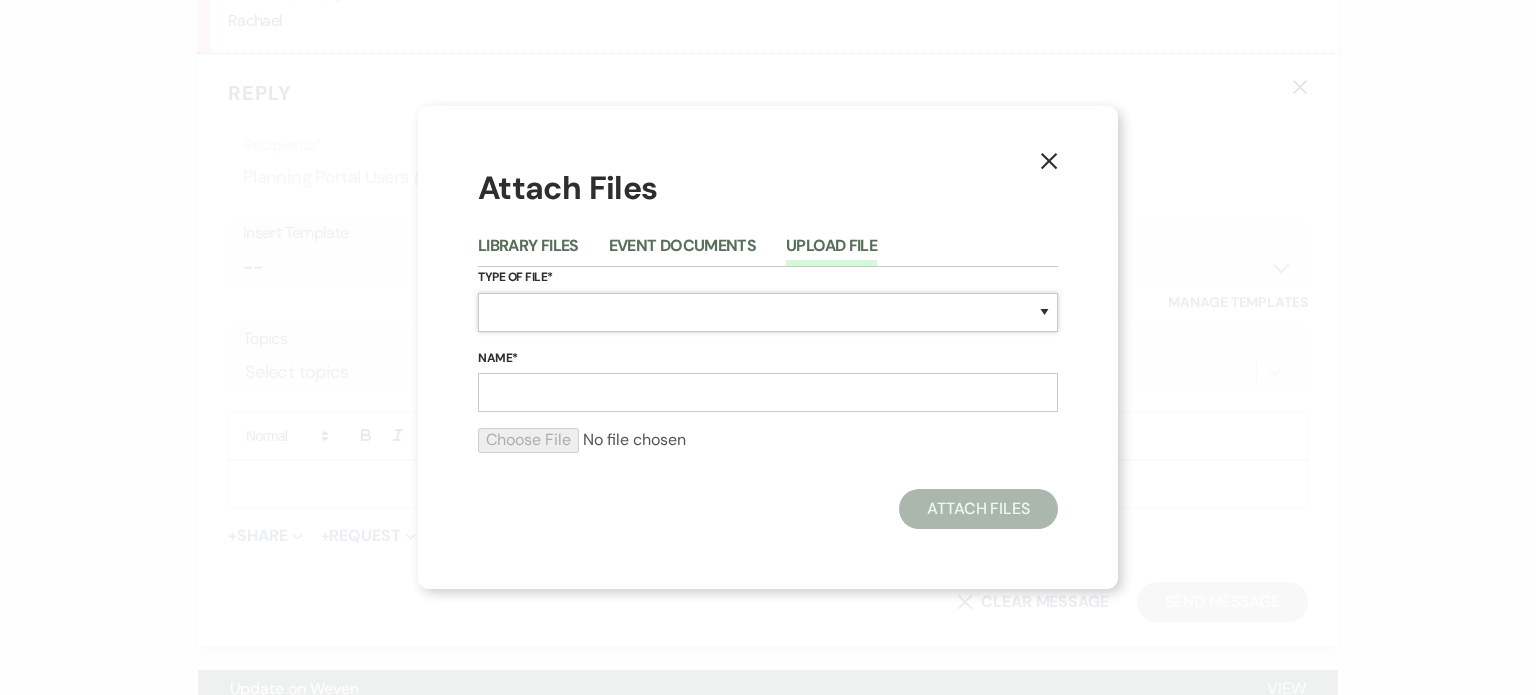 select on "24" 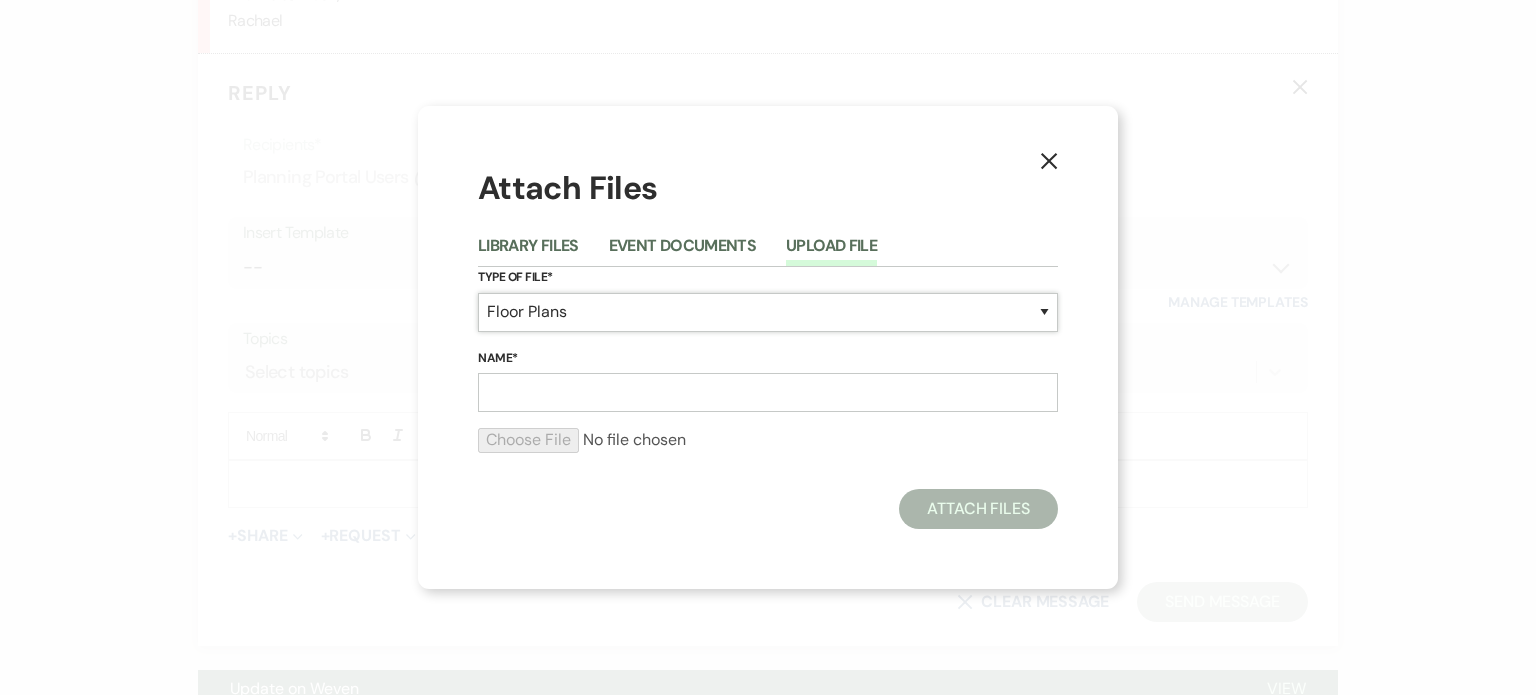 click on "Special Event Insurance Vendor Certificate of Insurance Contracts / Rental Agreements Invoices Receipts Event Maps Floor Plans Rain Plan Seating Charts Venue Layout Catering / Alcohol Permit Event Permit Fire Permit Fuel Permit Generator Permit Tent Permit Venue Permit Other Permit Inventory  Promotional Sample Venue Beverage Ceremony Event Finalize + Share Guests Lodging Menu Vendors Venue Beverage Brochure Menu Packages Product Specifications Quotes Beverage Event and Ceremony Details Finalize & Share Guests Lodging Menu Vendors Venue Event Timeline Family / Wedding Party Timeline Food and Beverage Timeline MC / DJ / Band Timeline Master Timeline Photography Timeline Set-Up / Clean-Up Vendor Timeline Bartender Safe Serve / TiPS Certification Vendor Certification Vendor License Other" at bounding box center (768, 312) 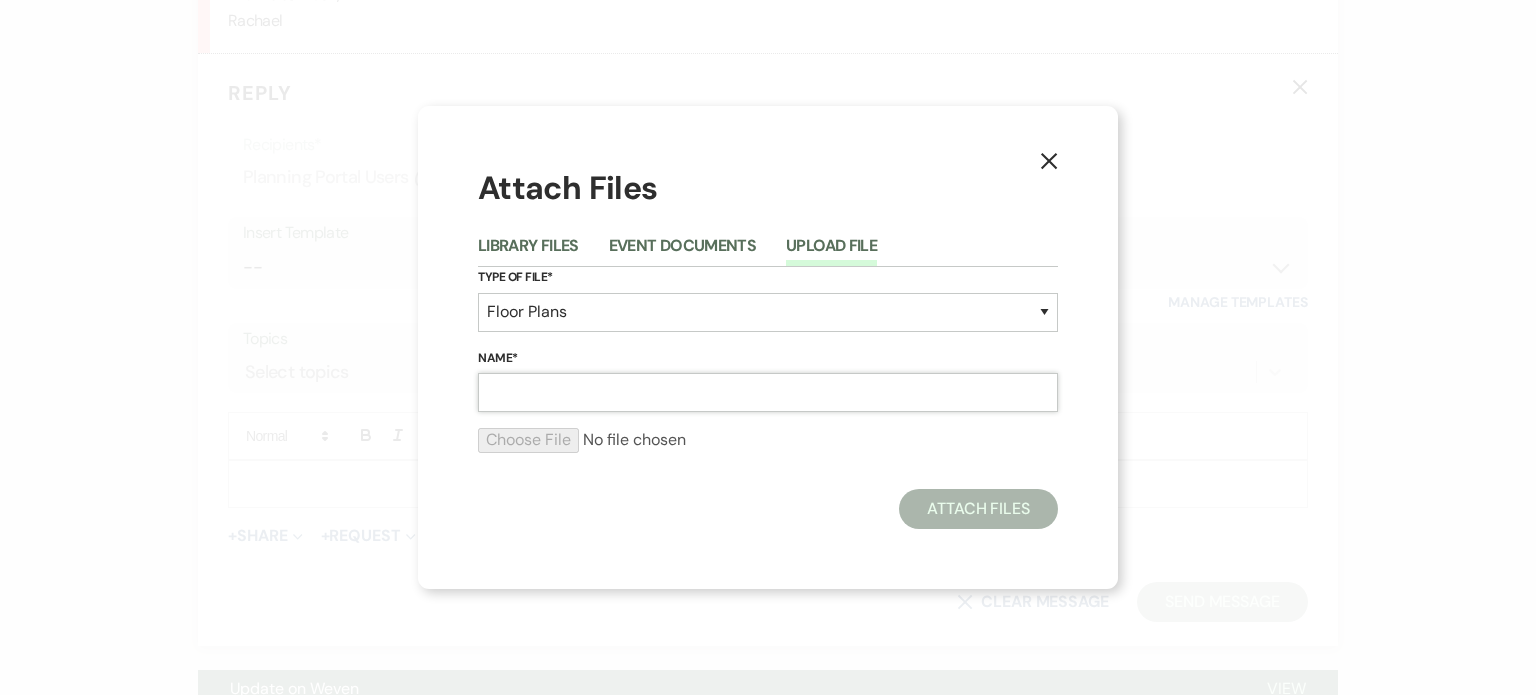 click on "Name*" at bounding box center (768, 392) 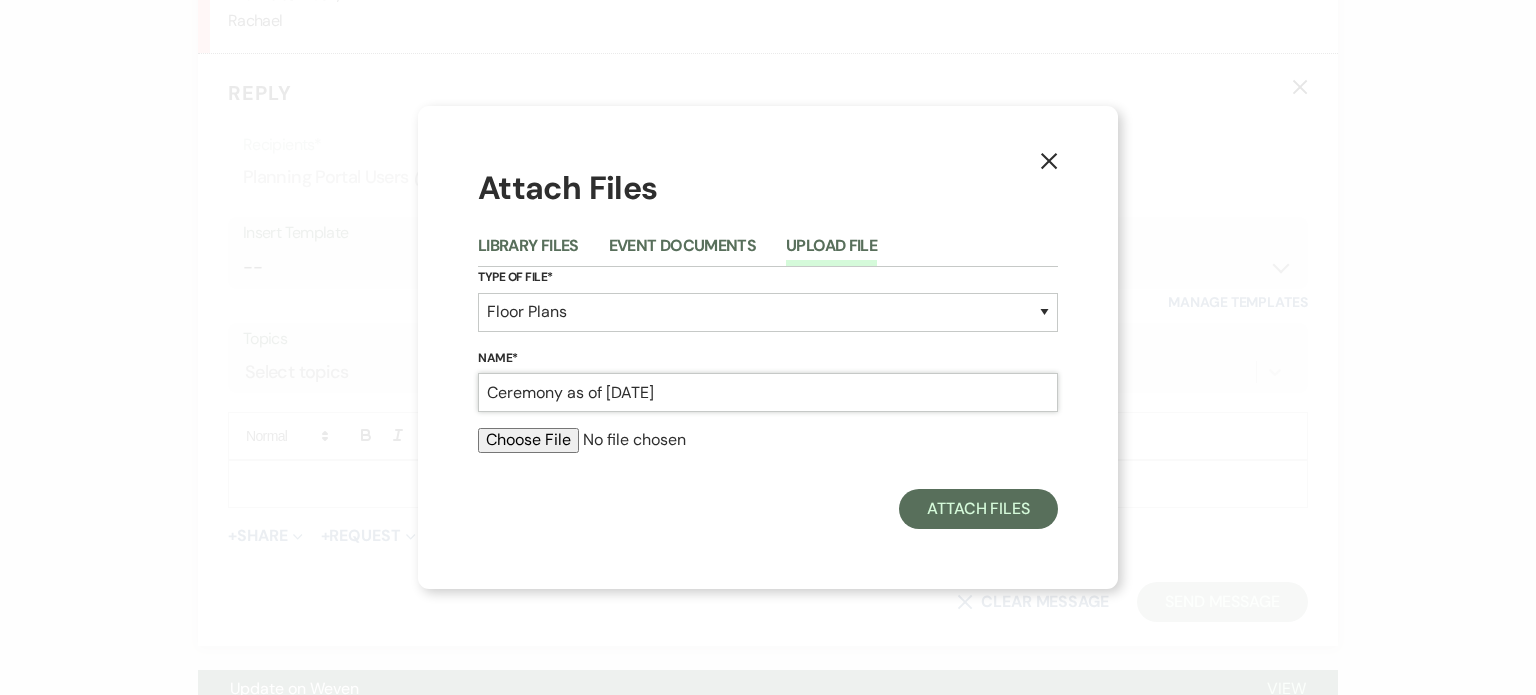 type on "Ceremony as of 07/16/25" 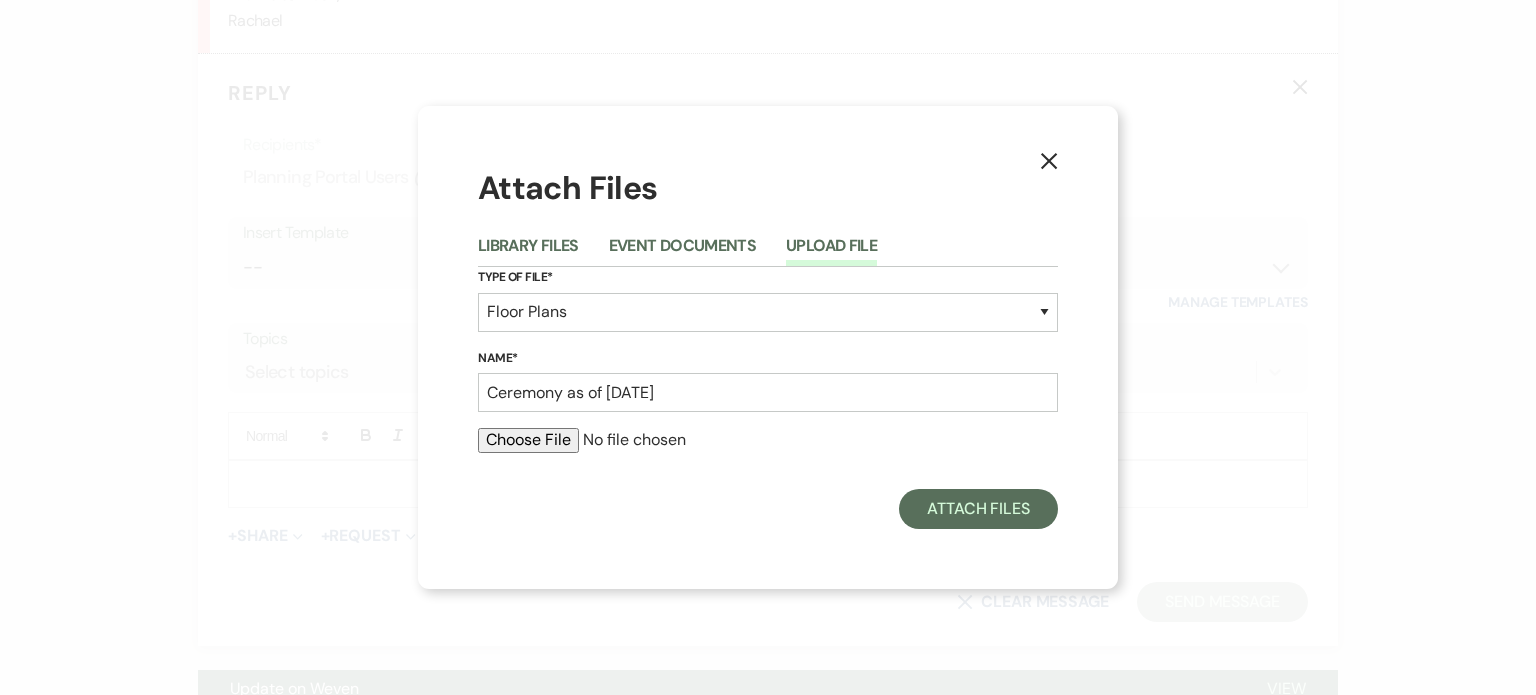 click at bounding box center [768, 440] 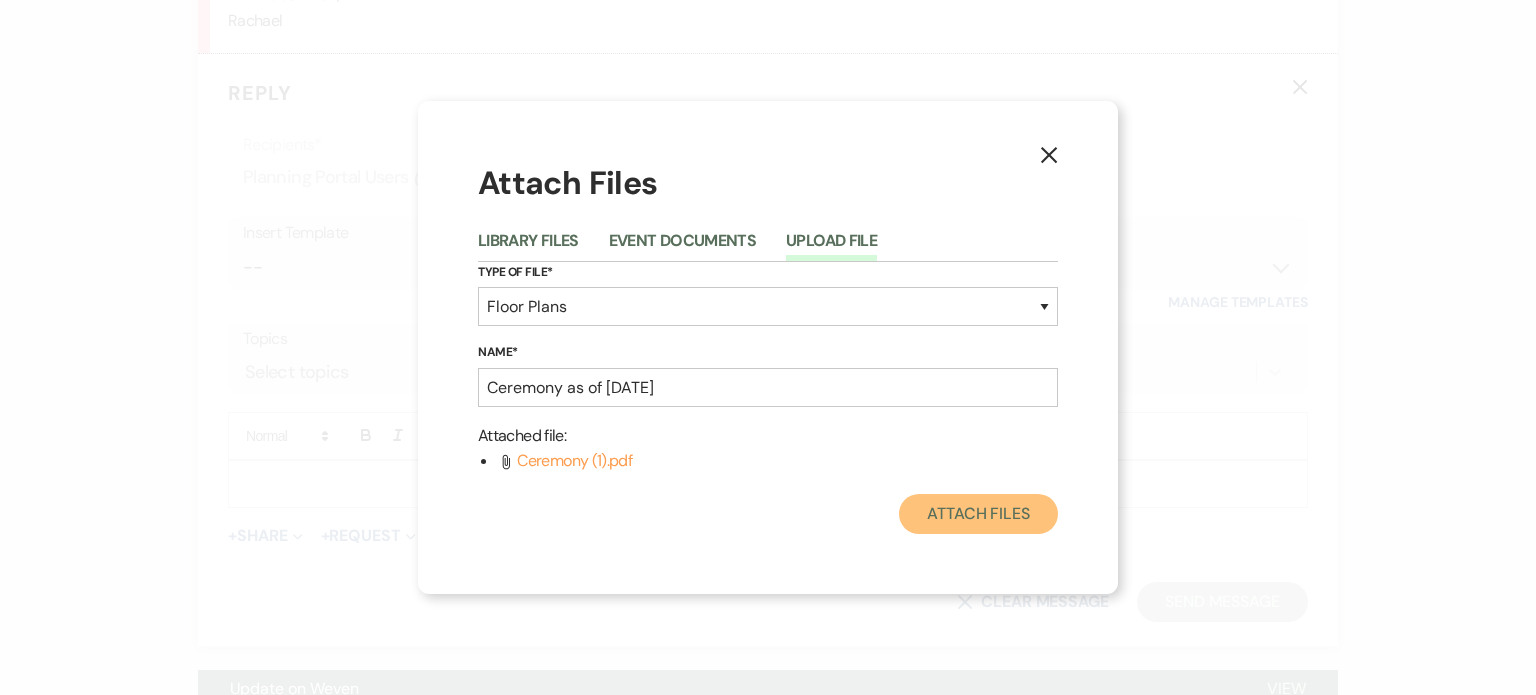 click on "Attach Files" at bounding box center (978, 514) 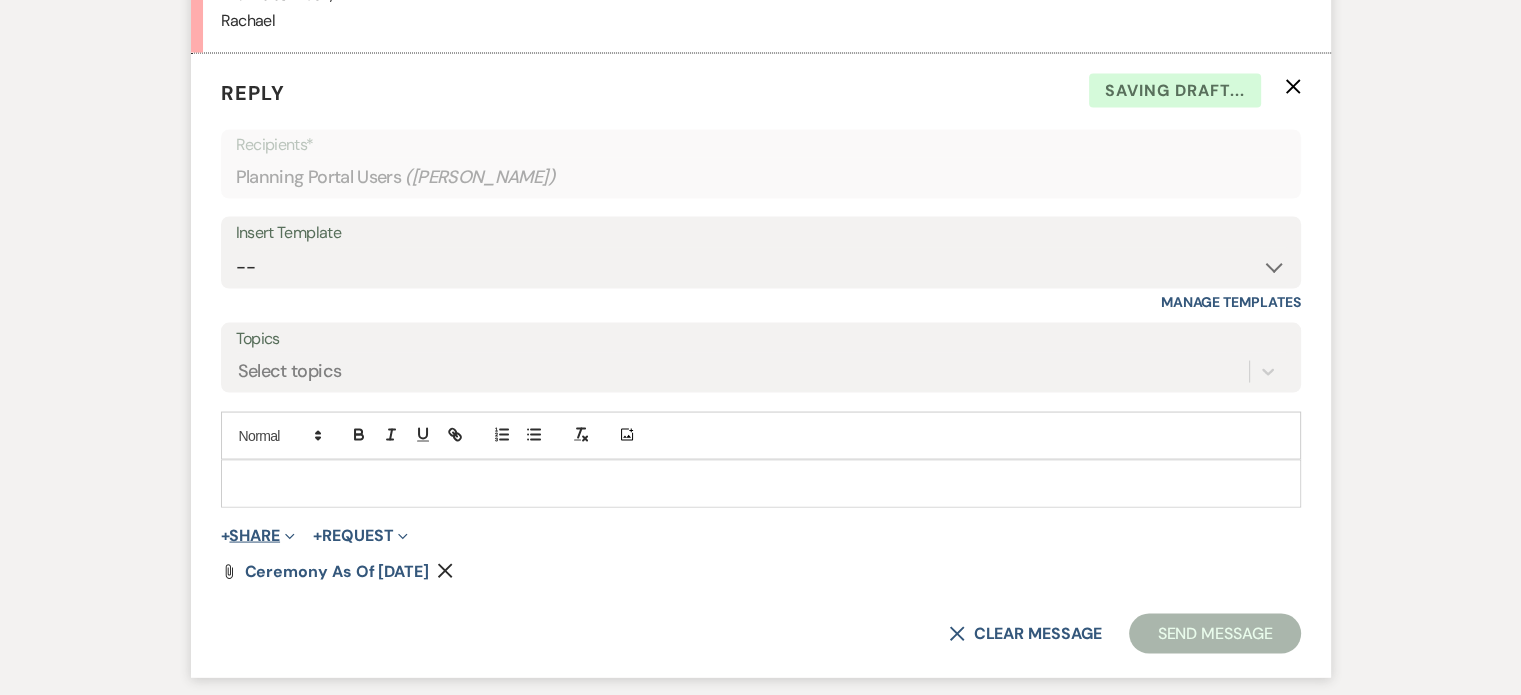 click on "+  Share Expand" at bounding box center [258, 536] 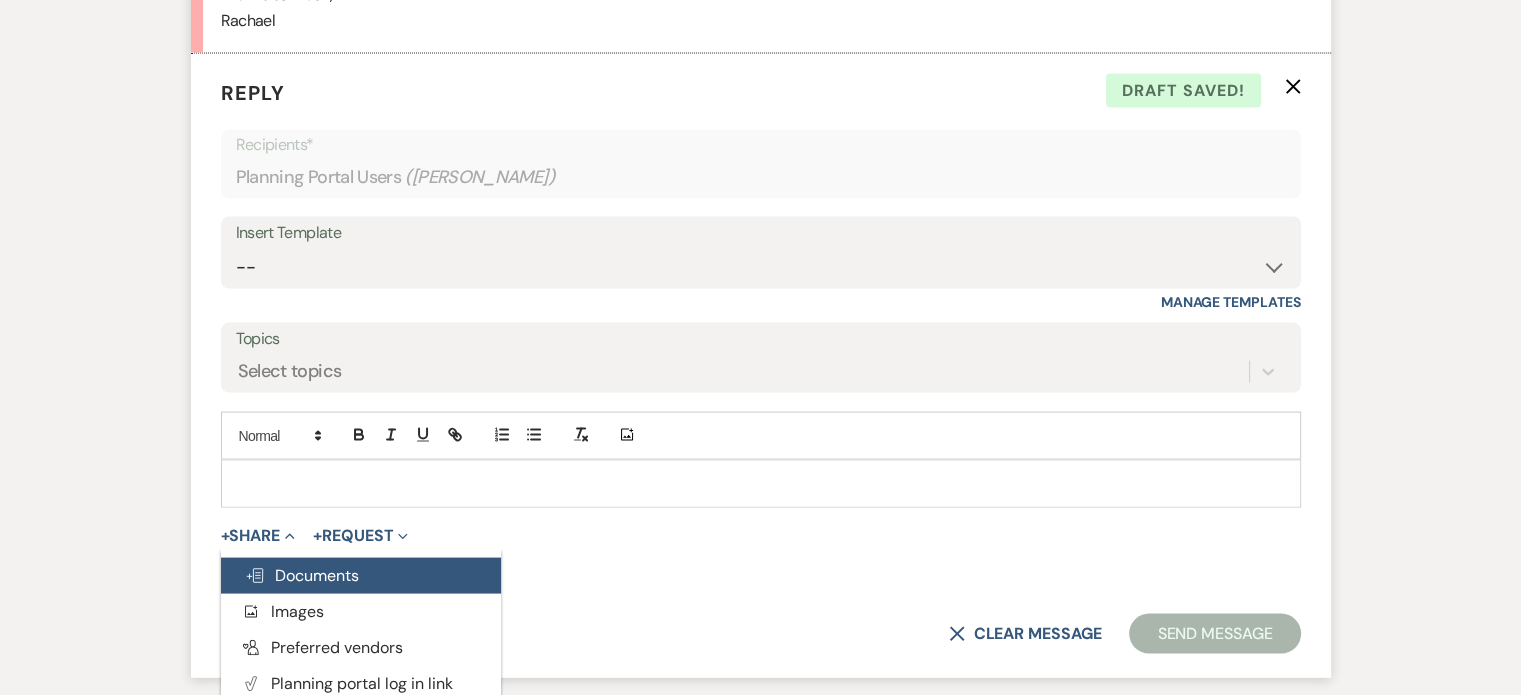 click on "Doc Upload Documents" at bounding box center (302, 575) 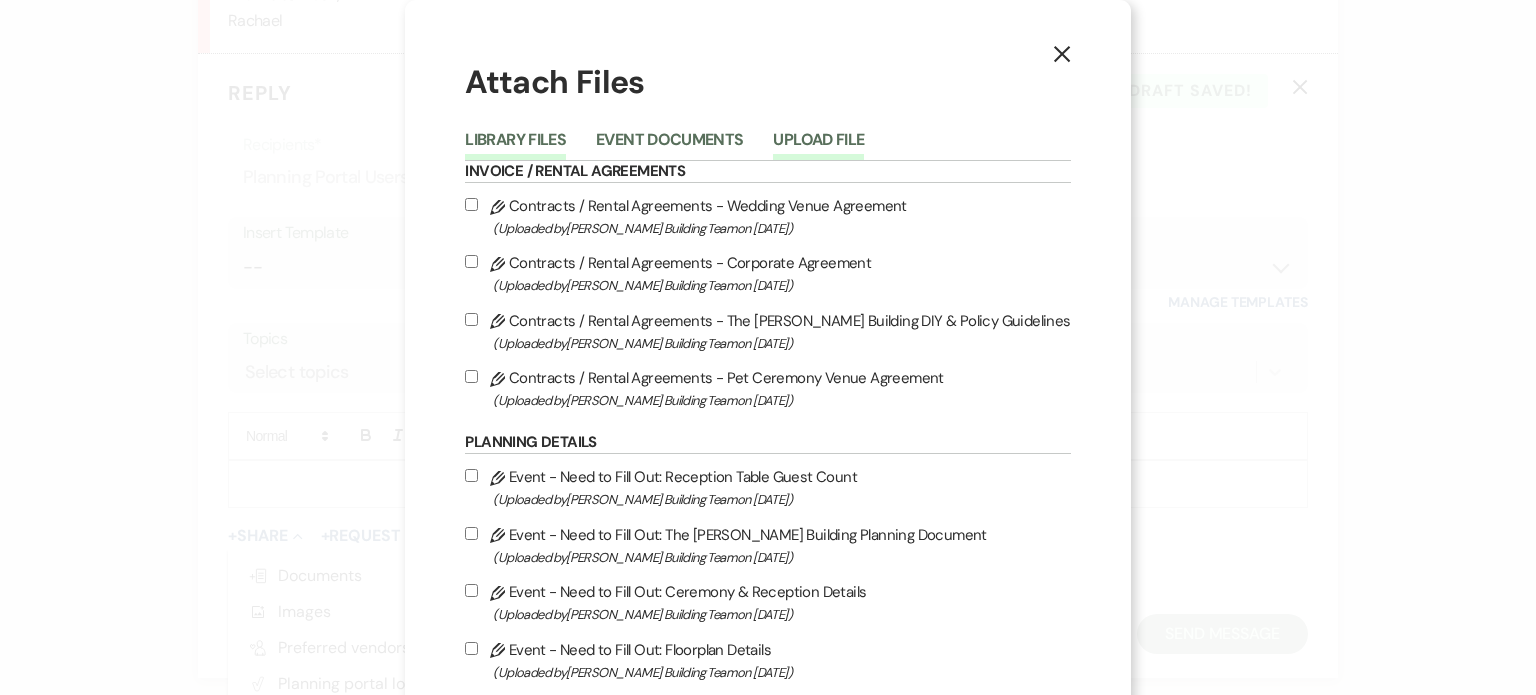click on "Upload File" at bounding box center (818, 146) 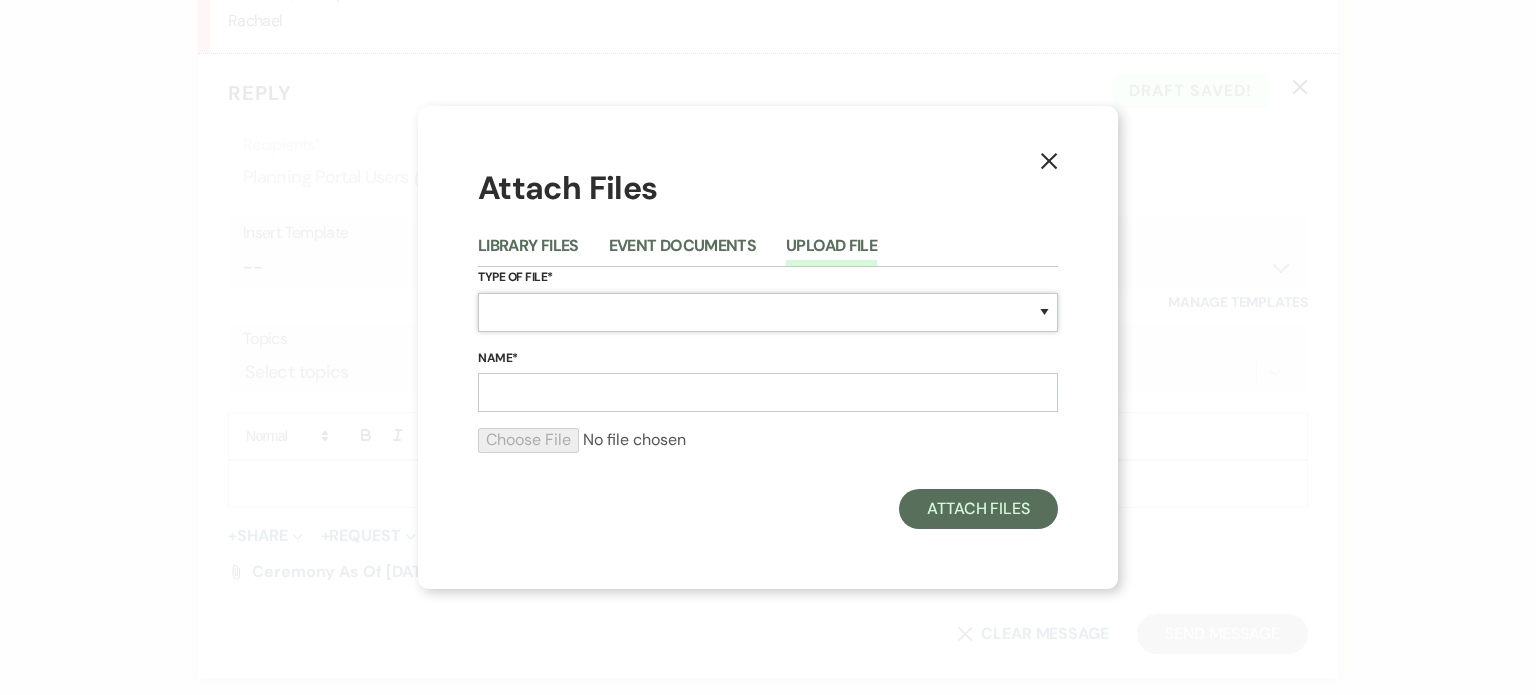 click on "Special Event Insurance Vendor Certificate of Insurance Contracts / Rental Agreements Invoices Receipts Event Maps Floor Plans Rain Plan Seating Charts Venue Layout Catering / Alcohol Permit Event Permit Fire Permit Fuel Permit Generator Permit Tent Permit Venue Permit Other Permit Inventory  Promotional Sample Venue Beverage Ceremony Event Finalize + Share Guests Lodging Menu Vendors Venue Beverage Brochure Menu Packages Product Specifications Quotes Beverage Event and Ceremony Details Finalize & Share Guests Lodging Menu Vendors Venue Event Timeline Family / Wedding Party Timeline Food and Beverage Timeline MC / DJ / Band Timeline Master Timeline Photography Timeline Set-Up / Clean-Up Vendor Timeline Bartender Safe Serve / TiPS Certification Vendor Certification Vendor License Other" at bounding box center (768, 312) 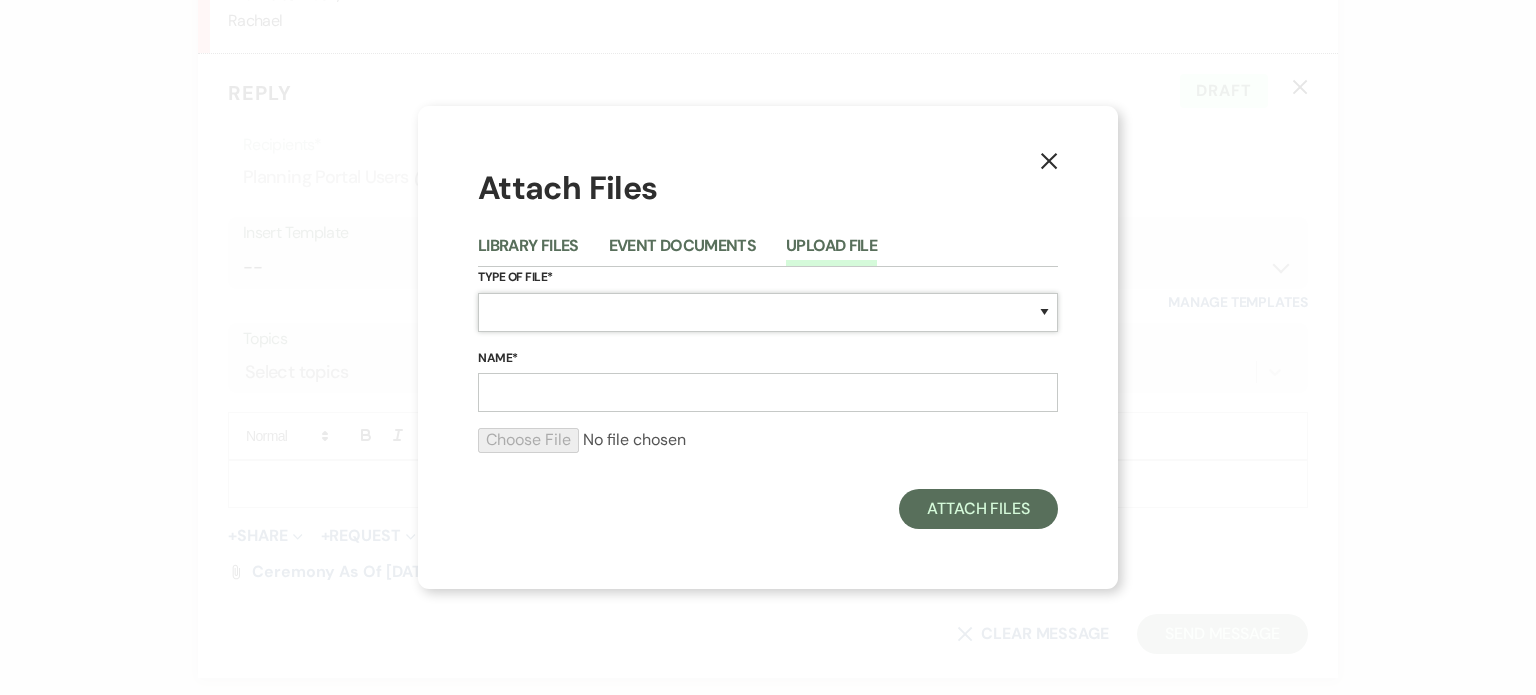 select on "24" 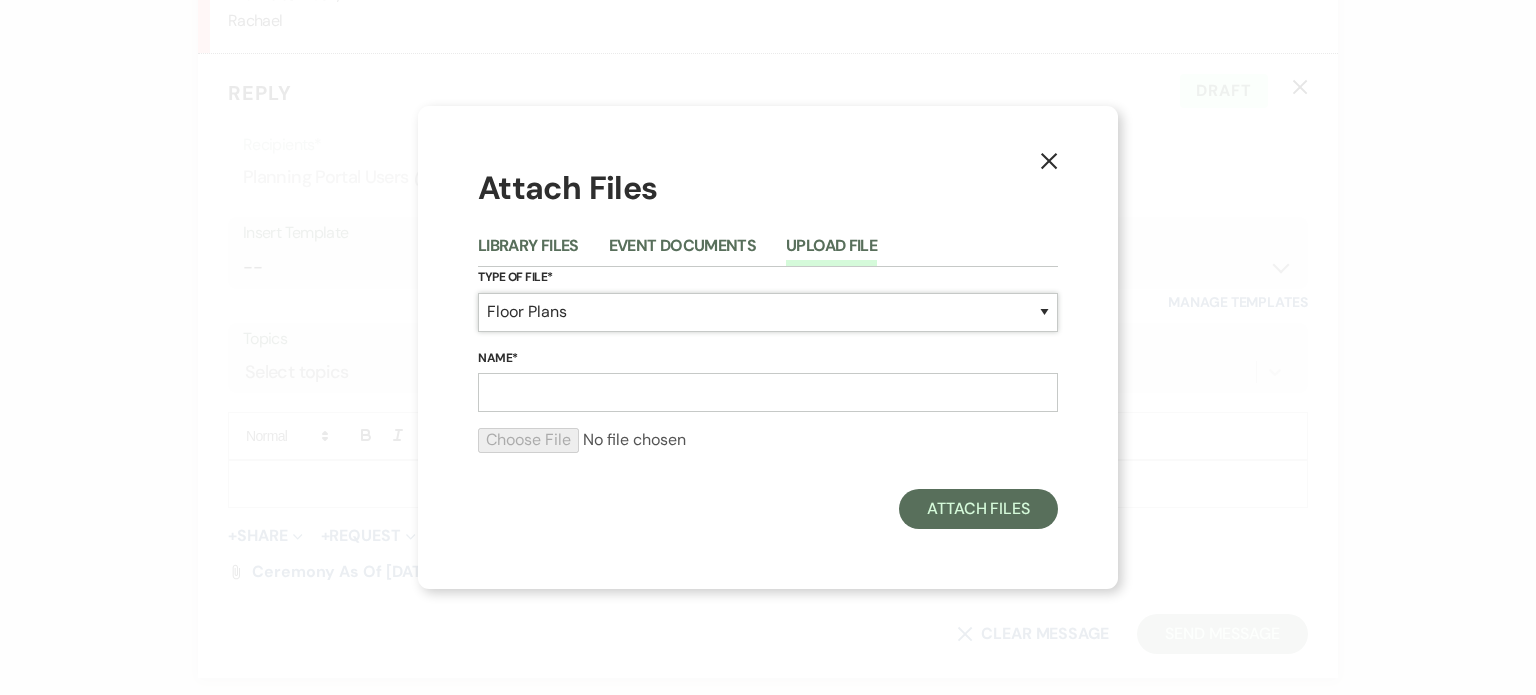 click on "Special Event Insurance Vendor Certificate of Insurance Contracts / Rental Agreements Invoices Receipts Event Maps Floor Plans Rain Plan Seating Charts Venue Layout Catering / Alcohol Permit Event Permit Fire Permit Fuel Permit Generator Permit Tent Permit Venue Permit Other Permit Inventory  Promotional Sample Venue Beverage Ceremony Event Finalize + Share Guests Lodging Menu Vendors Venue Beverage Brochure Menu Packages Product Specifications Quotes Beverage Event and Ceremony Details Finalize & Share Guests Lodging Menu Vendors Venue Event Timeline Family / Wedding Party Timeline Food and Beverage Timeline MC / DJ / Band Timeline Master Timeline Photography Timeline Set-Up / Clean-Up Vendor Timeline Bartender Safe Serve / TiPS Certification Vendor Certification Vendor License Other" at bounding box center [768, 312] 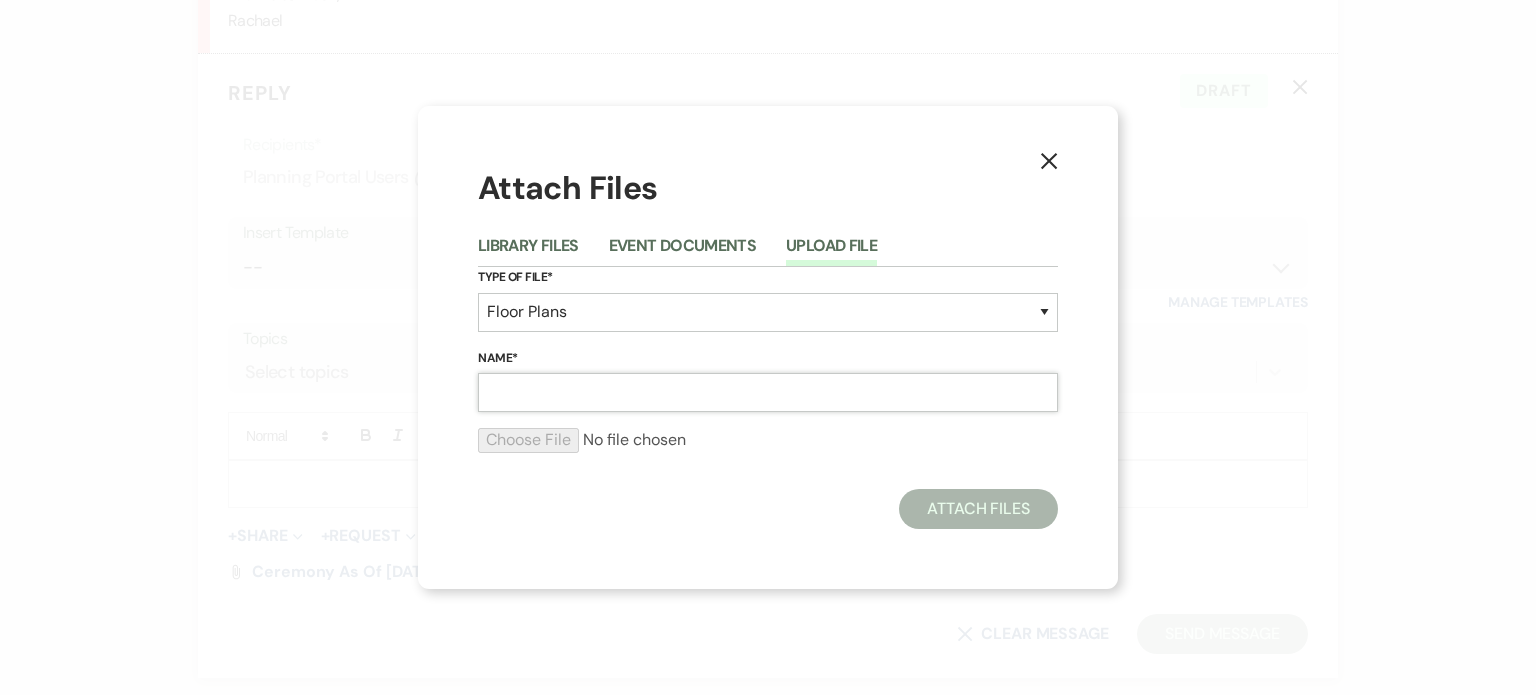click on "Name*" at bounding box center (768, 392) 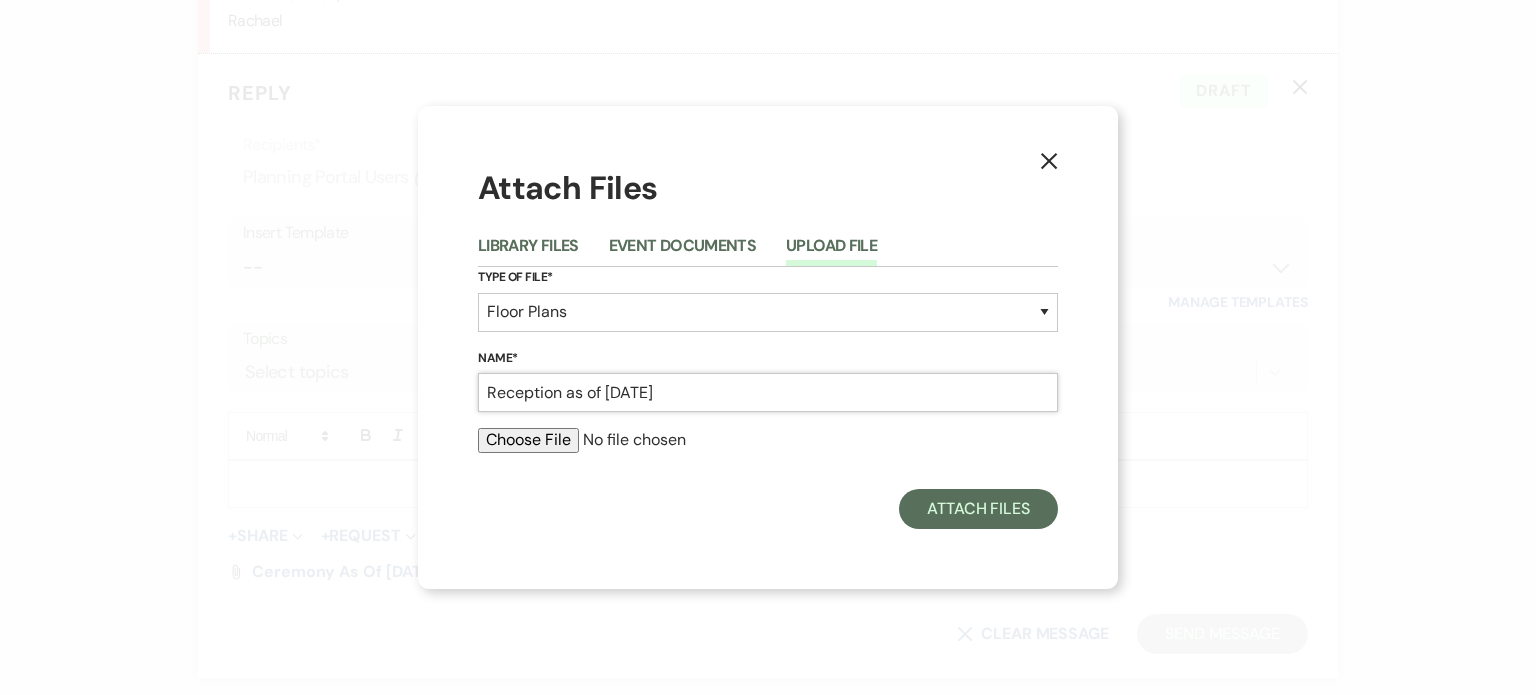 type on "Reception as of 07/16/25" 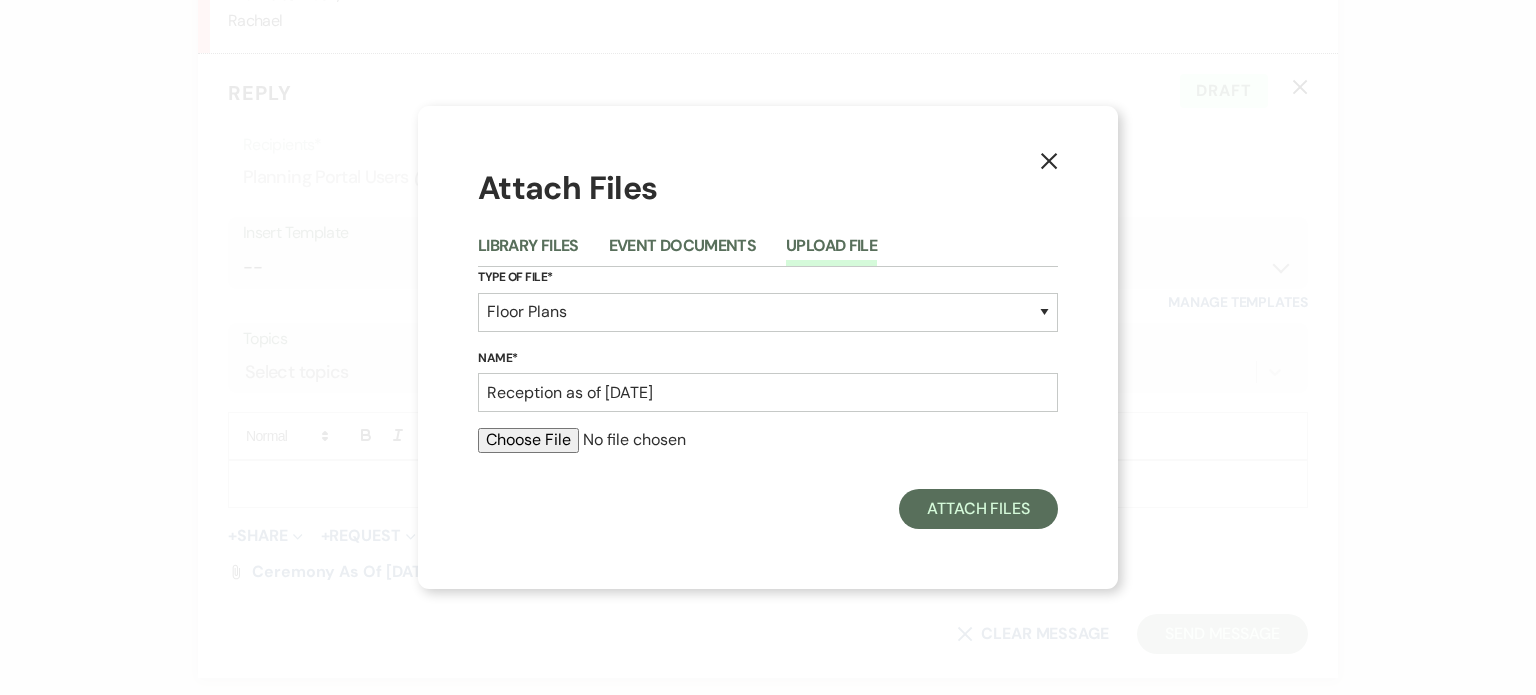 click at bounding box center [768, 440] 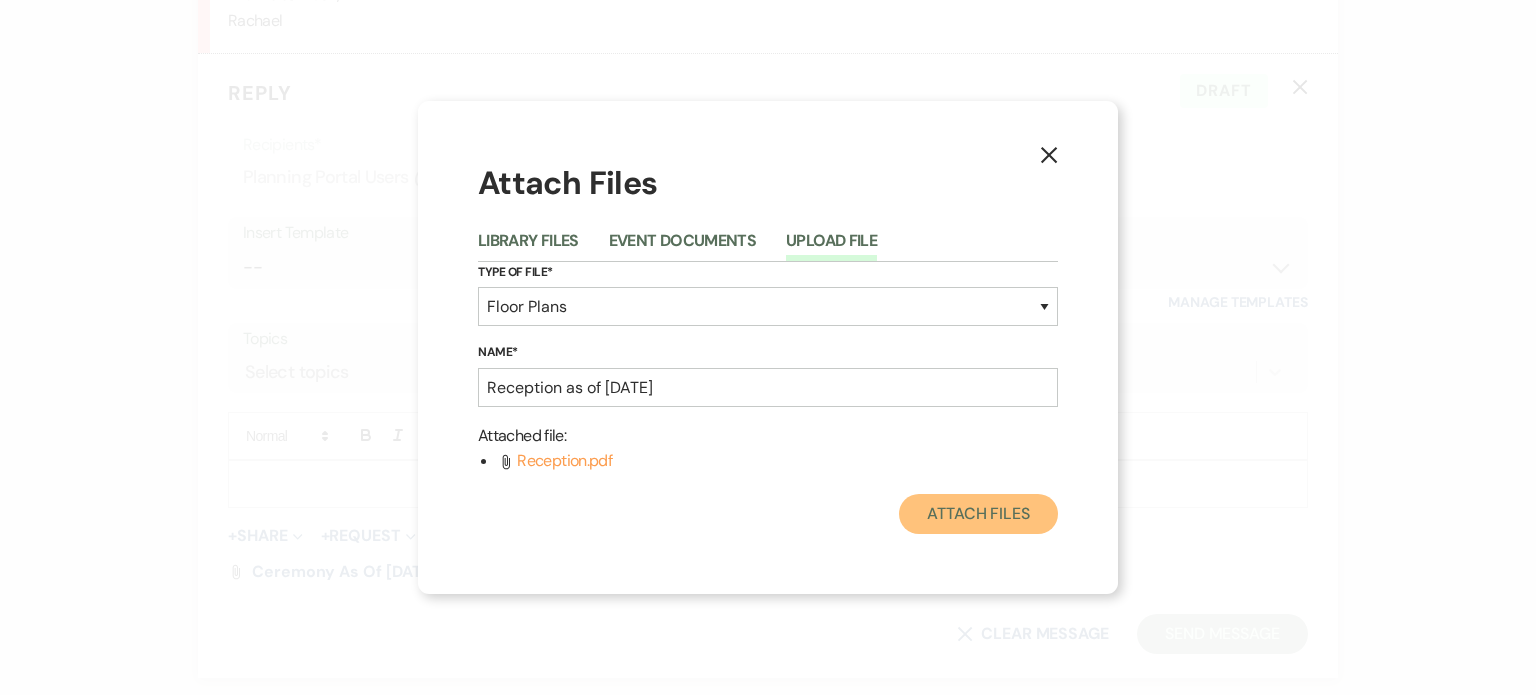 click on "Attach Files" at bounding box center (978, 514) 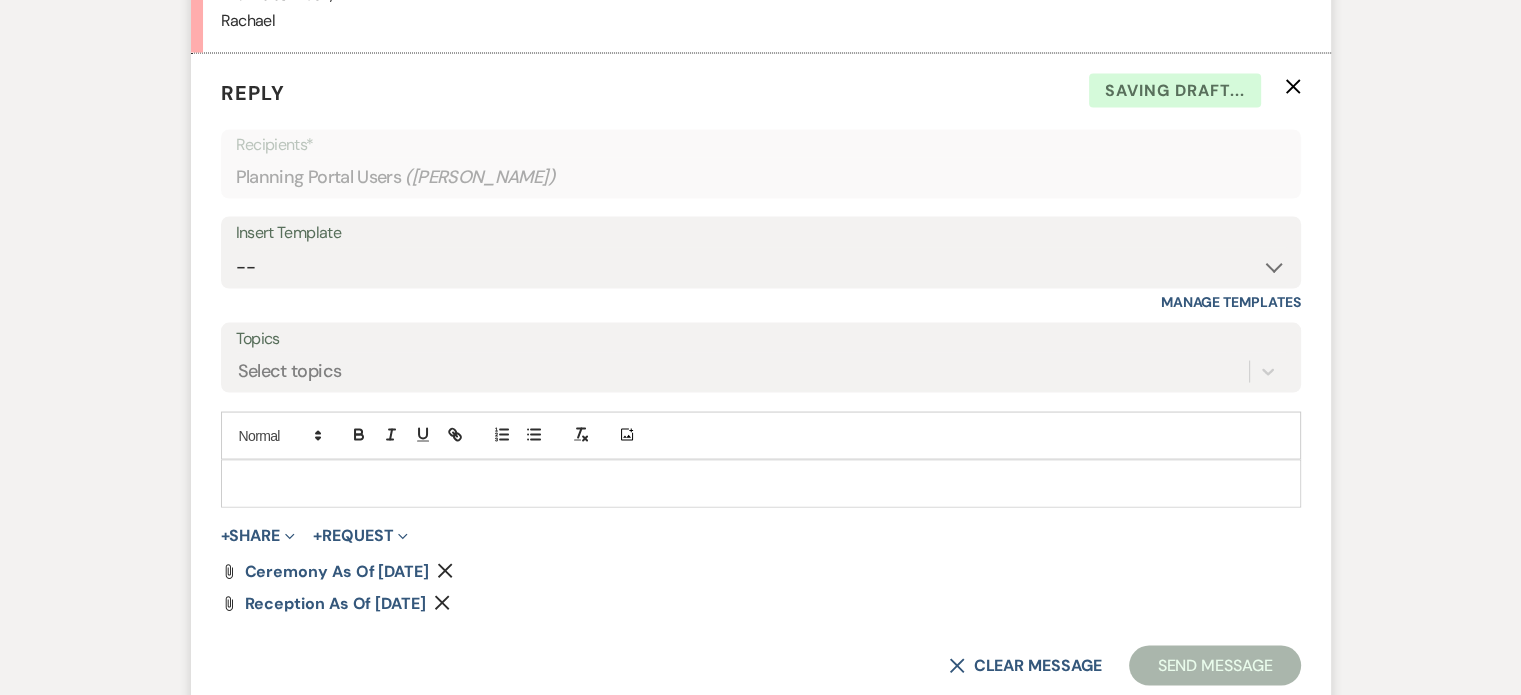 click at bounding box center (761, 484) 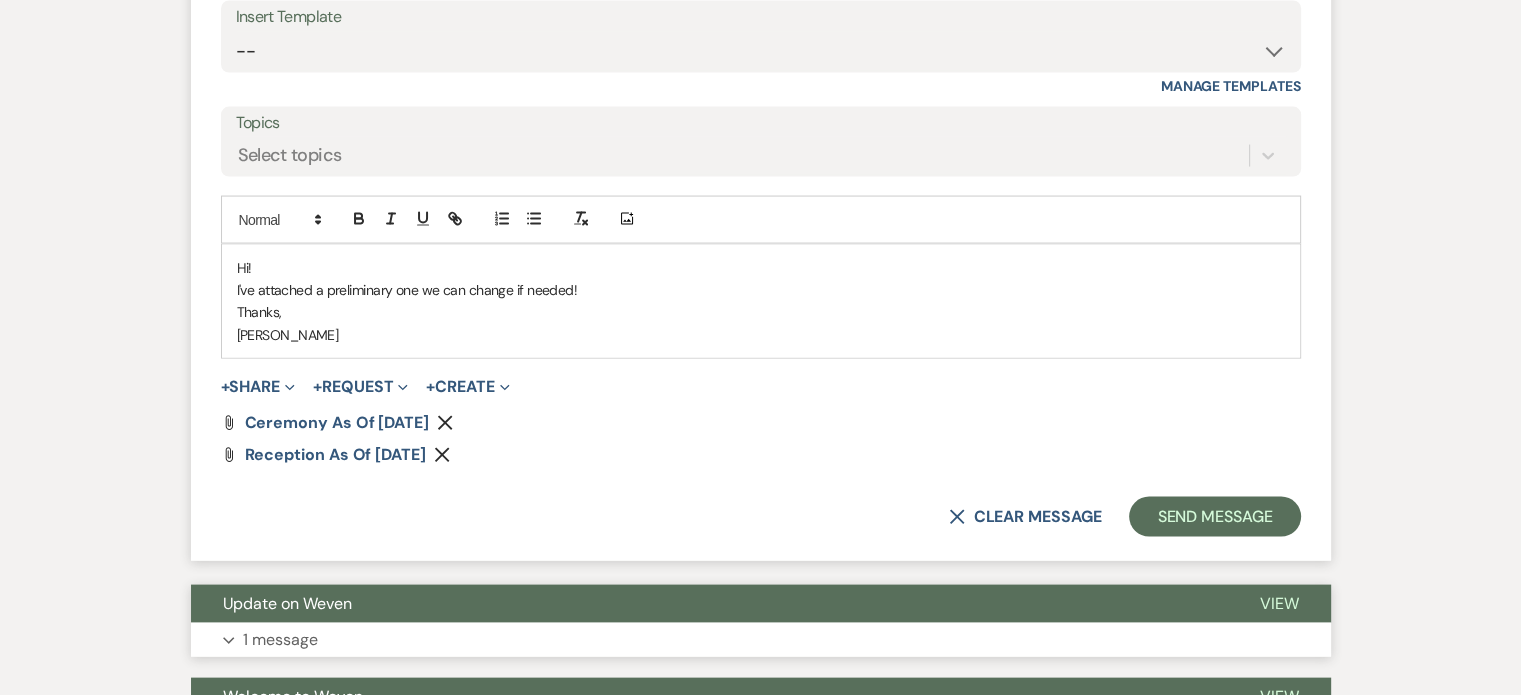 scroll, scrollTop: 4123, scrollLeft: 0, axis: vertical 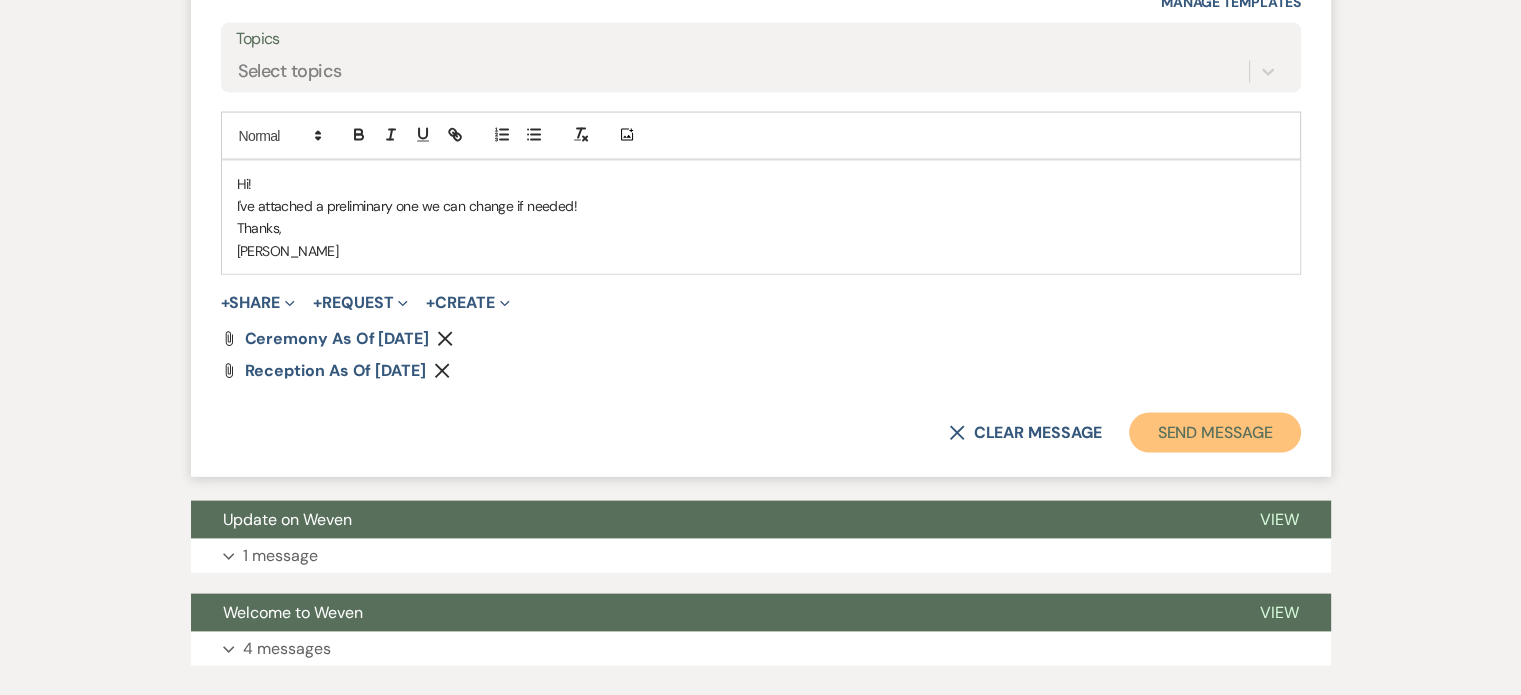 click on "Send Message" at bounding box center (1214, 433) 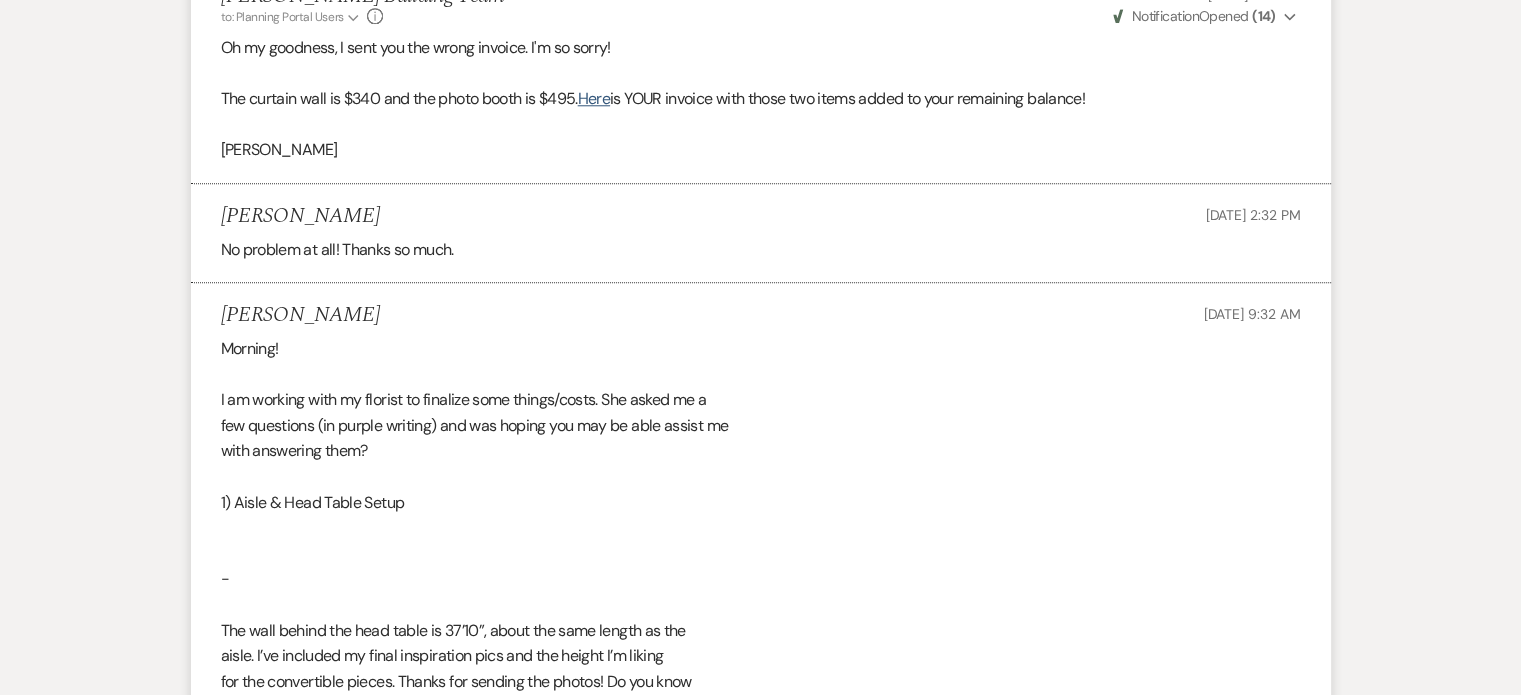 scroll, scrollTop: 1855, scrollLeft: 0, axis: vertical 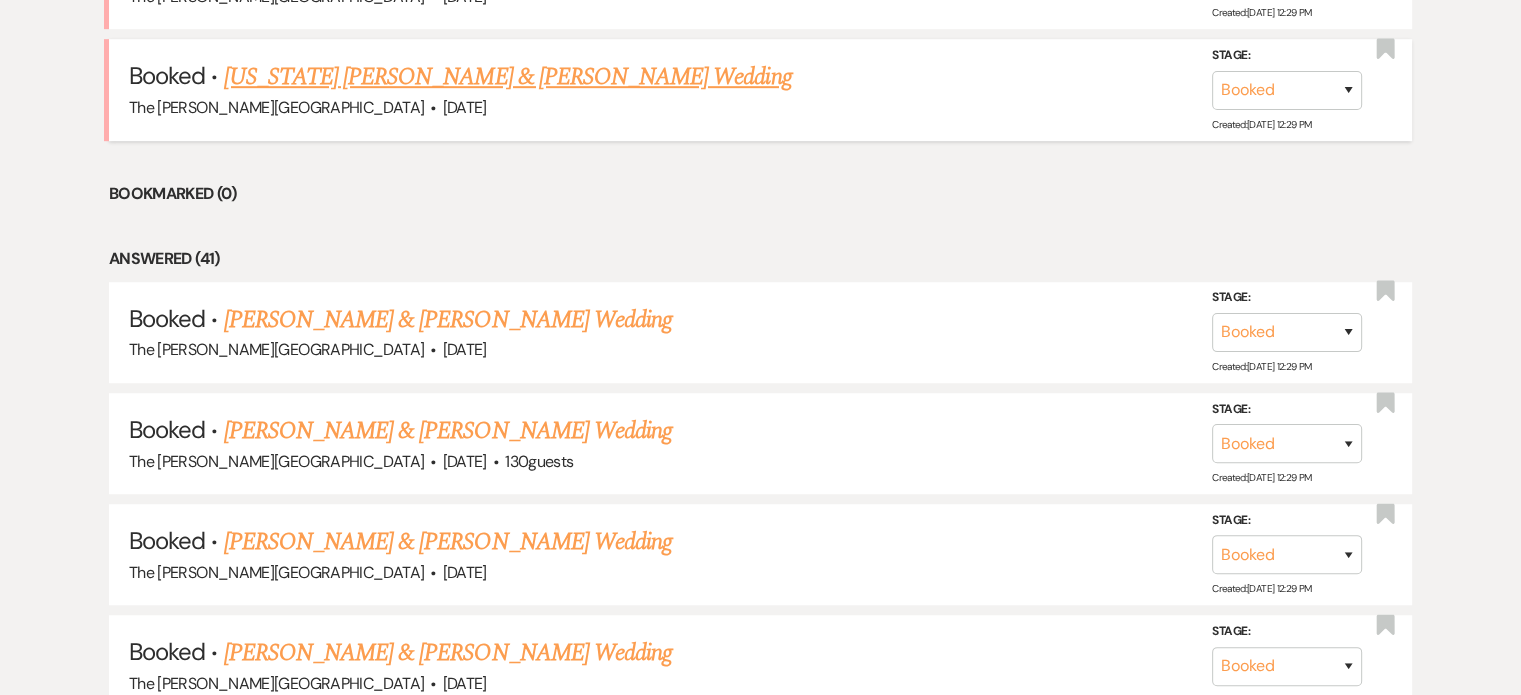 click on "[US_STATE] [PERSON_NAME] & [PERSON_NAME] Wedding" at bounding box center [508, 77] 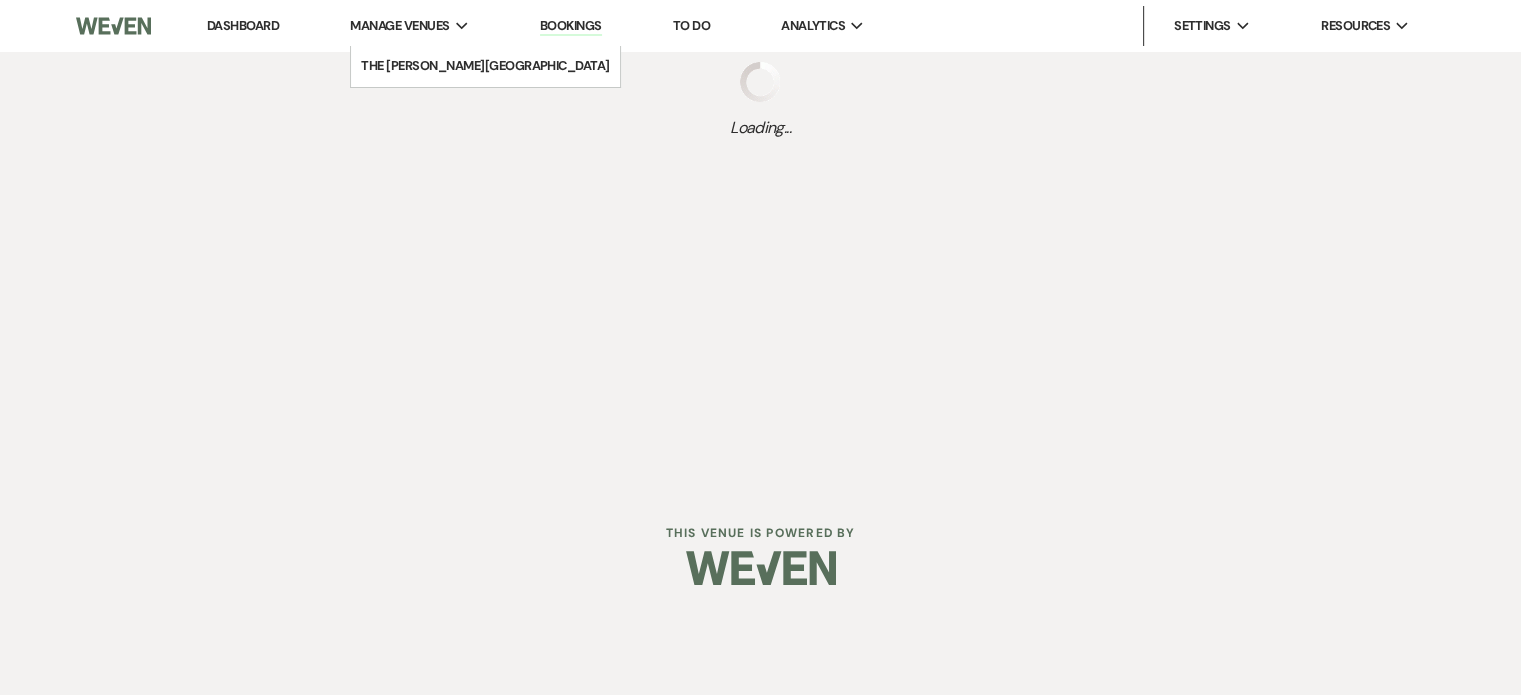 scroll, scrollTop: 0, scrollLeft: 0, axis: both 